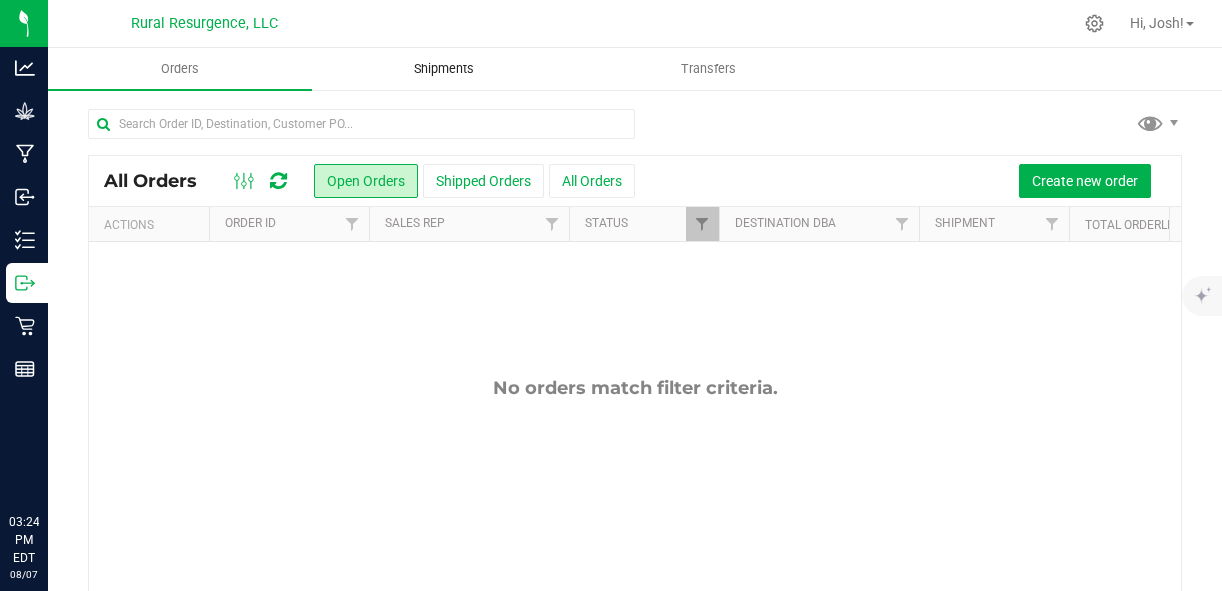 scroll, scrollTop: 0, scrollLeft: 0, axis: both 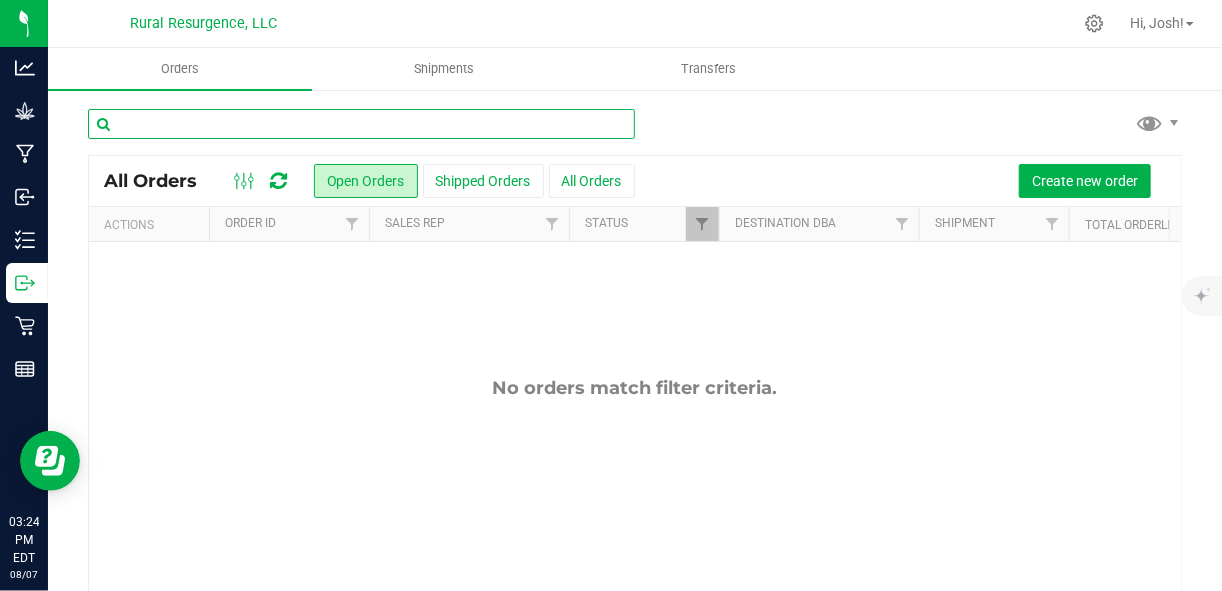 click at bounding box center (361, 124) 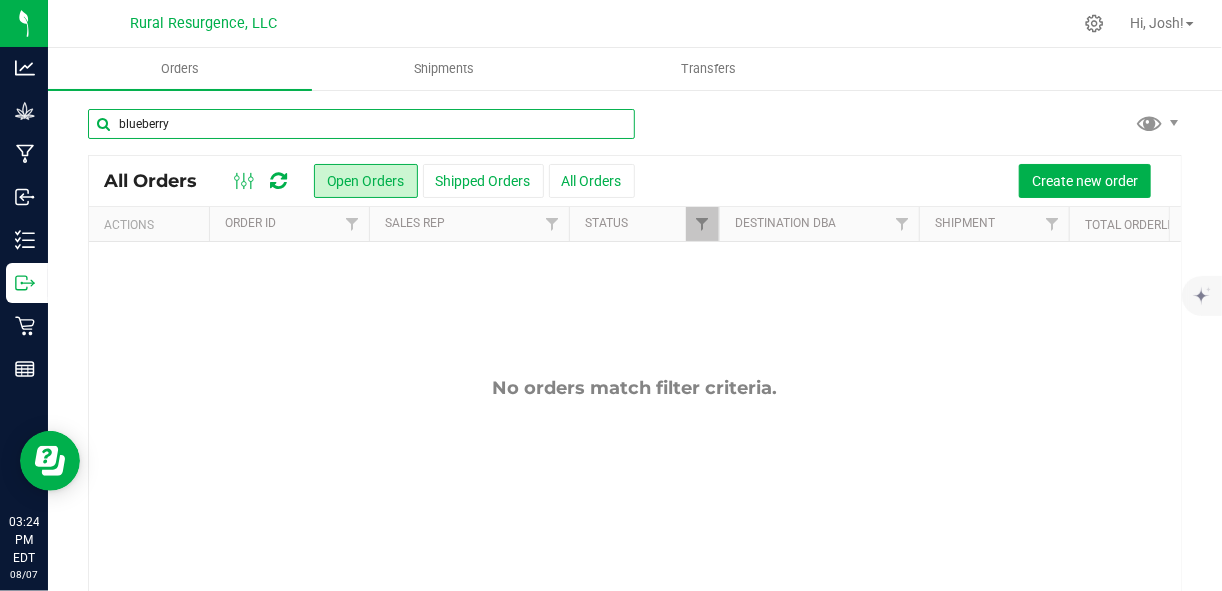 type on "blueberry" 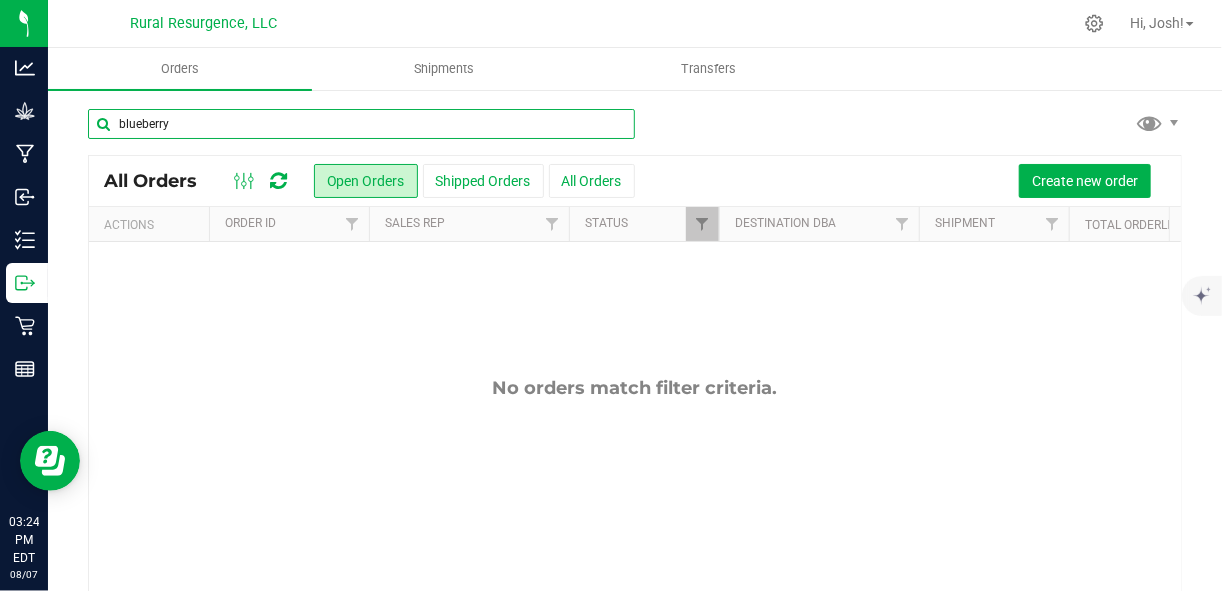 click on "blueberry
All Orders
Open Orders
Shipped Orders" at bounding box center [635, 319] 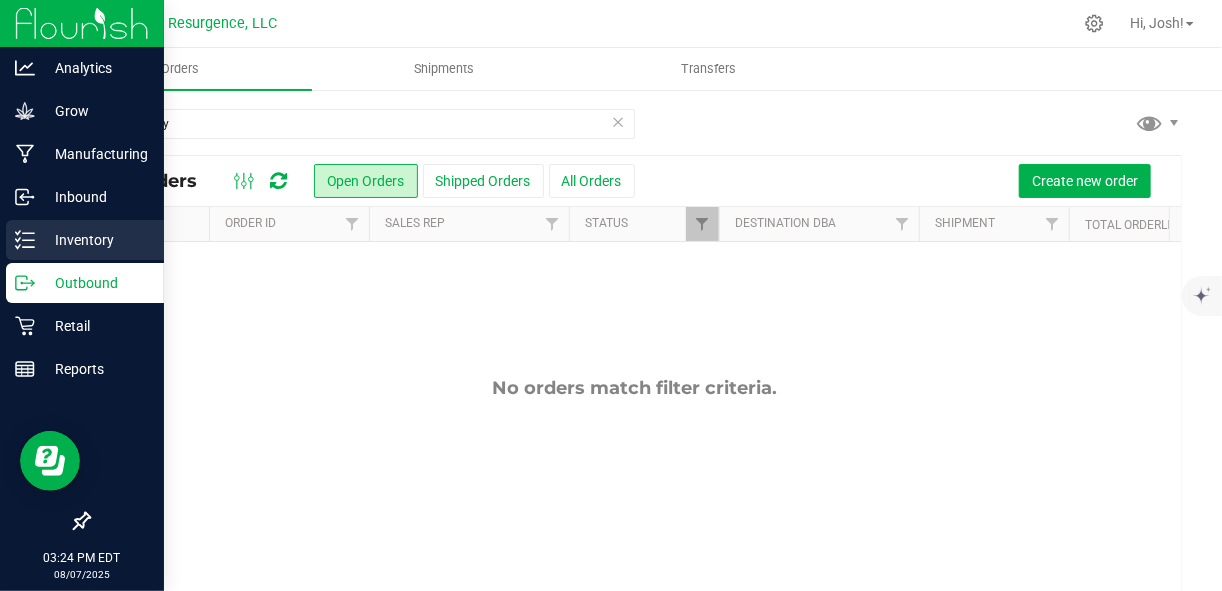 click on "Inventory" at bounding box center (95, 240) 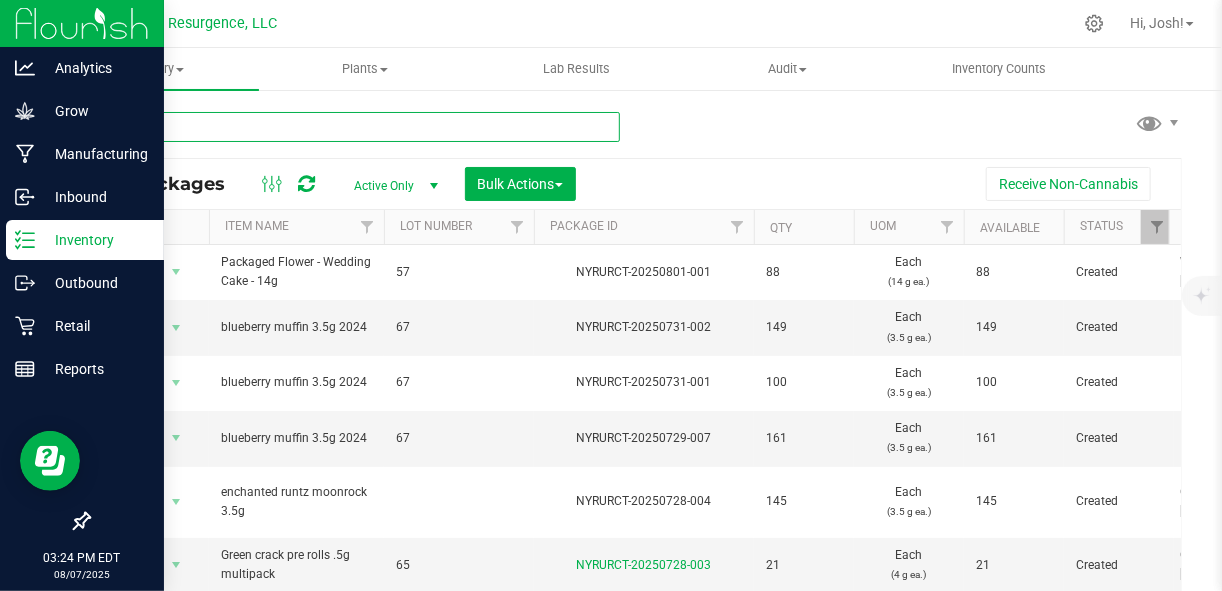click at bounding box center [354, 127] 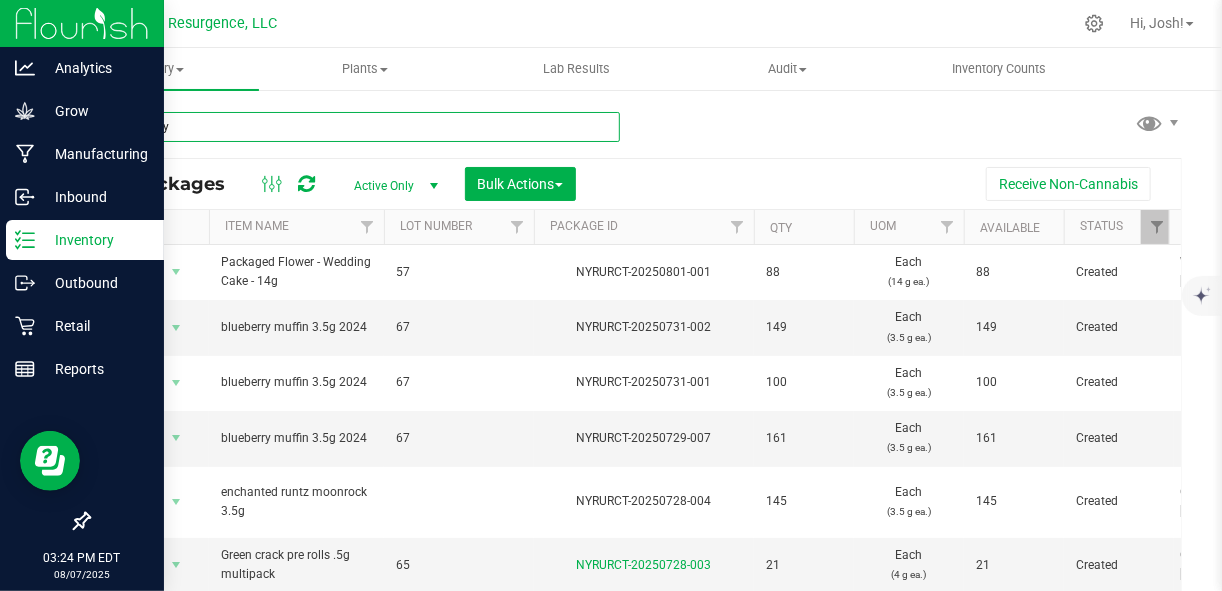 type on "blueberry" 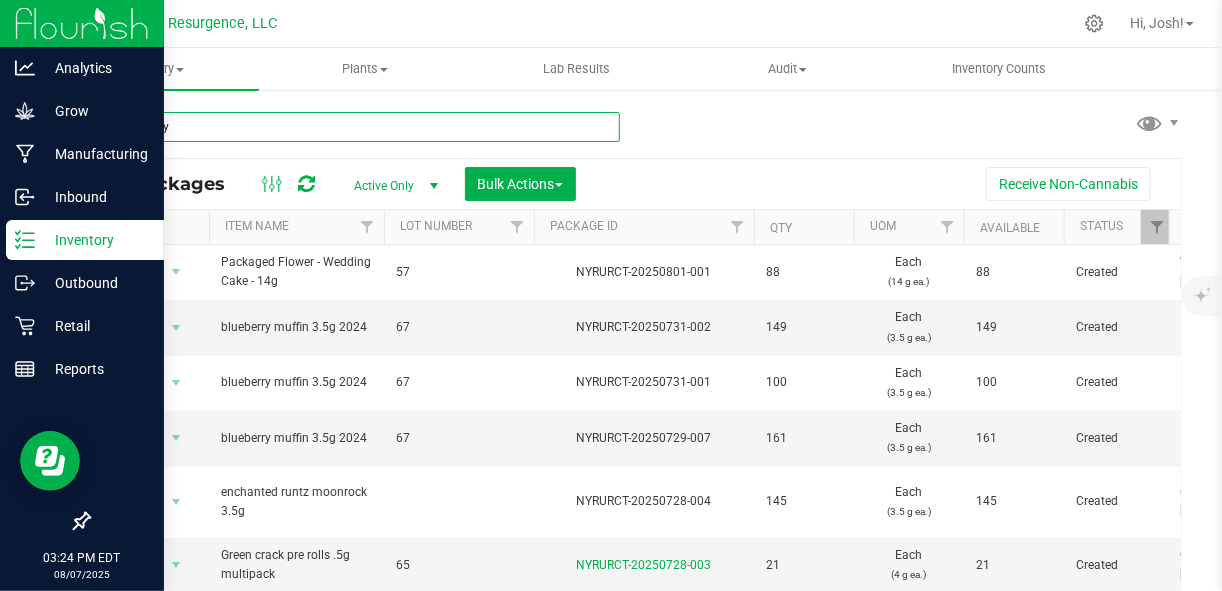 click on "blueberry" at bounding box center [354, 127] 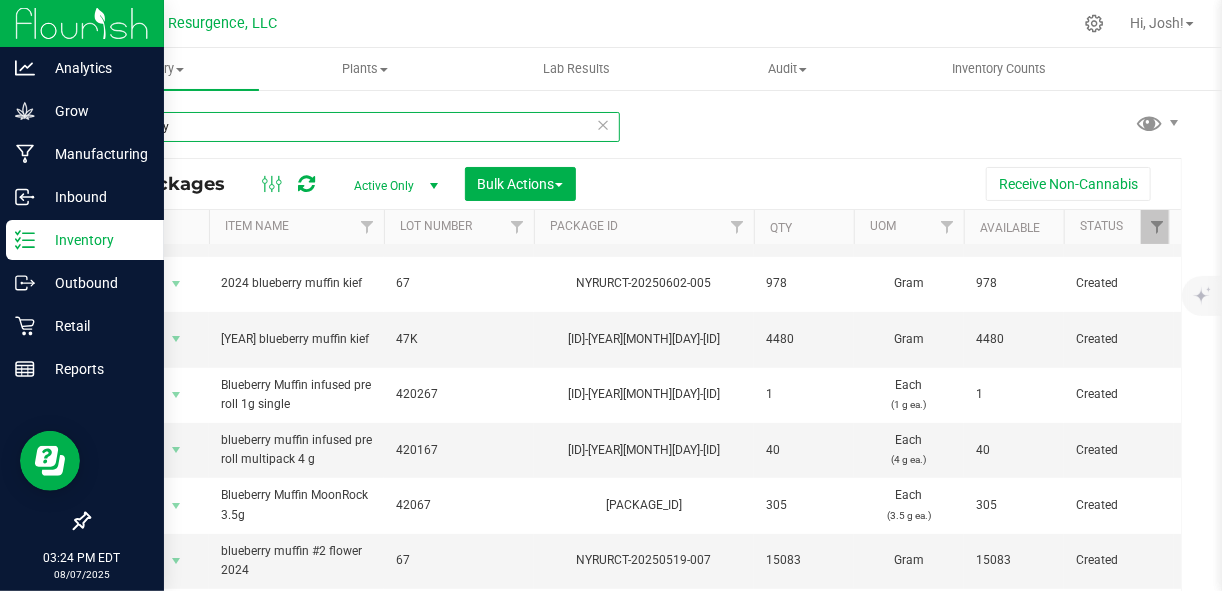 scroll, scrollTop: 242, scrollLeft: 0, axis: vertical 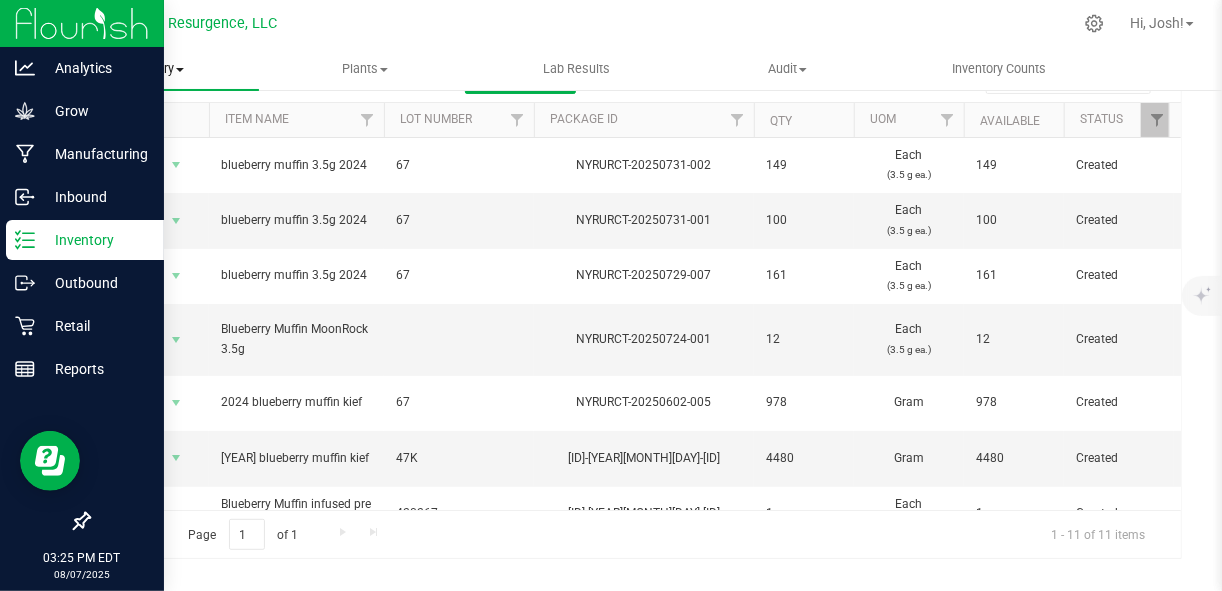 click on "Inventory" at bounding box center [153, 69] 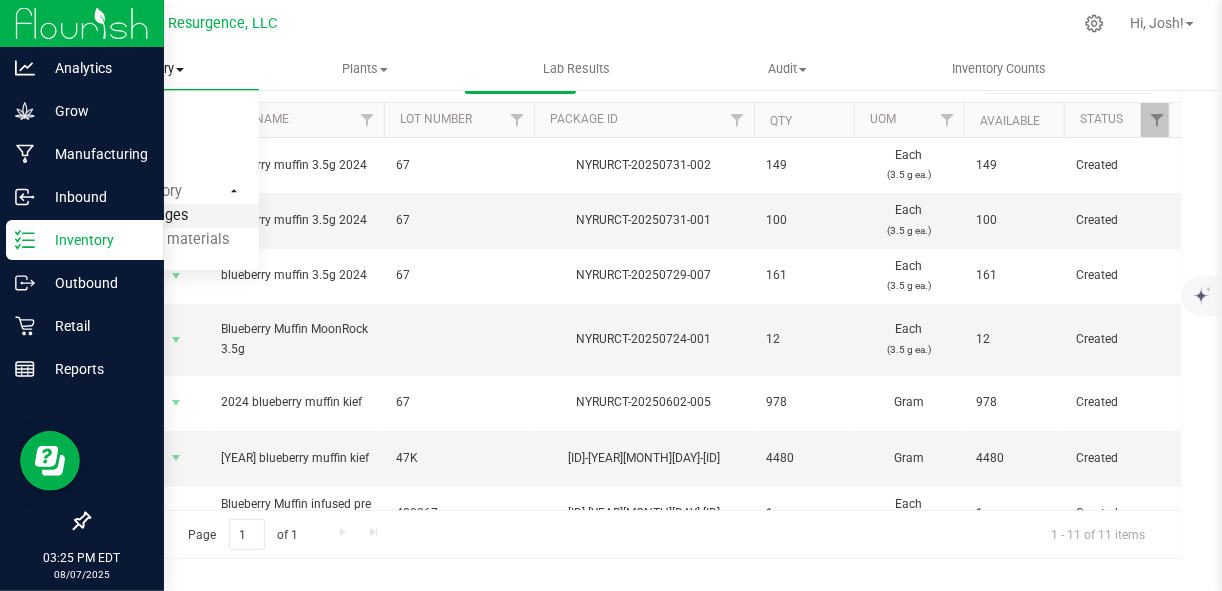 click on "From packages" at bounding box center (118, 216) 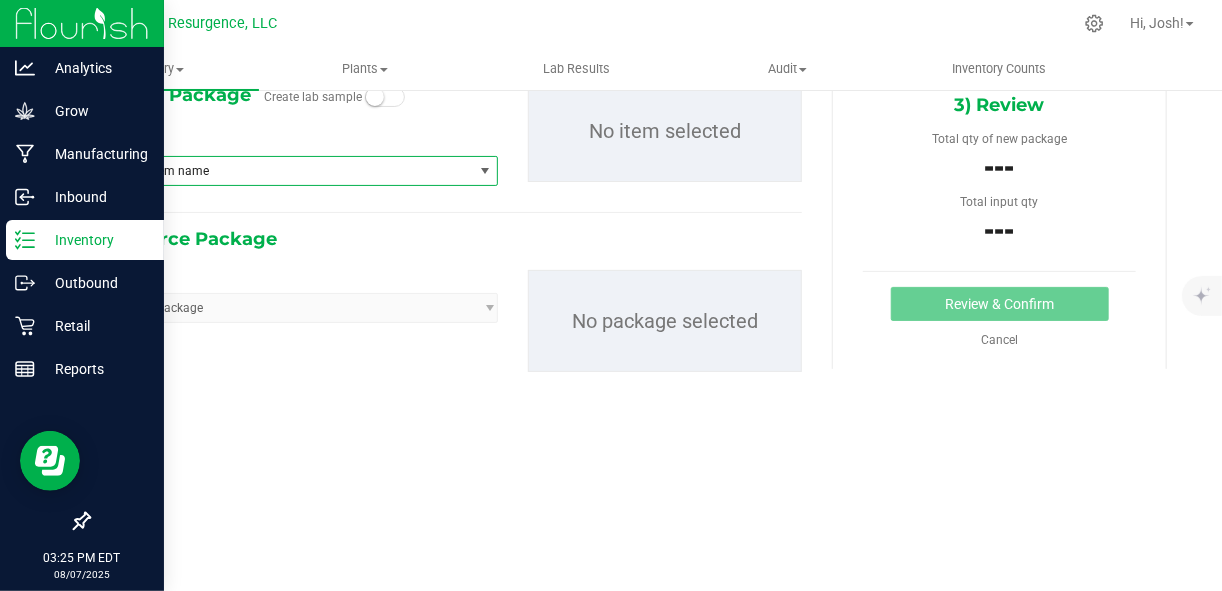 click on "Type item name" at bounding box center [288, 171] 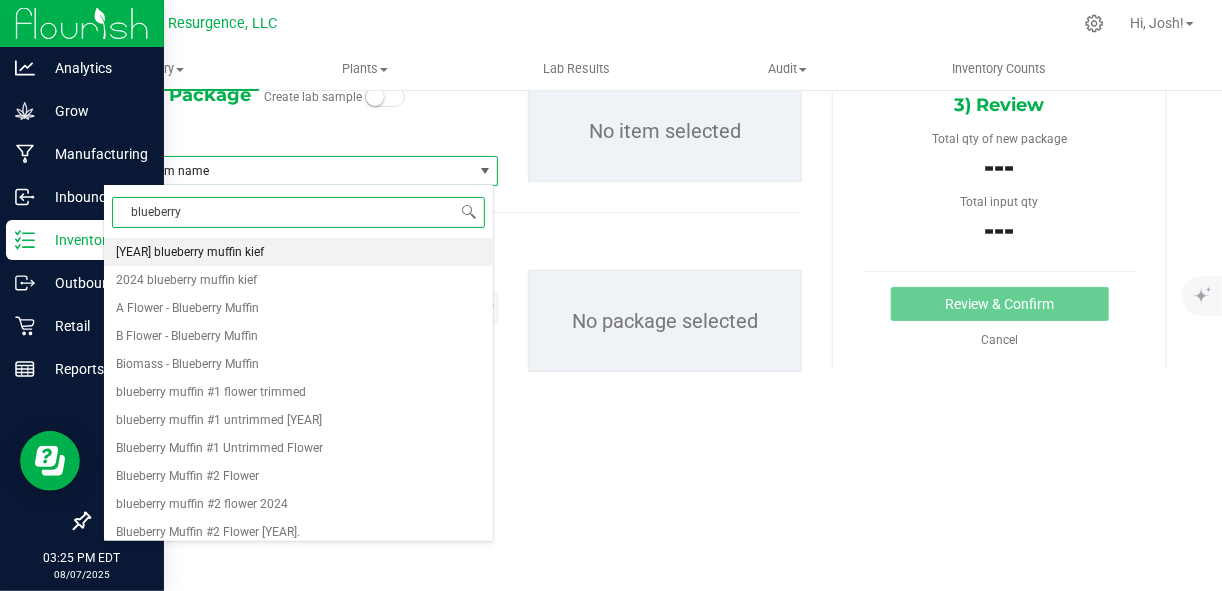 type on "blueberry" 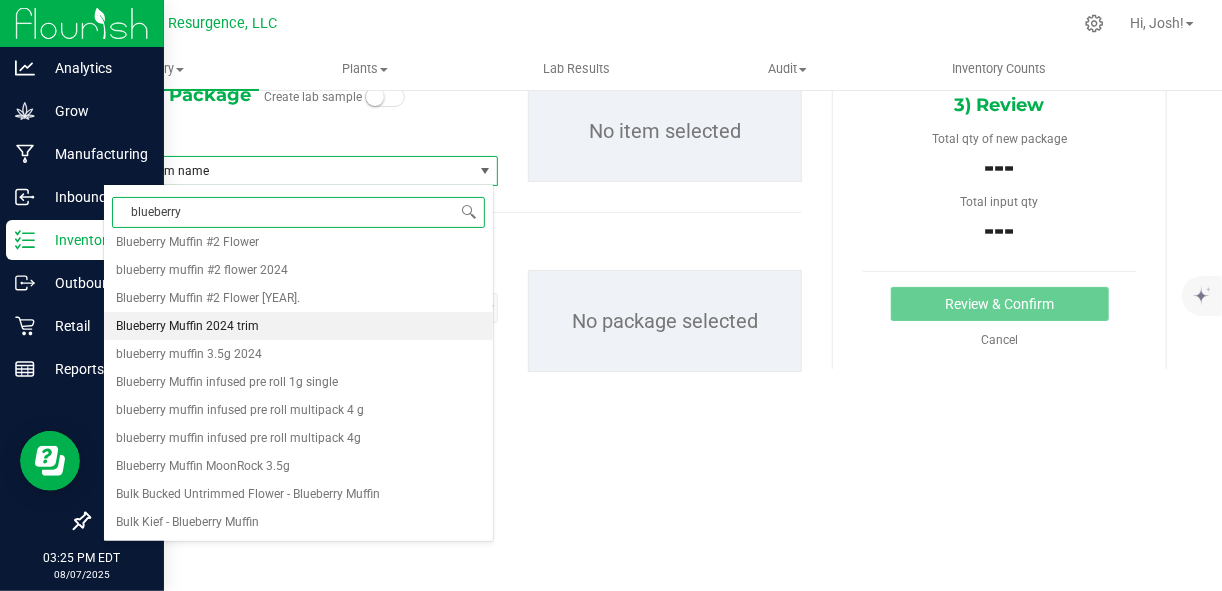 scroll, scrollTop: 235, scrollLeft: 0, axis: vertical 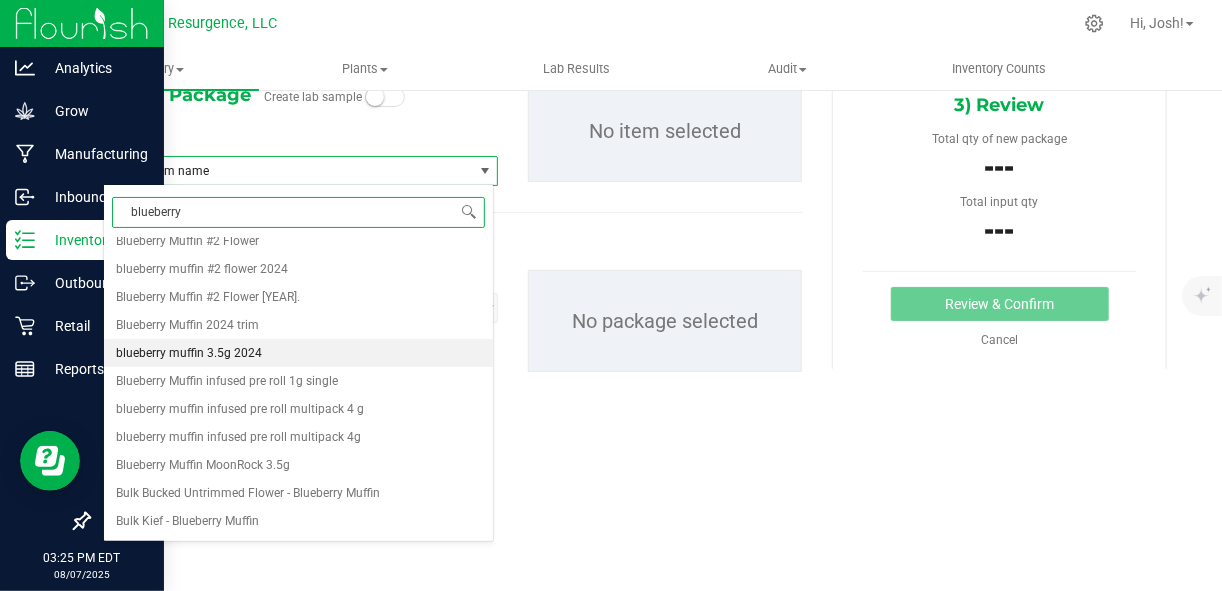 click on "blueberry muffin 3.5g 2024" at bounding box center (298, 353) 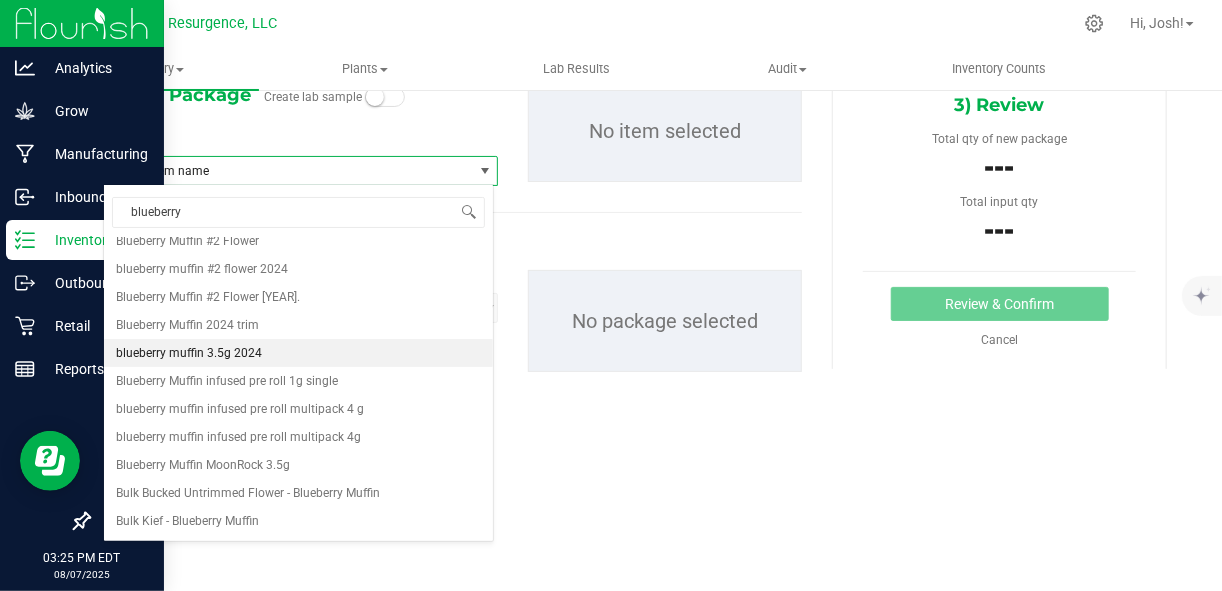 type 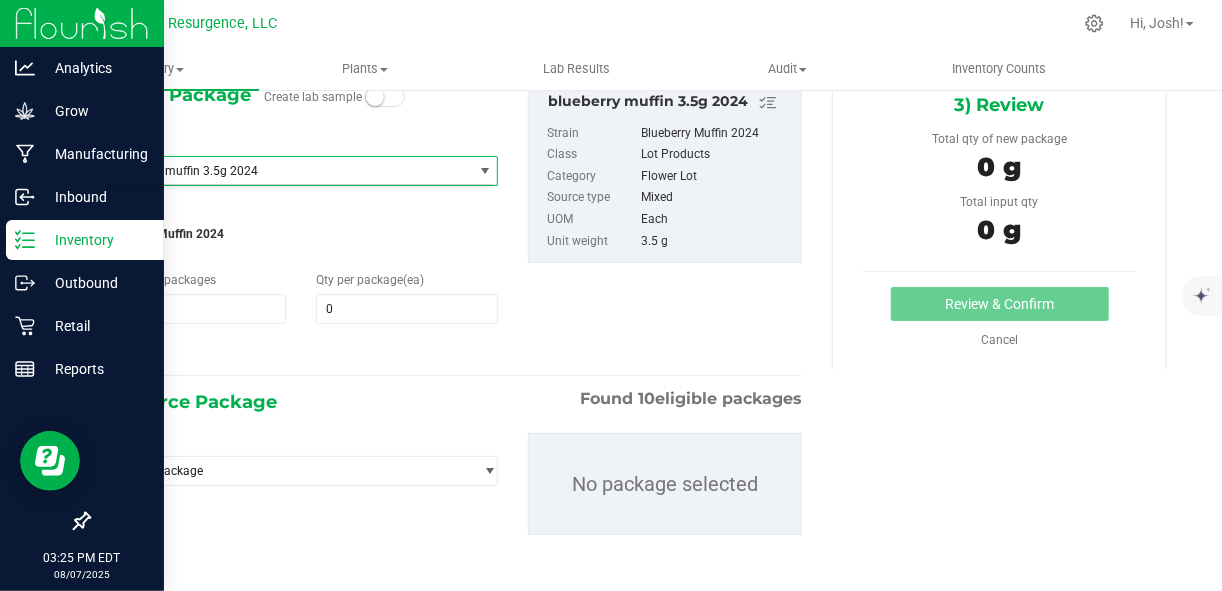 scroll, scrollTop: 1008, scrollLeft: 0, axis: vertical 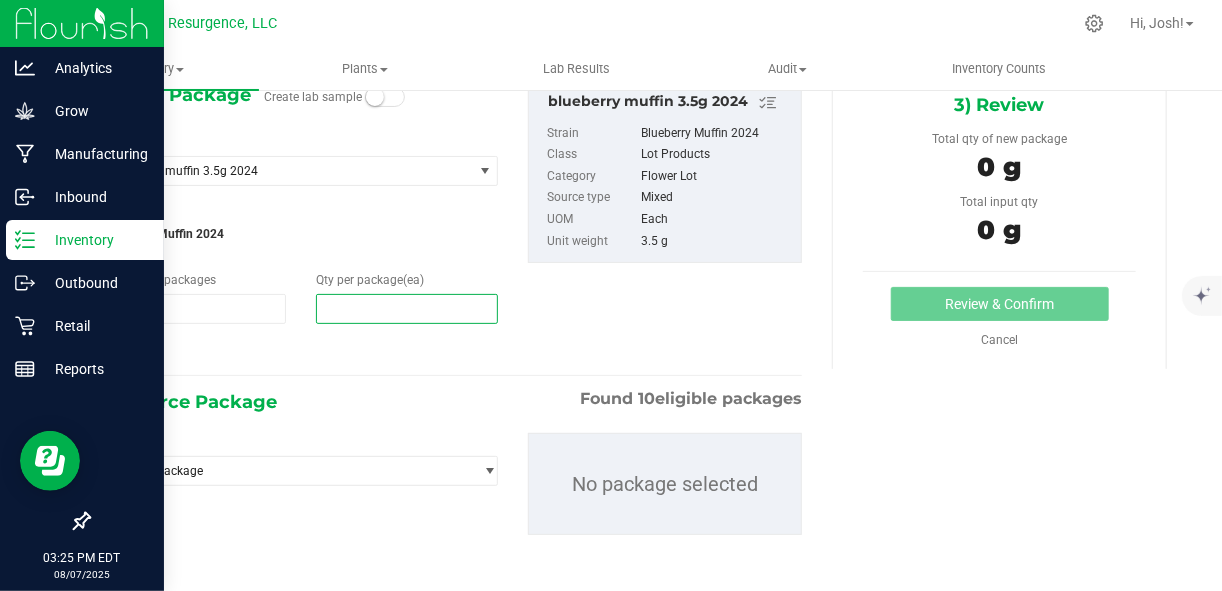 click at bounding box center (407, 309) 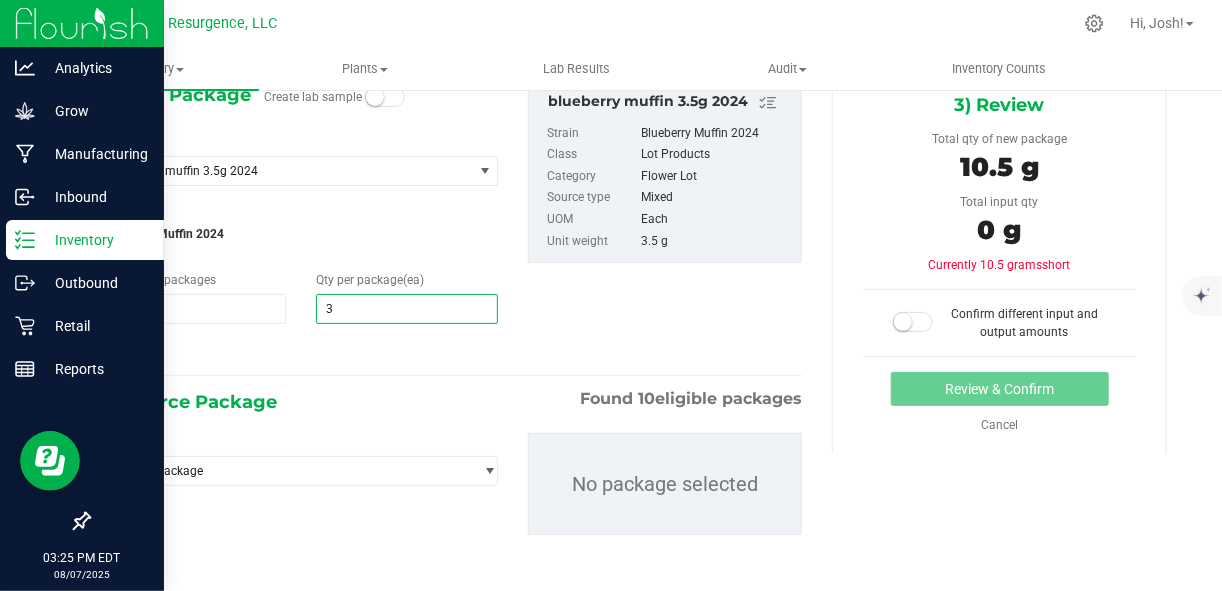 type on "35" 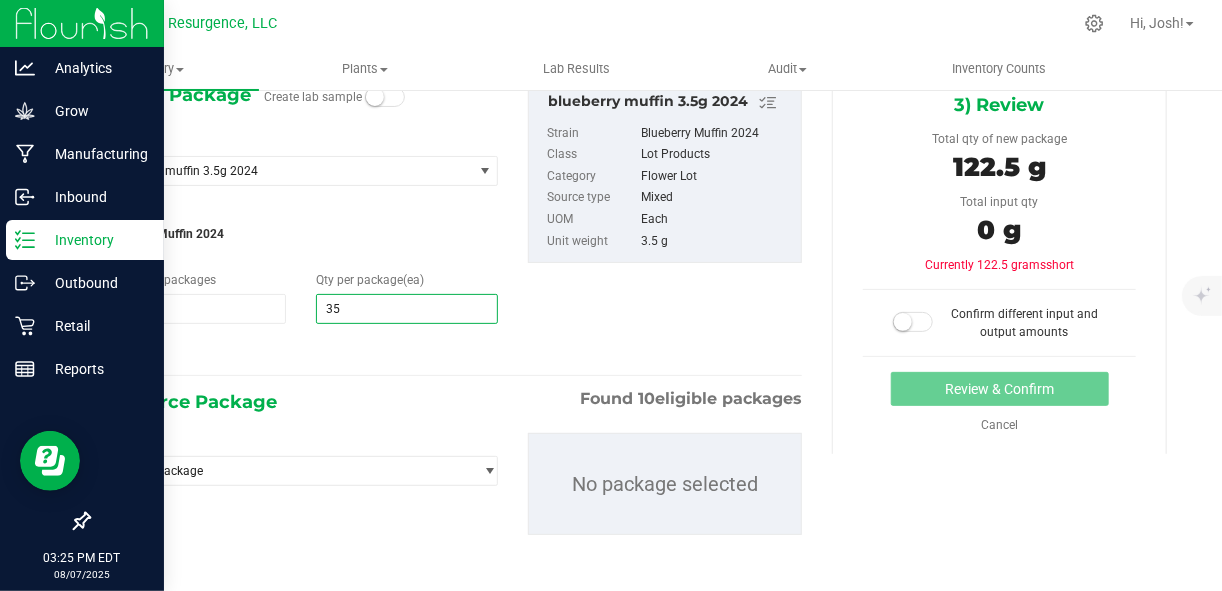 type on "35" 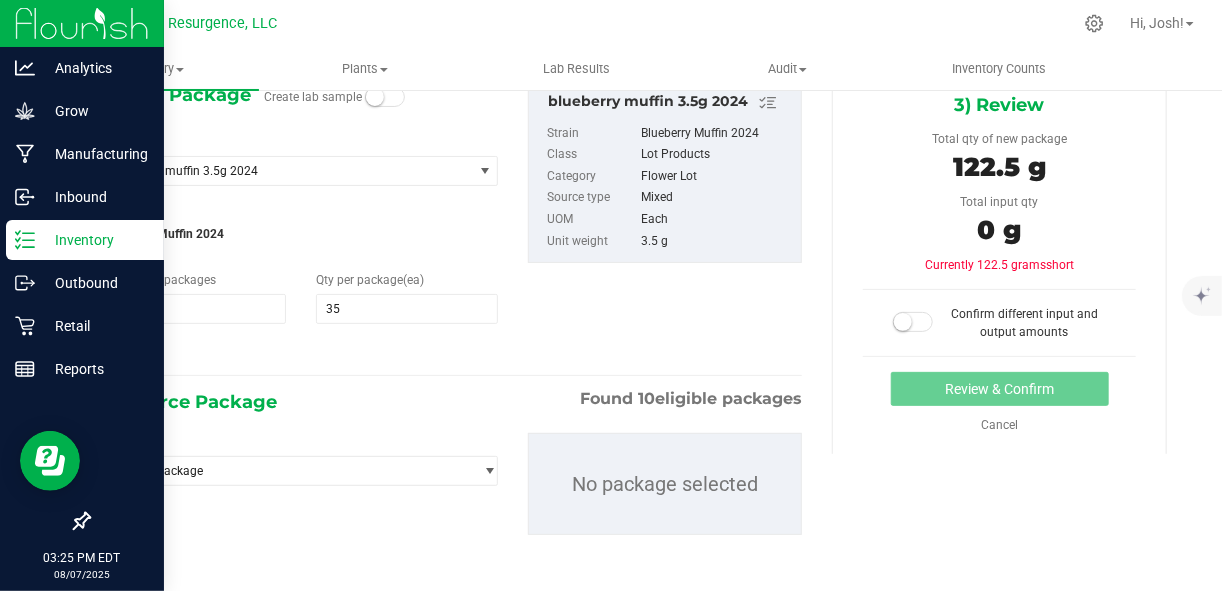 click on "Strain
Blueberry Muffin [YEAR]" at bounding box center [300, 228] 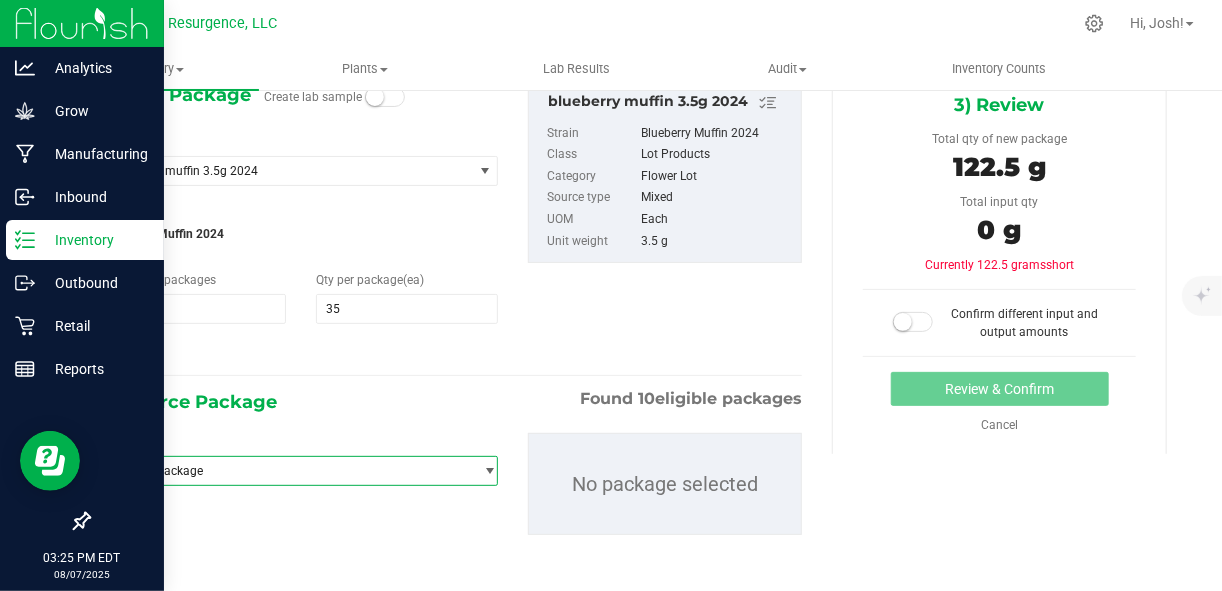 click on "Select package" at bounding box center [288, 471] 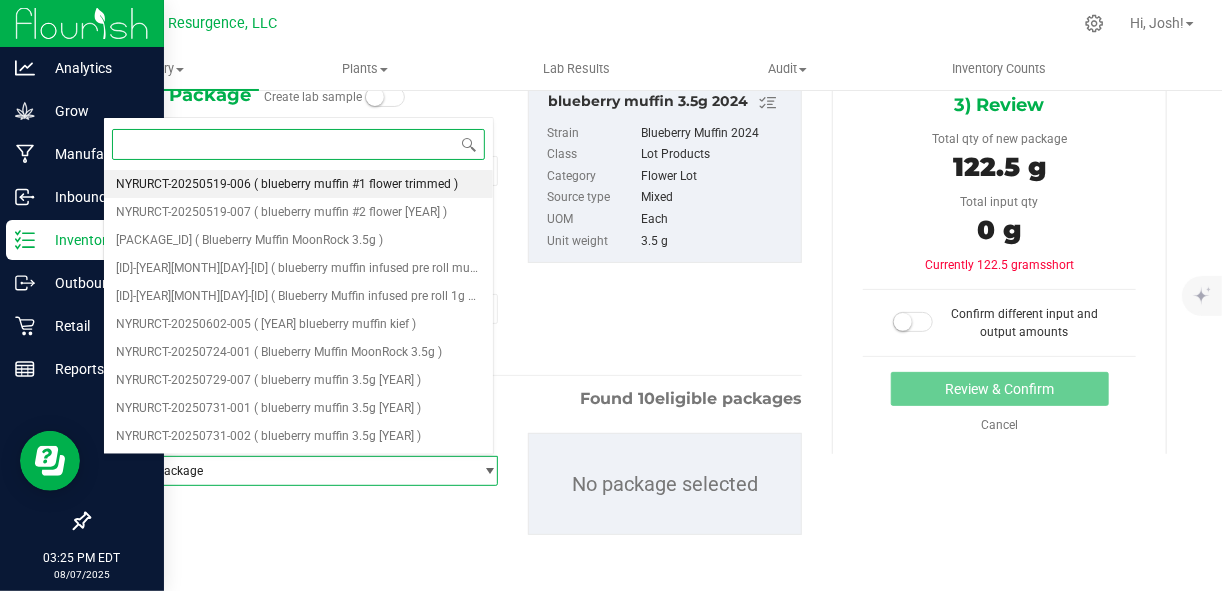 click on "(
blueberry muffin #1 flower trimmed
)" at bounding box center [356, 184] 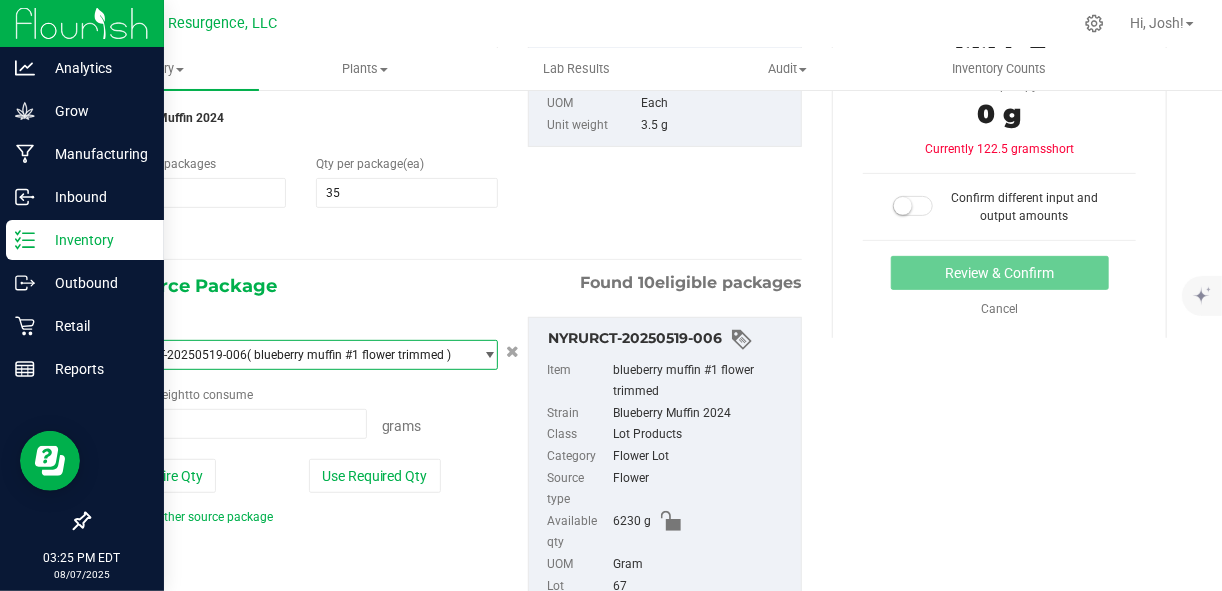 scroll, scrollTop: 229, scrollLeft: 0, axis: vertical 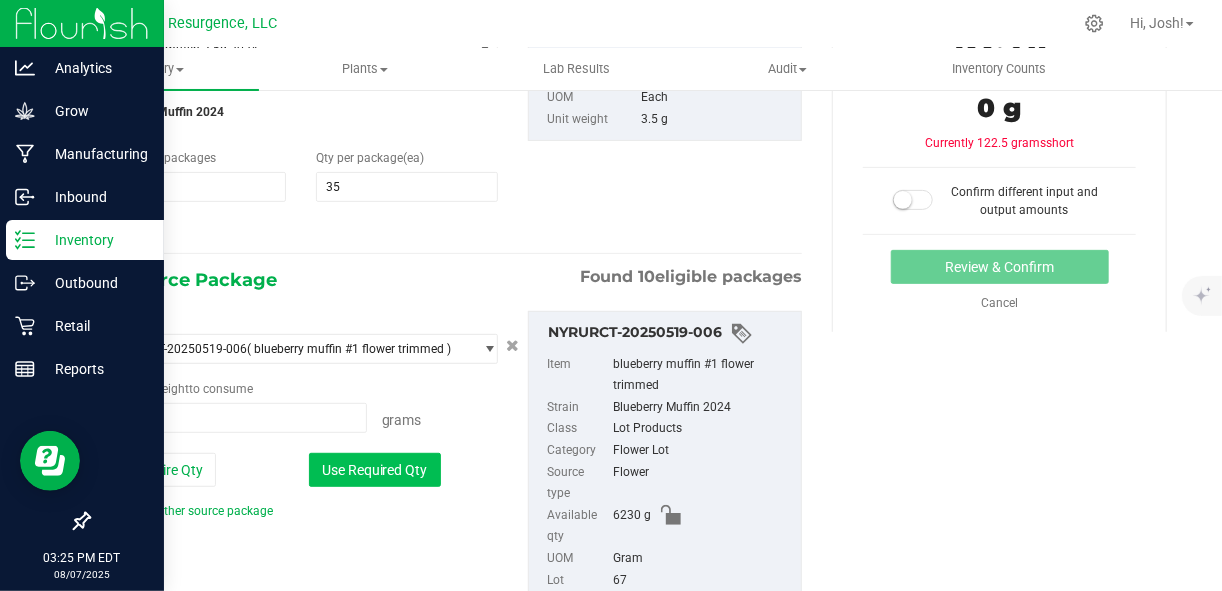 click on "Use Required Qty" at bounding box center (375, 470) 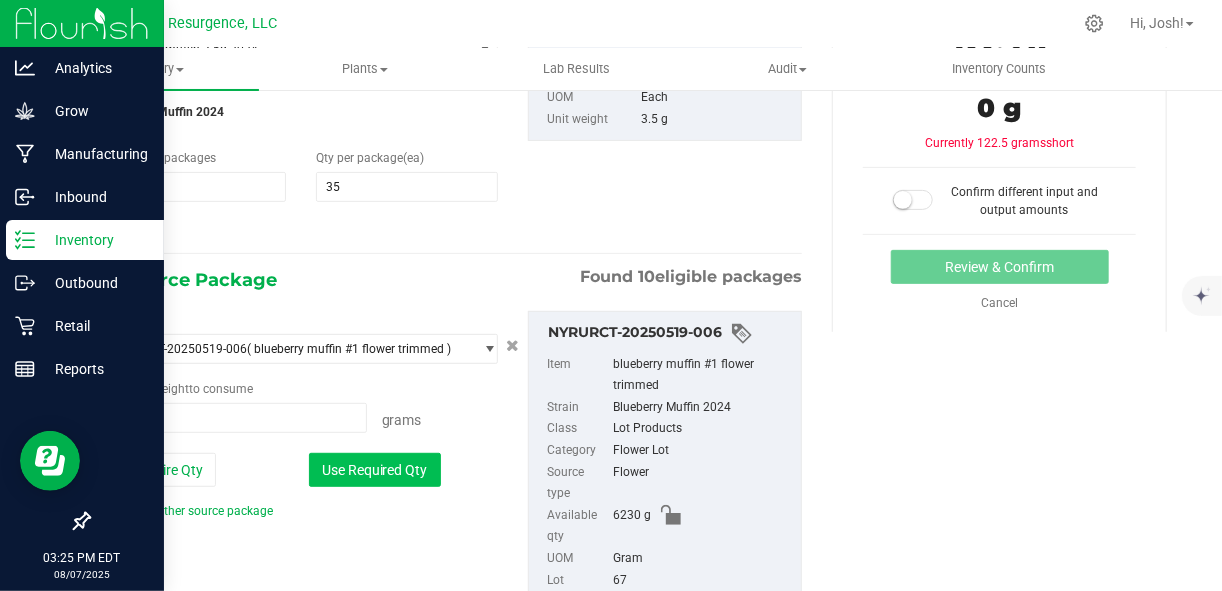 type on "122.5000 g" 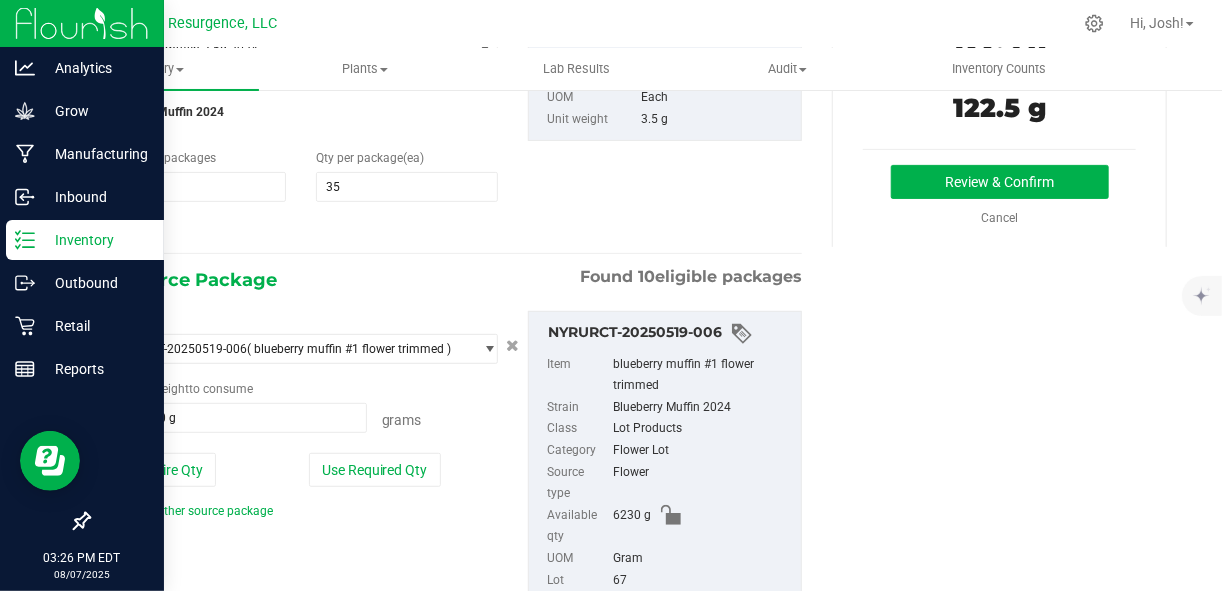 click on "1) New Package
Create lab sample
Select Item
blueberry muffin 3.5g [YEAR]
Biomass - Snow Panda BIOMASS [YEAR] biskwik #1 trimmed flower biskwik trim blueberry muffin #1 flower trimmed blueberry muffin #1 untrimmed [YEAR] Blueberry Muffin #1 Untrimmed Flower Blueberry Muffin #2 Flower blueberry muffin #2 flower [YEAR] Blueberry Muffin #2 Flower [YEAR]. Blueberry Muffin [YEAR] trim blueberry muffin 3.5g [YEAR] Blueberry Muffin infused pre roll 1g single blueberry muffin infused pre roll multipack 4 g Blueberry Muffin MoonRock 3.5g" at bounding box center [635, 307] 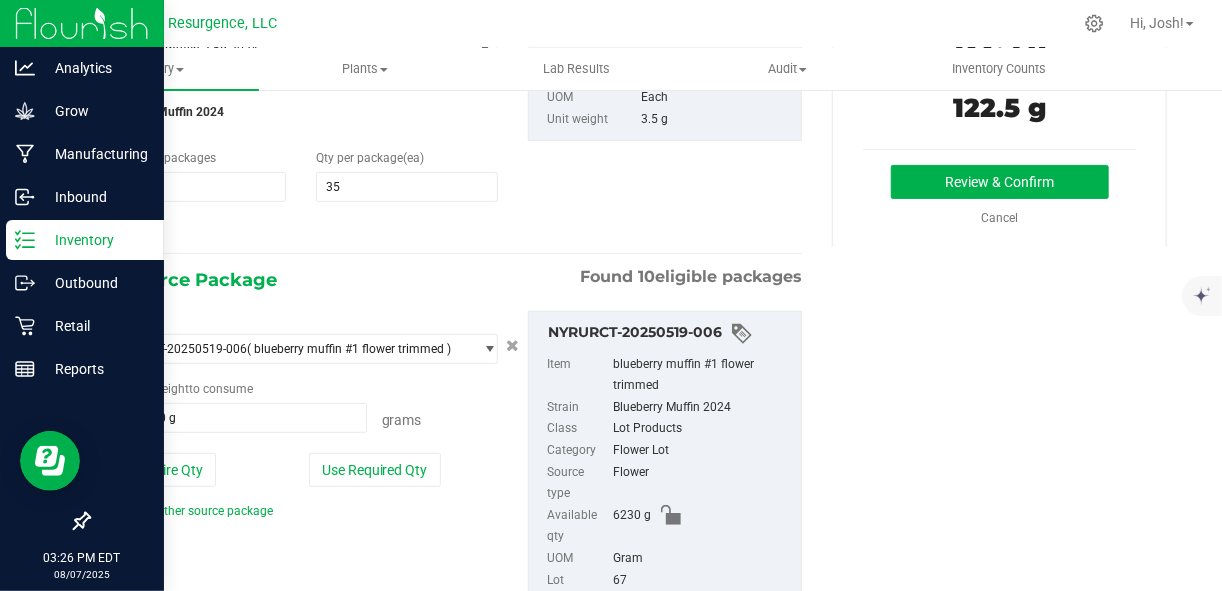 scroll, scrollTop: 316, scrollLeft: 0, axis: vertical 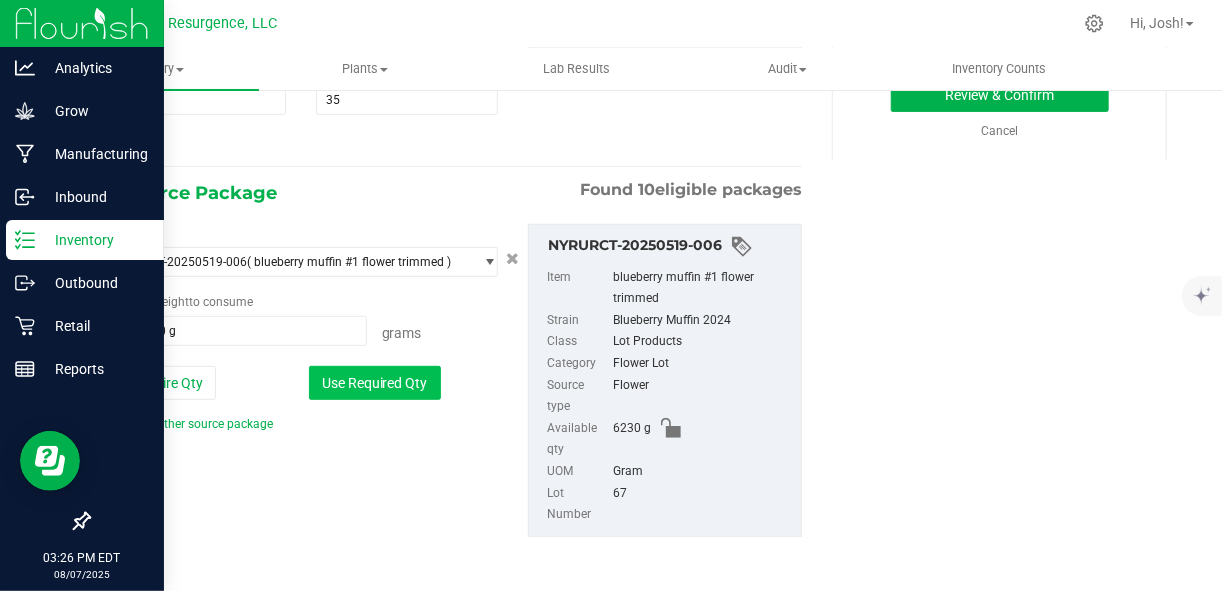 click on "Use Required Qty" at bounding box center (375, 383) 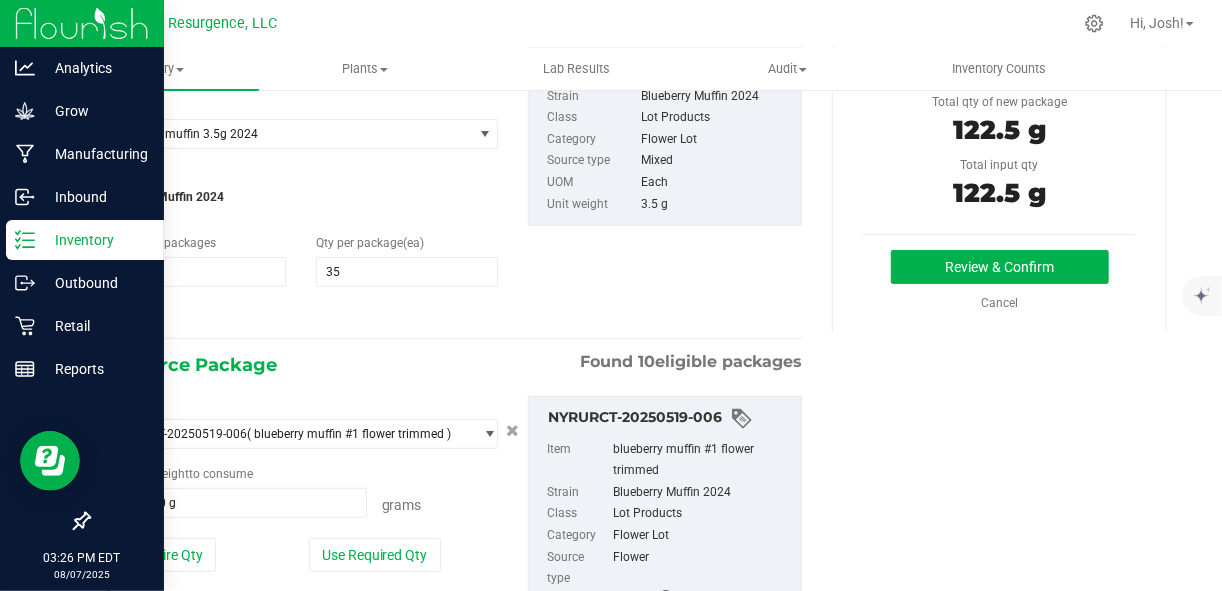 scroll, scrollTop: 141, scrollLeft: 0, axis: vertical 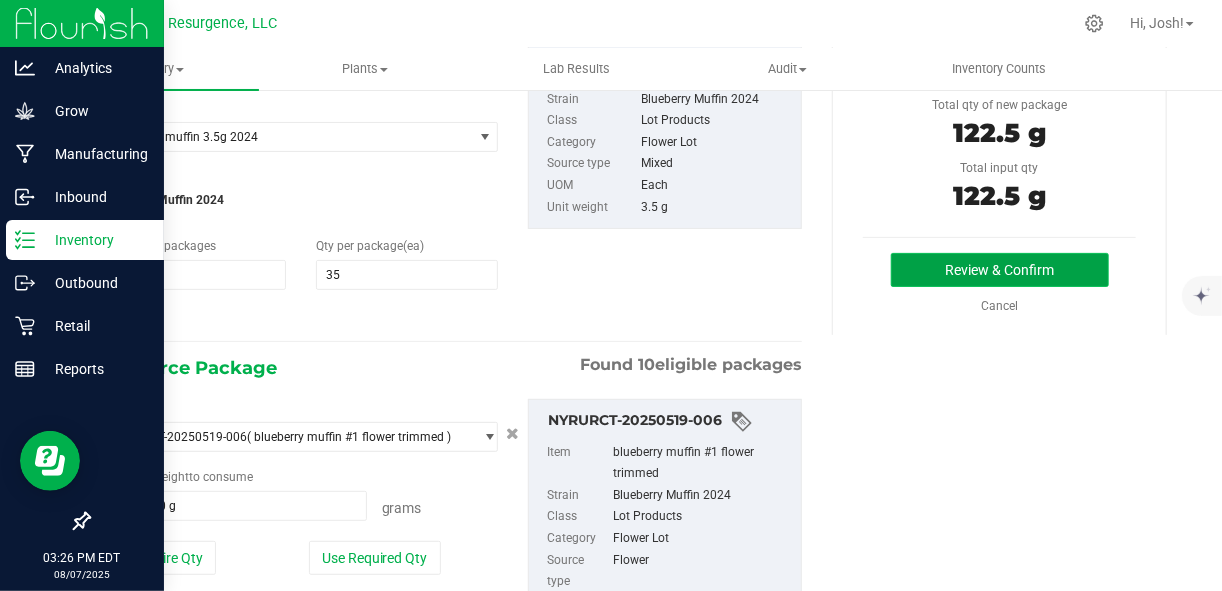 click on "Review & Confirm" at bounding box center (1000, 270) 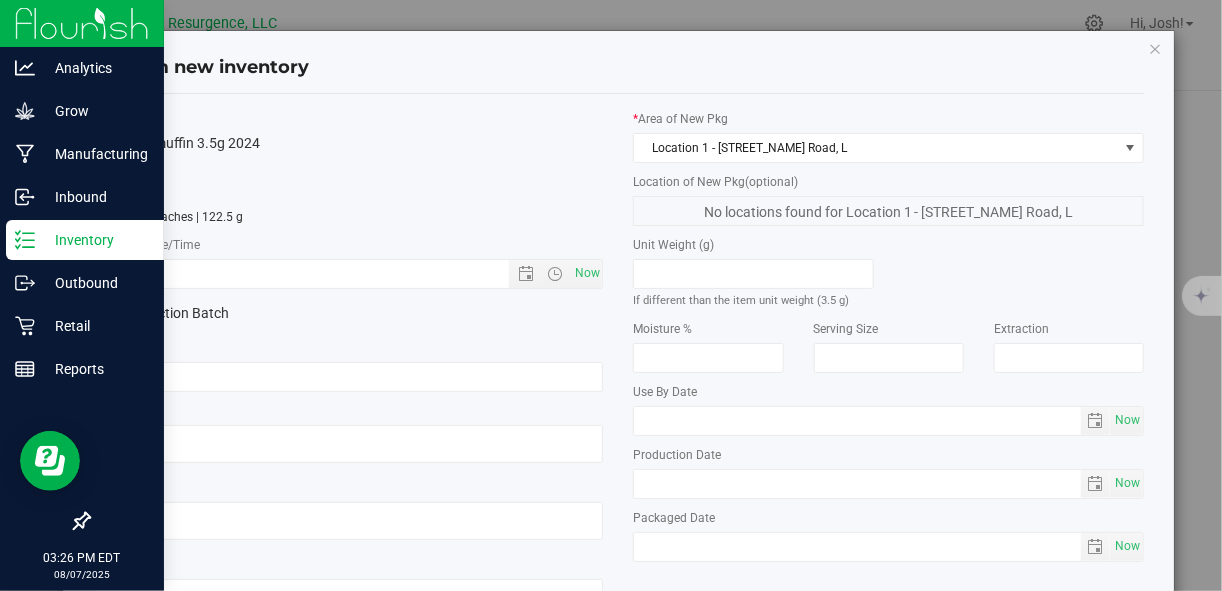 click on "Item Name
blueberry muffin 3.5g [YEAR]
Total Qty
1 package  totaling 35 eaches | 122.5 g
*
Created Date/Time
Now
Production Batch
Lot Number
67
Ref Field 1" at bounding box center [348, 371] 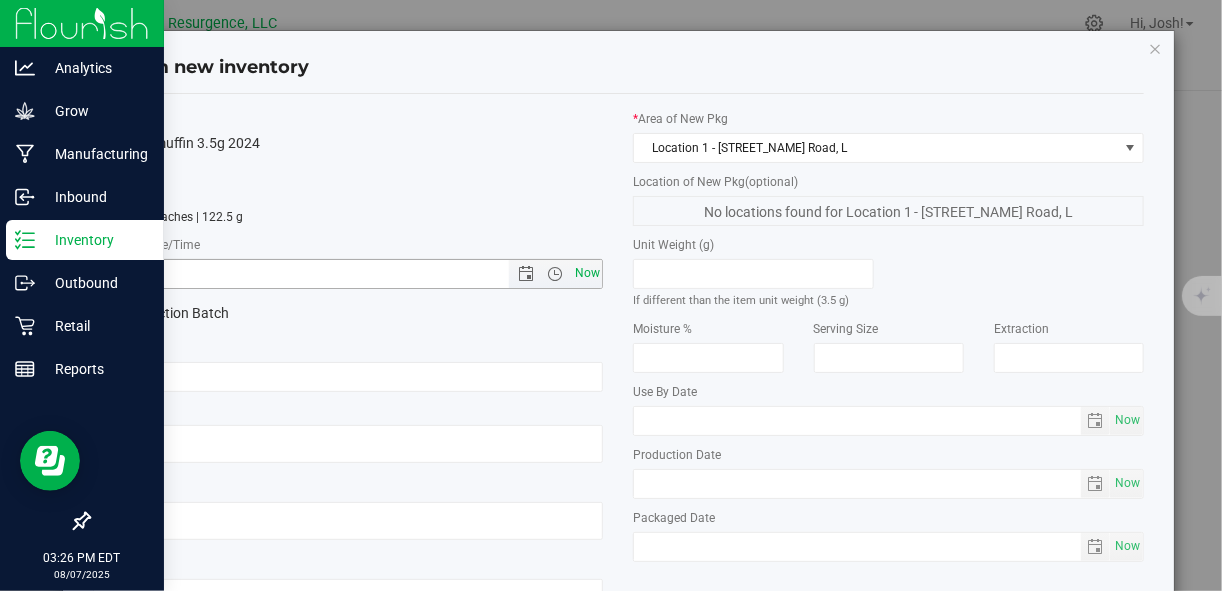 click on "Now" at bounding box center [587, 273] 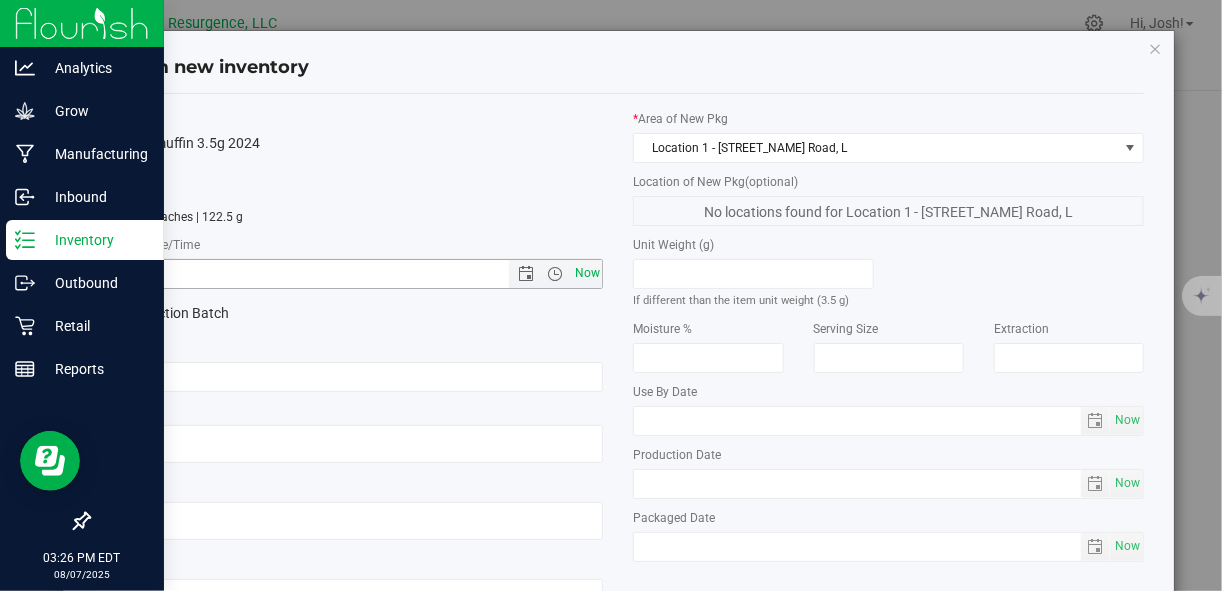 type on "[MONTH]/[DAY]/[YEAR] [HOUR]:[MINUTE] [AMPM]" 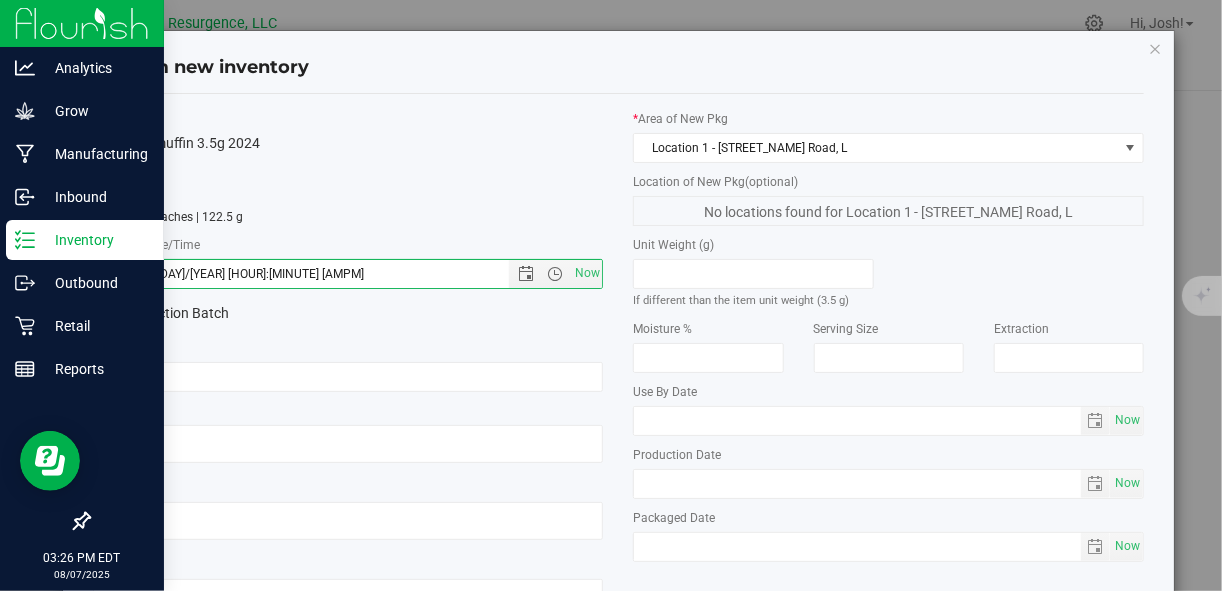 scroll, scrollTop: 154, scrollLeft: 0, axis: vertical 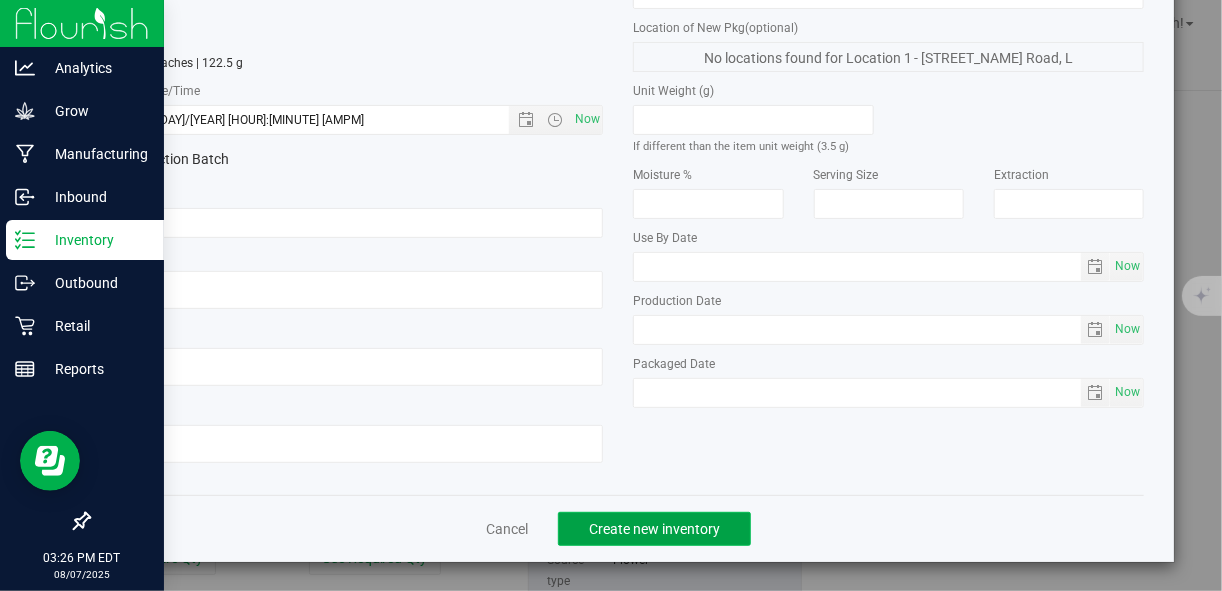 click on "Create new inventory" 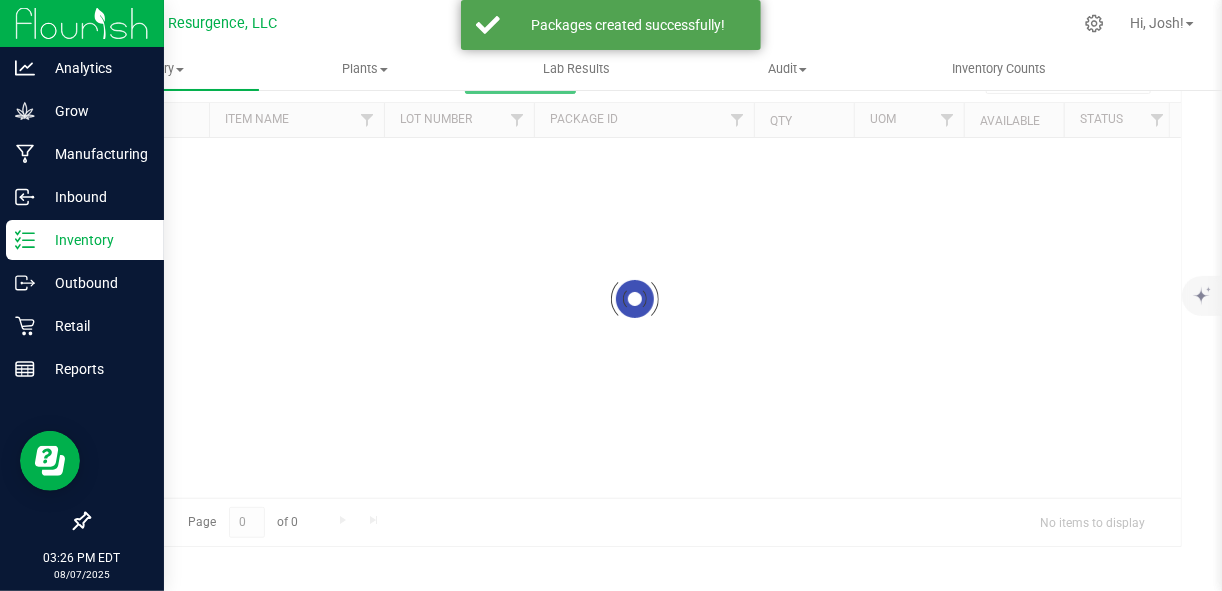 scroll, scrollTop: 107, scrollLeft: 0, axis: vertical 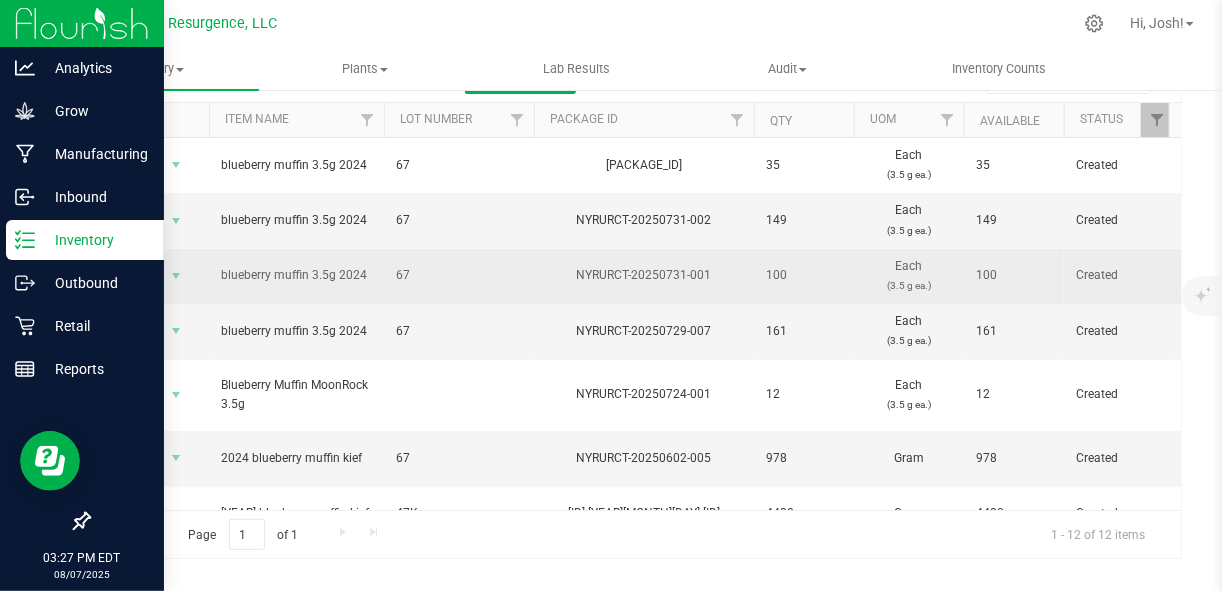 click on "NYRURCT-20250731-001" at bounding box center (644, 275) 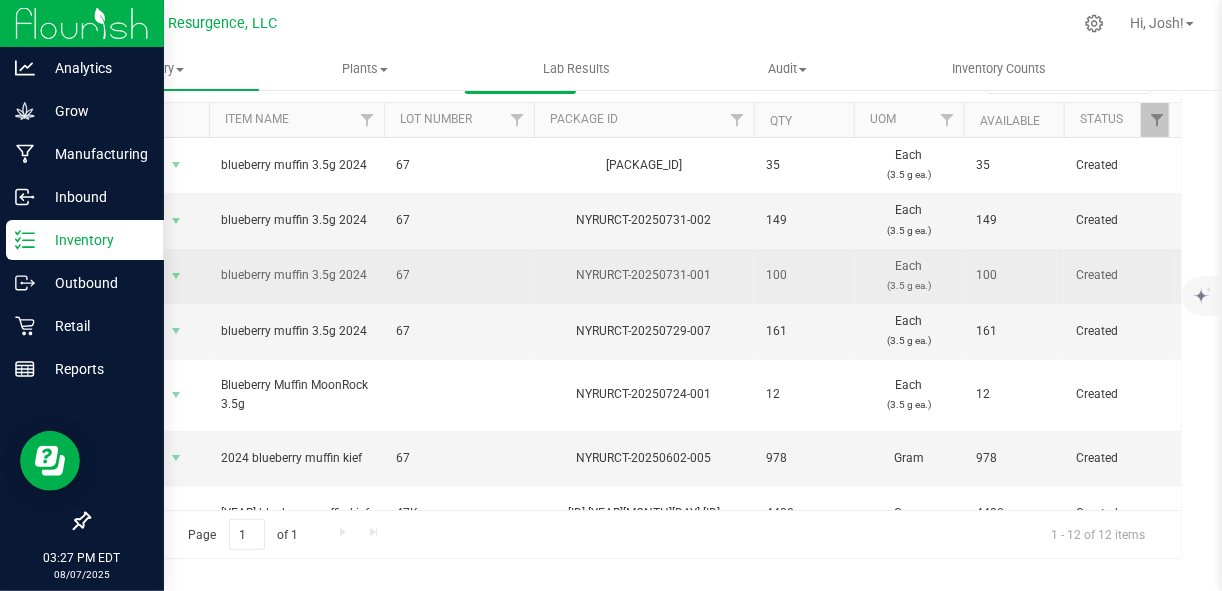 click on "NYRURCT-20250731-001" at bounding box center [644, 275] 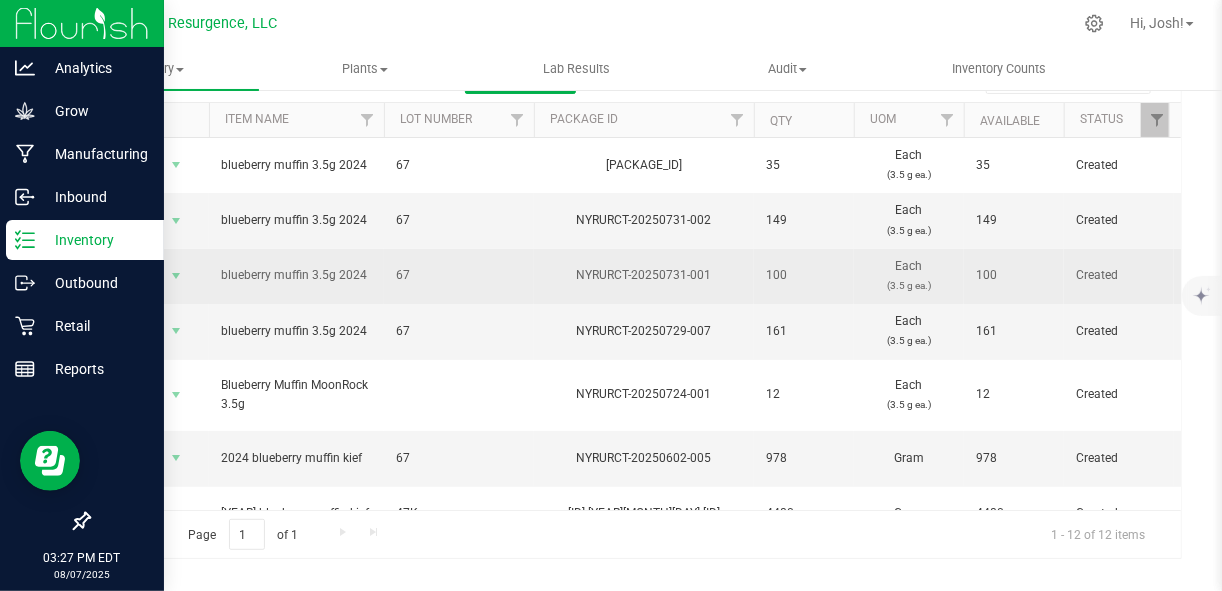 click on "NYRURCT-20250731-001" at bounding box center [644, 275] 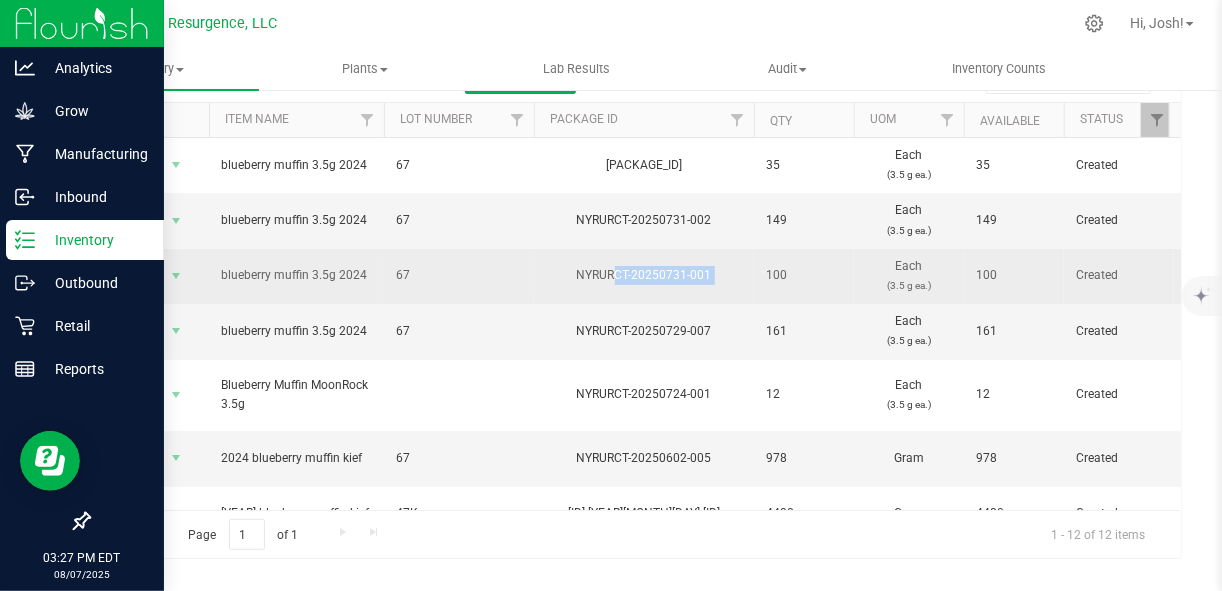 click on "NYRURCT-20250731-001" at bounding box center (644, 275) 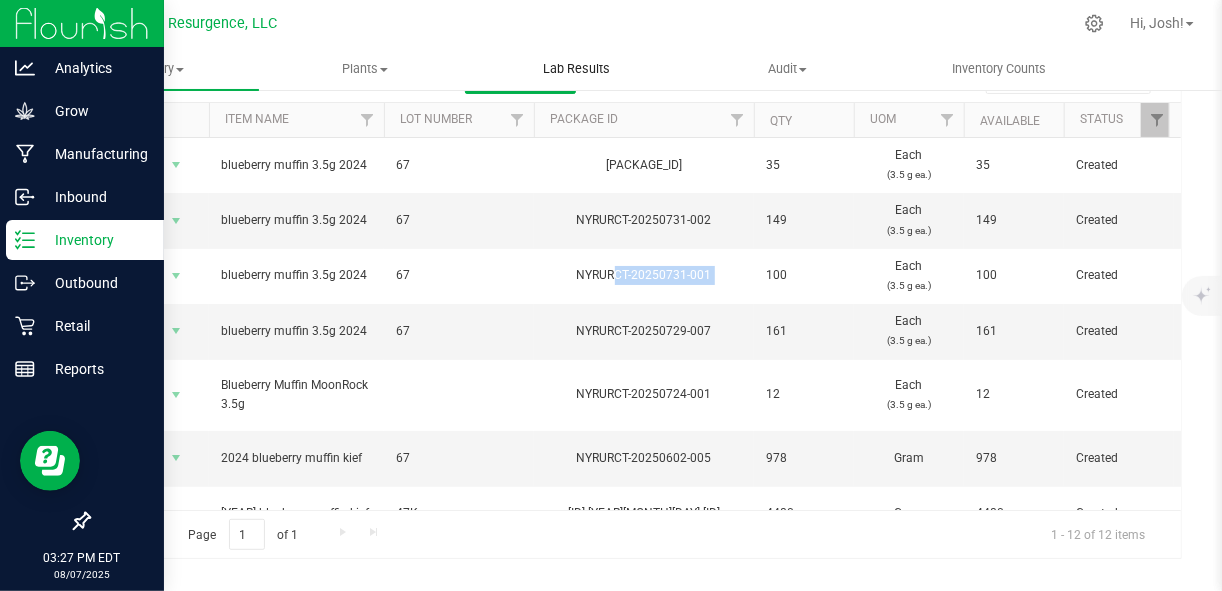 drag, startPoint x: 650, startPoint y: 272, endPoint x: 655, endPoint y: 63, distance: 209.0598 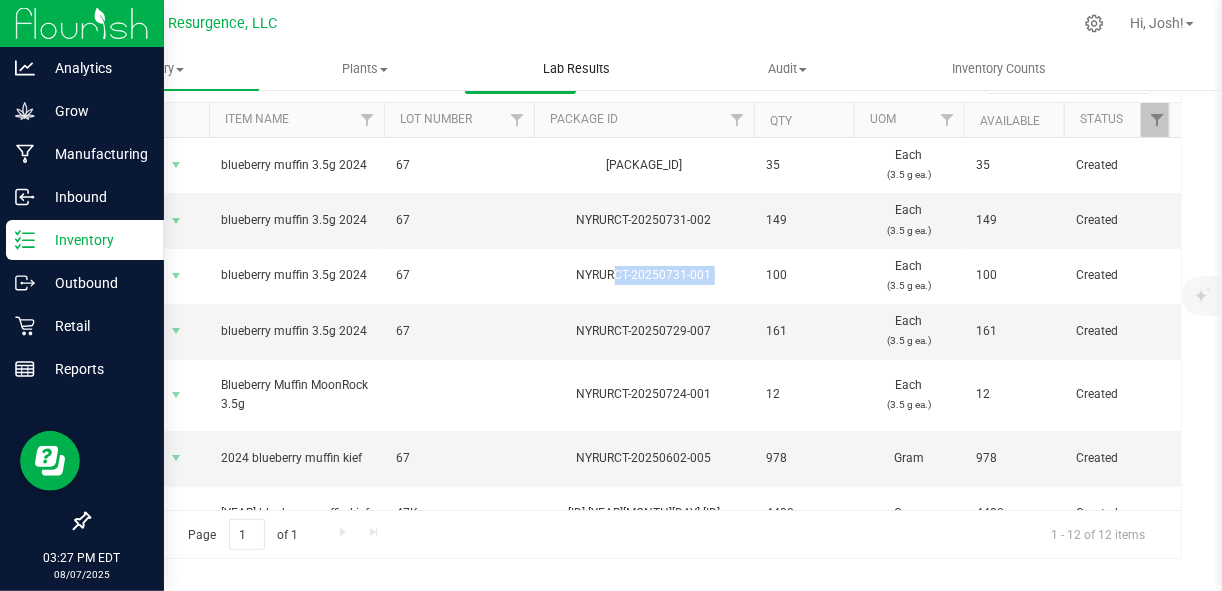 click on "Lab Results" at bounding box center (576, 69) 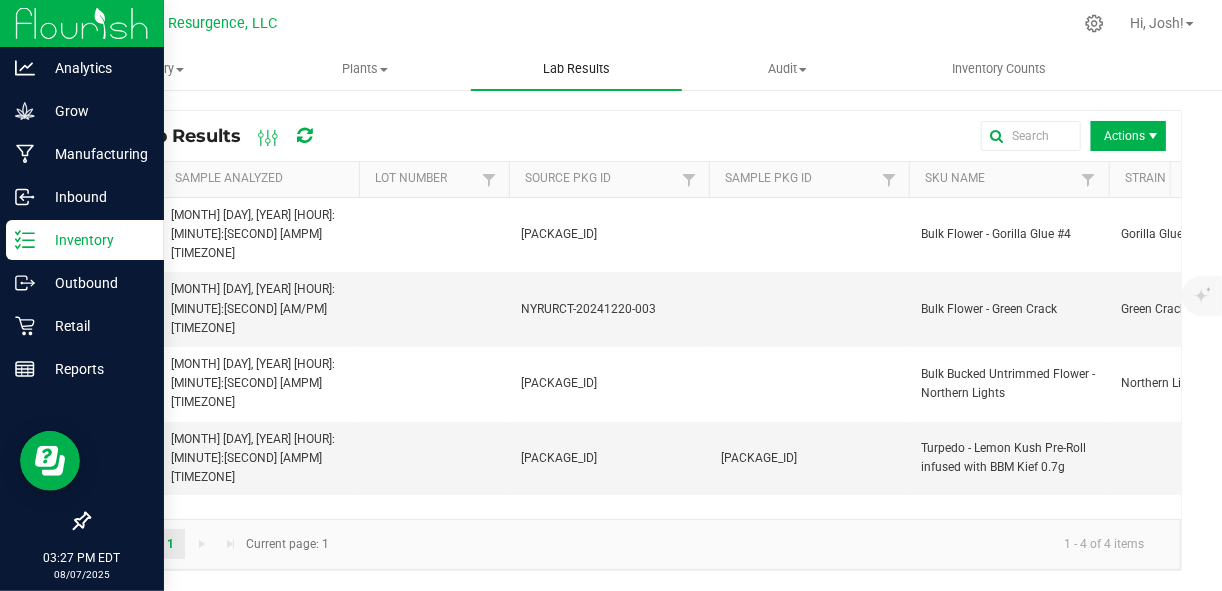 scroll, scrollTop: 0, scrollLeft: 0, axis: both 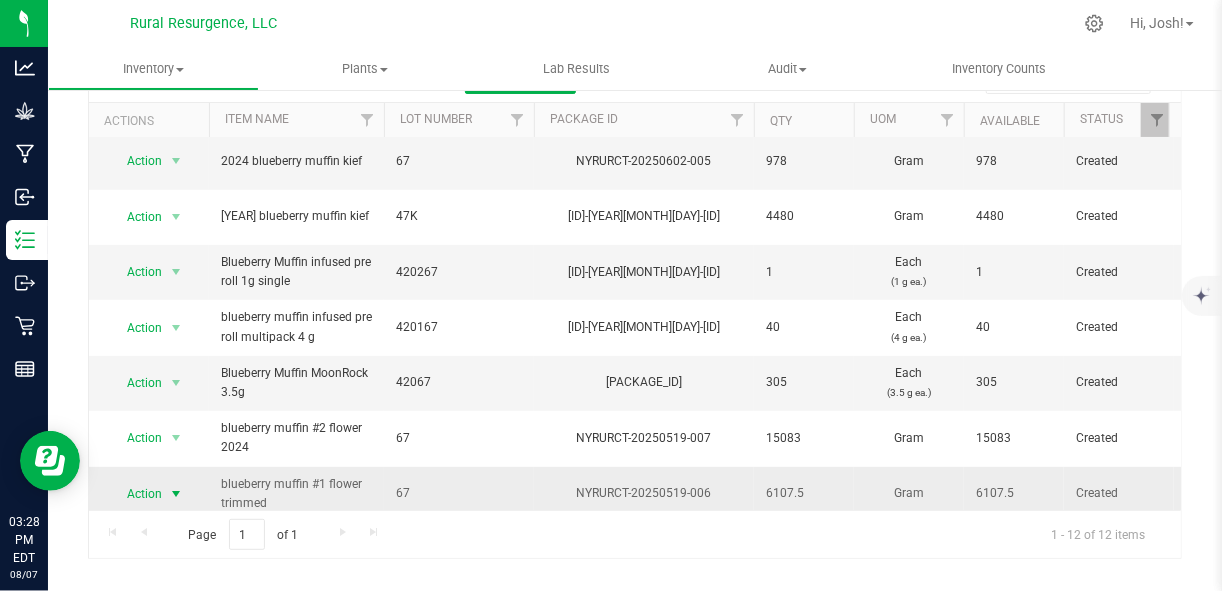 click at bounding box center (176, 494) 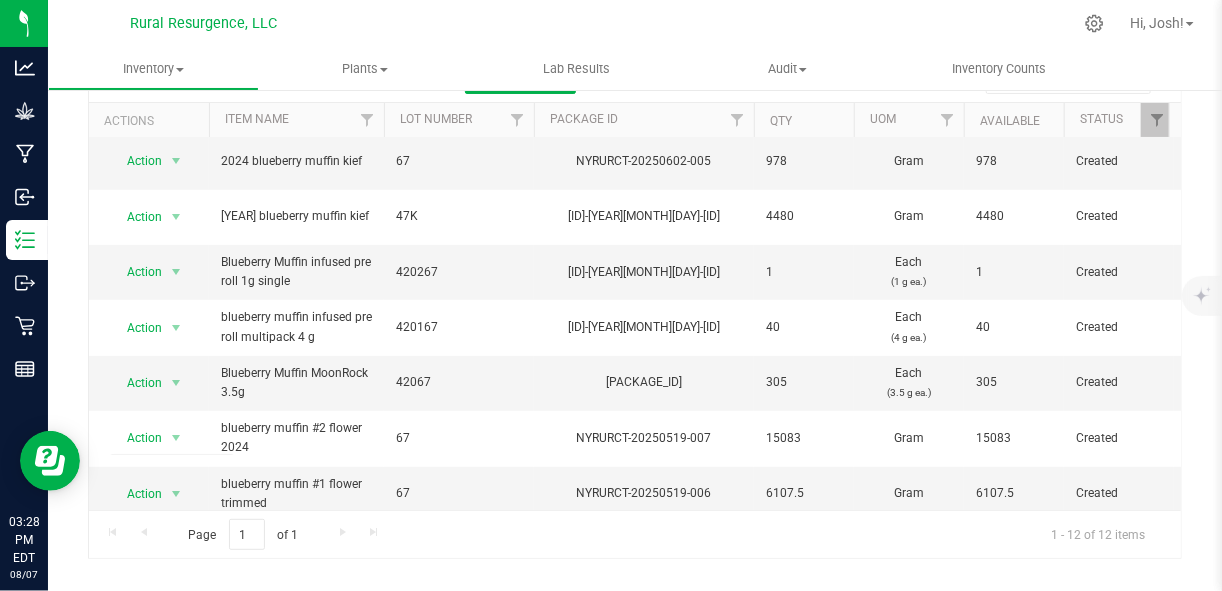 click on "Rural Resurgence, LLC" at bounding box center [204, 23] 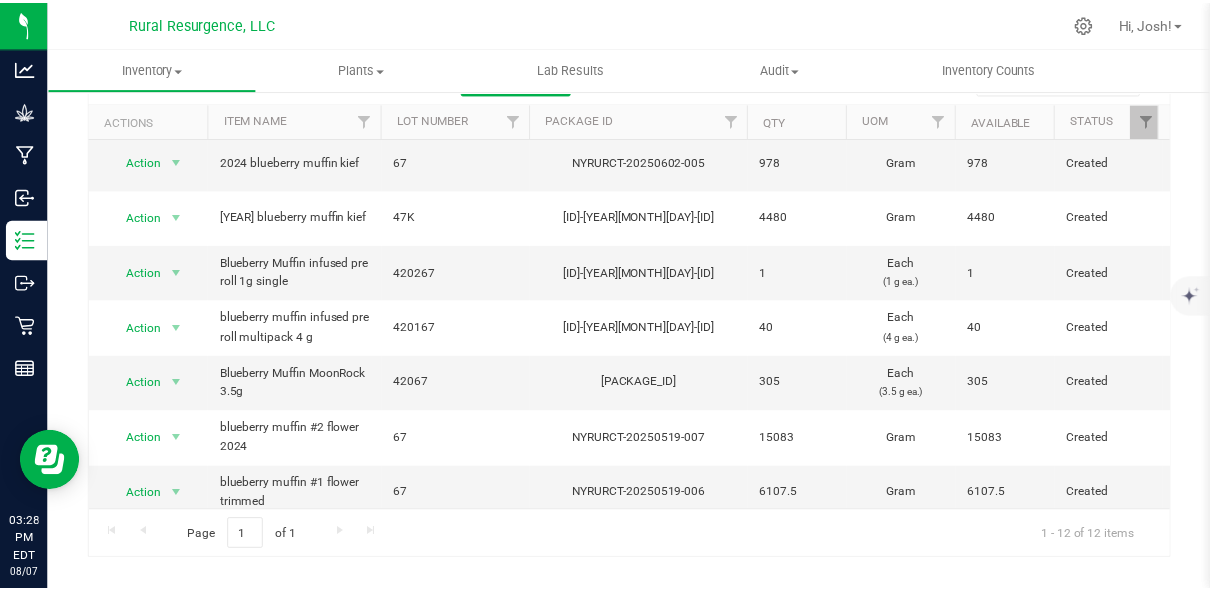 scroll, scrollTop: 0, scrollLeft: 0, axis: both 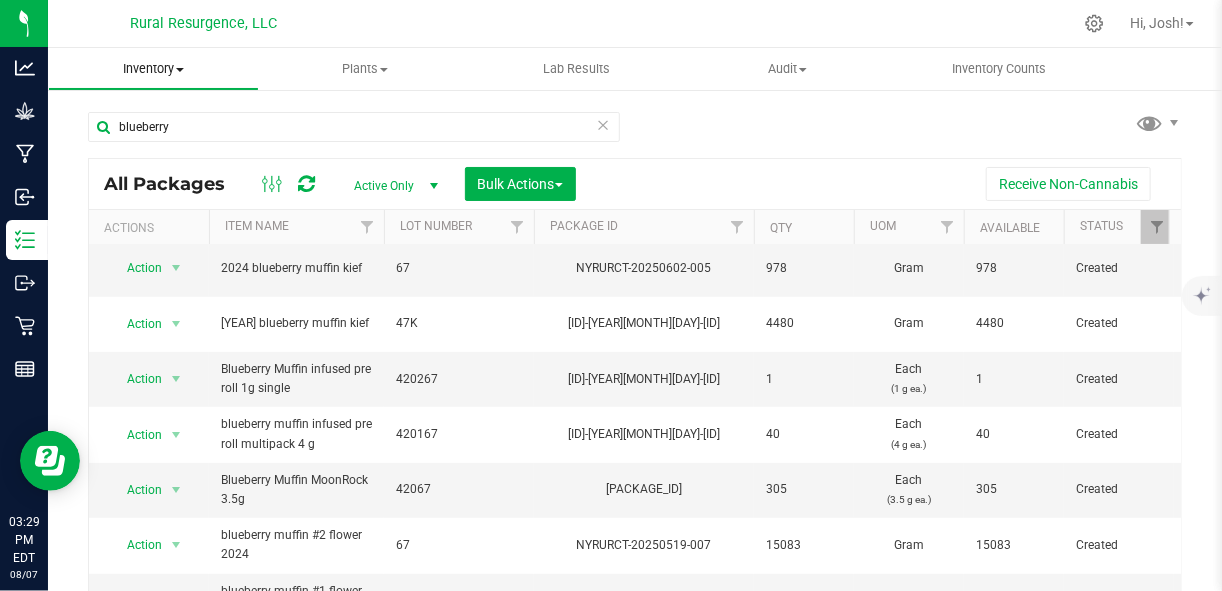 click on "Inventory" at bounding box center (153, 69) 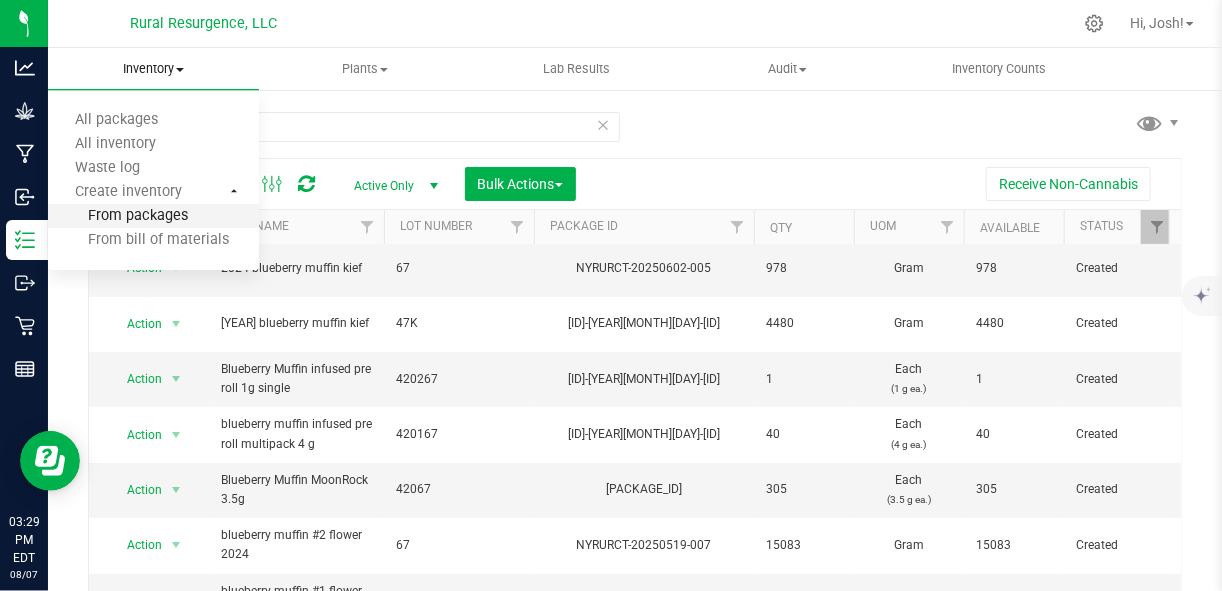click on "From packages" at bounding box center (118, 216) 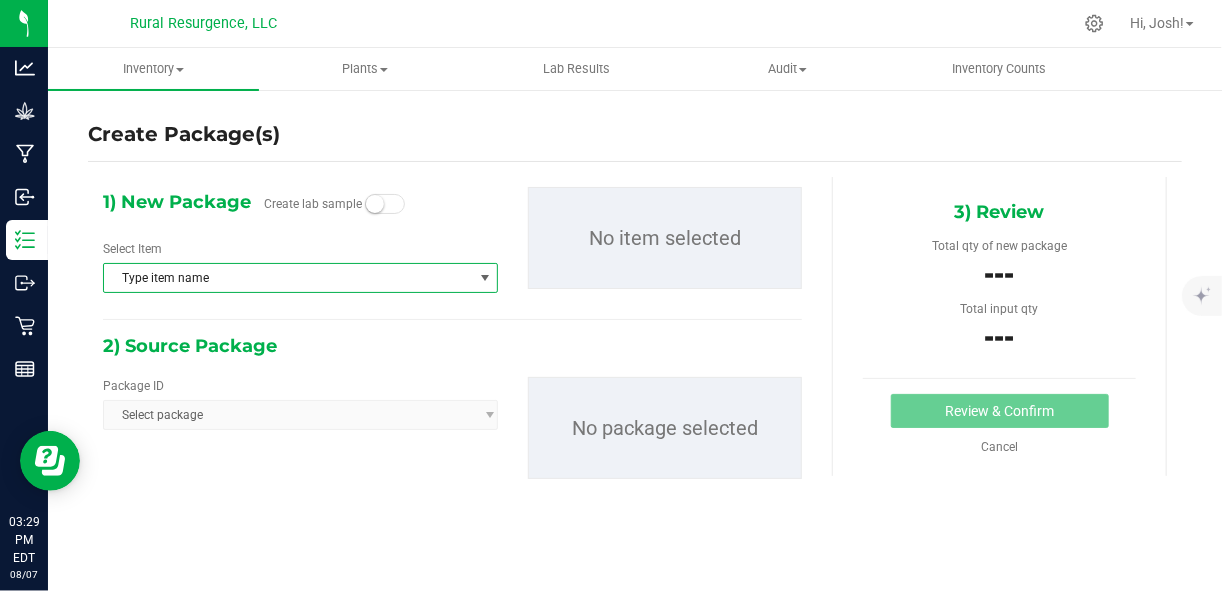 click on "Type item name" at bounding box center (288, 278) 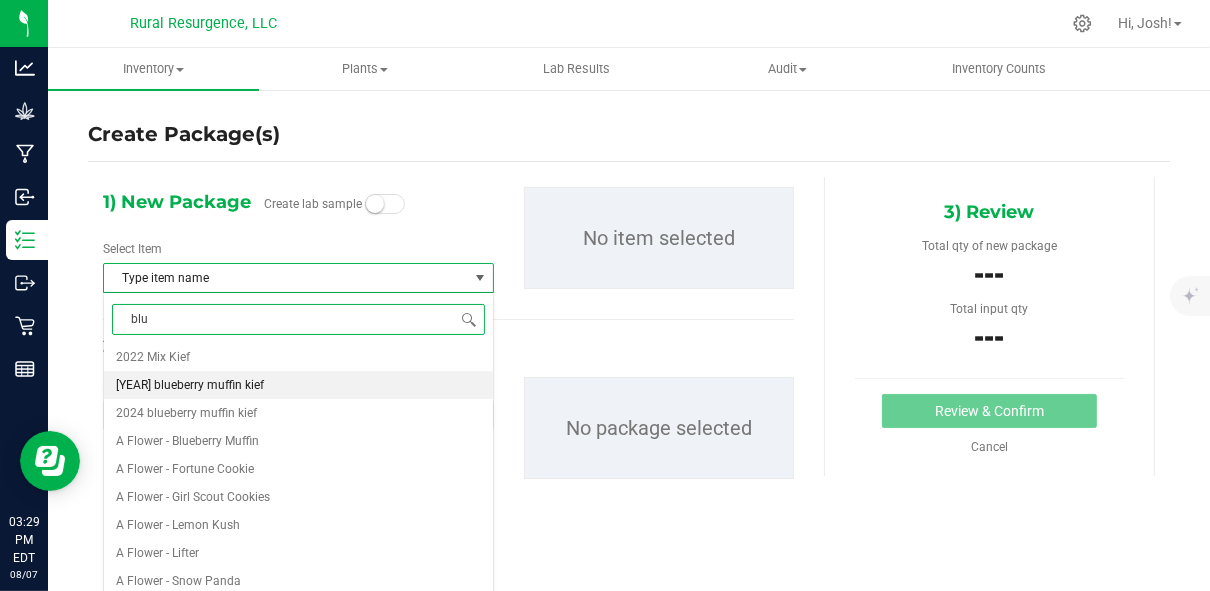 scroll, scrollTop: 0, scrollLeft: 0, axis: both 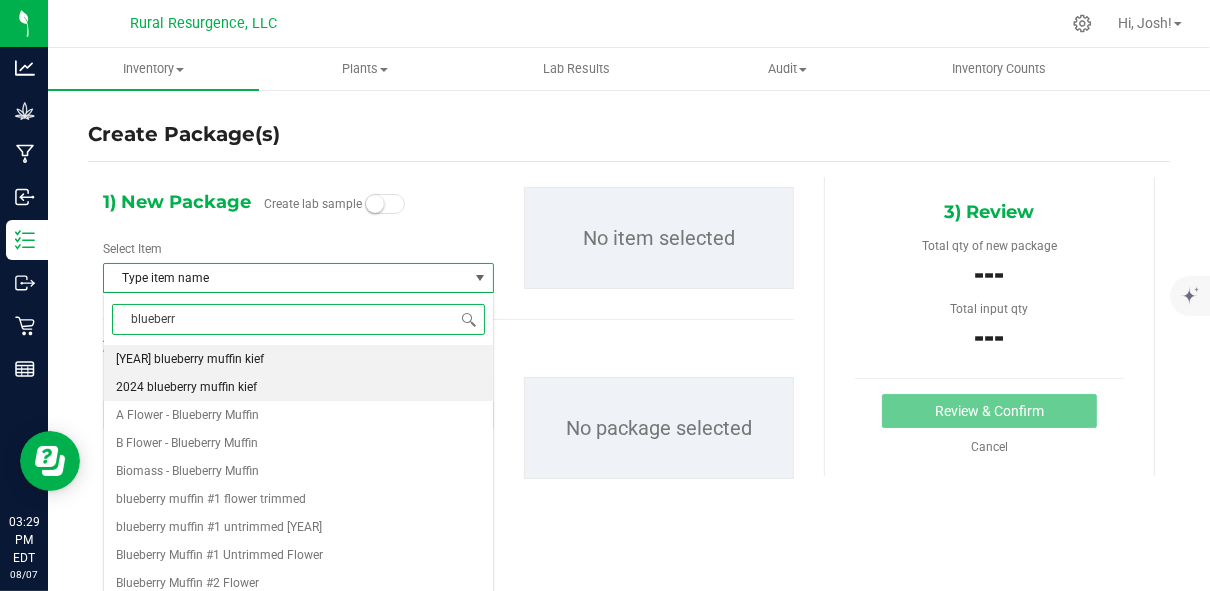 type on "blueberry" 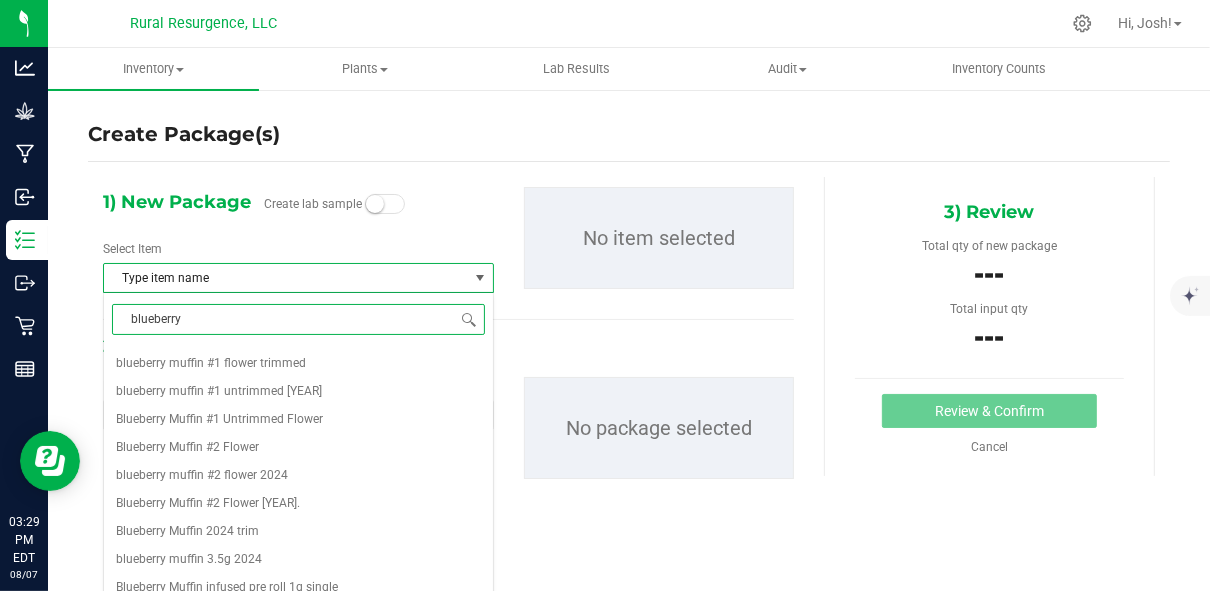 scroll, scrollTop: 137, scrollLeft: 0, axis: vertical 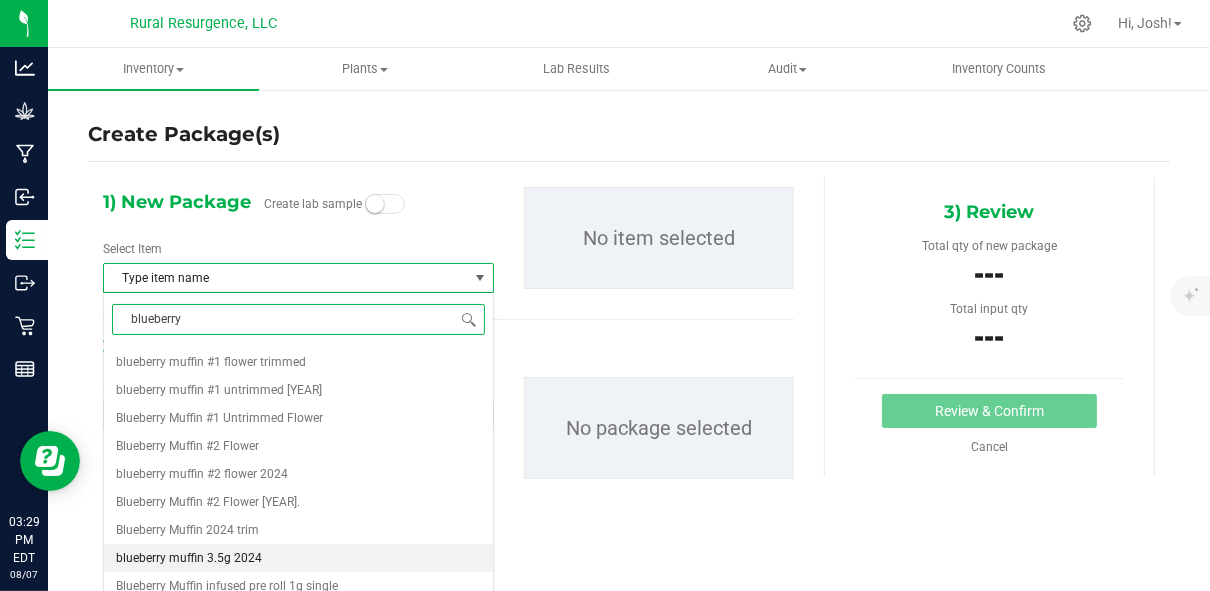 click on "blueberry muffin 3.5g 2024" at bounding box center (298, 558) 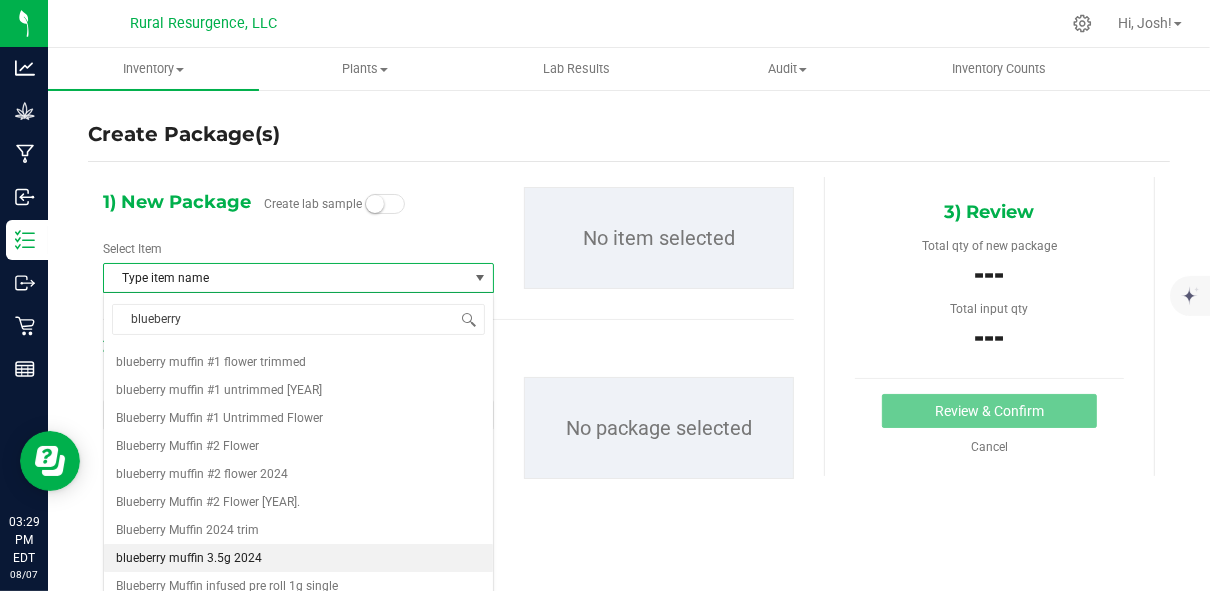 type 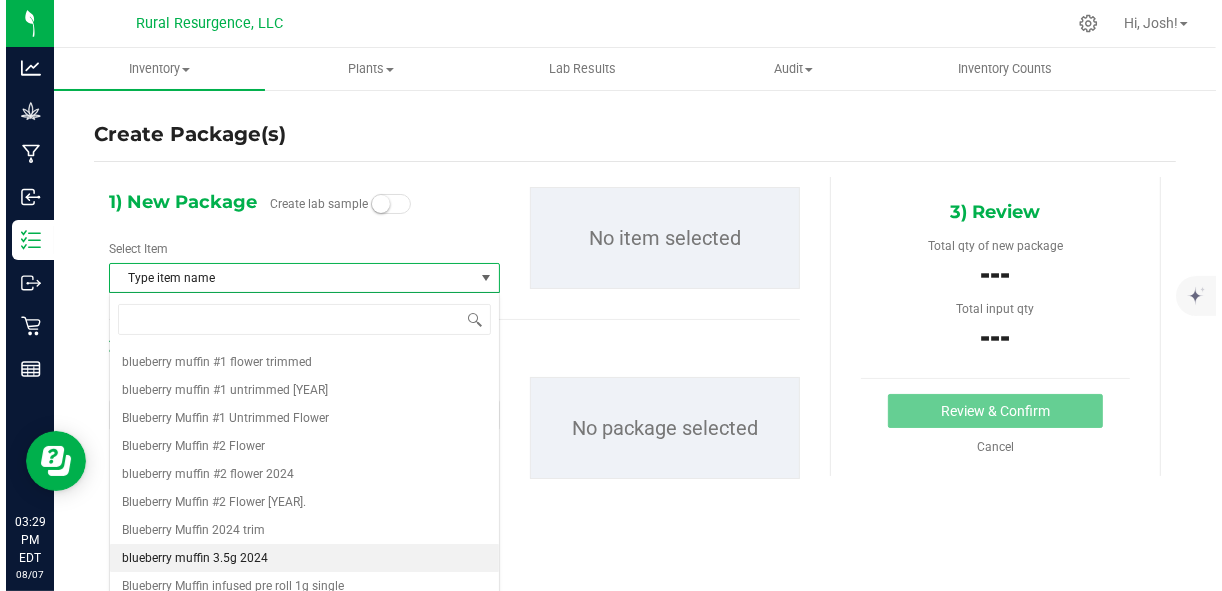 scroll, scrollTop: 1008, scrollLeft: 0, axis: vertical 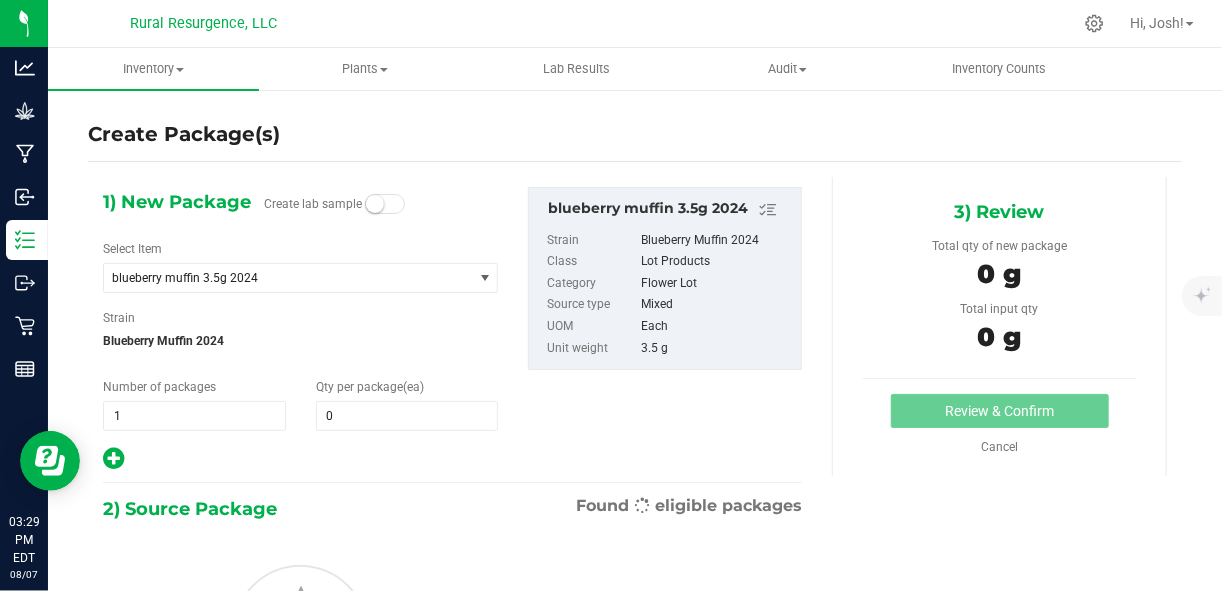 click on "1) New Package
Create lab sample
Select Item
blueberry muffin 3.5g [YEAR]
Biomass - Snow Panda BIOMASS [YEAR] biskwik #1 trimmed flower biskwik trim blueberry muffin #1 flower trimmed blueberry muffin #1 untrimmed [YEAR] Blueberry Muffin #1 Untrimmed Flower Blueberry Muffin #2 Flower blueberry muffin #2 flower [YEAR] Blueberry Muffin #2 Flower [YEAR]. Blueberry Muffin [YEAR] trim blueberry muffin 3.5g [YEAR] Blueberry Muffin infused pre roll 1g single blueberry muffin infused pre roll multipack 4 g blueberry muffin infused pre roll multipack 4g Blueberry Muffin MoonRock 3.5g" at bounding box center [300, 329] 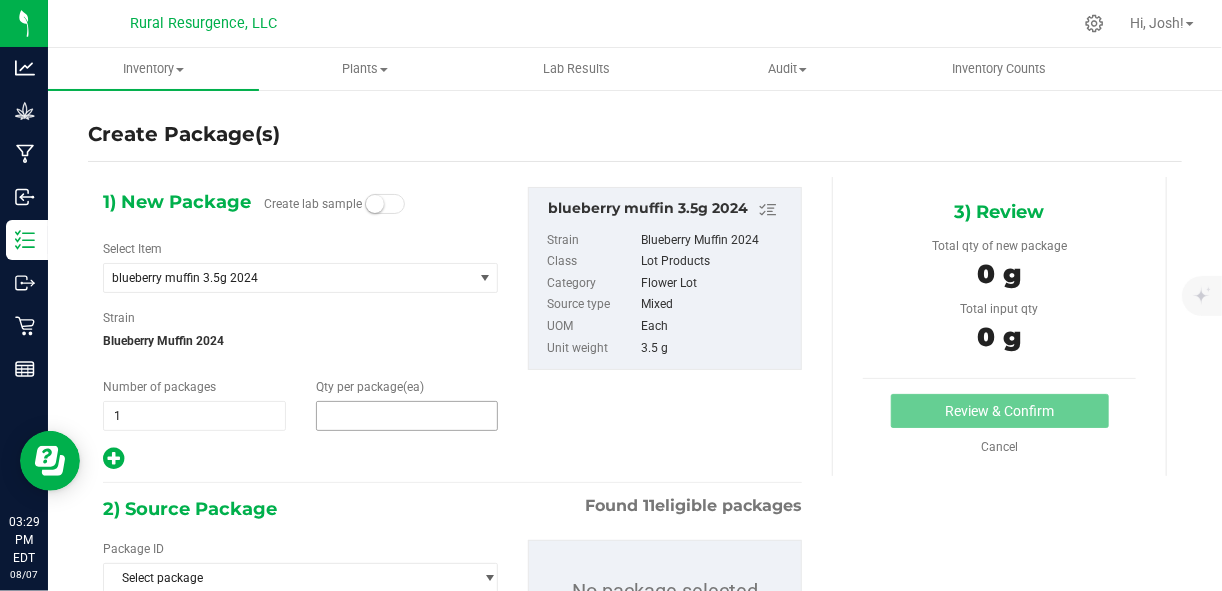 click at bounding box center [407, 416] 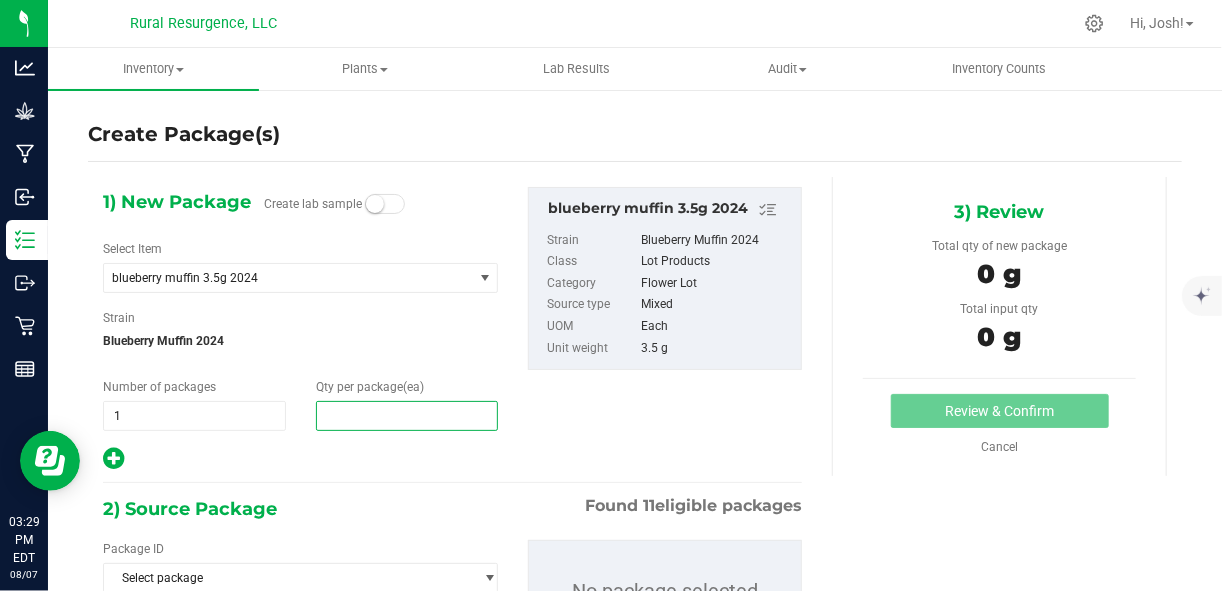 click at bounding box center (407, 416) 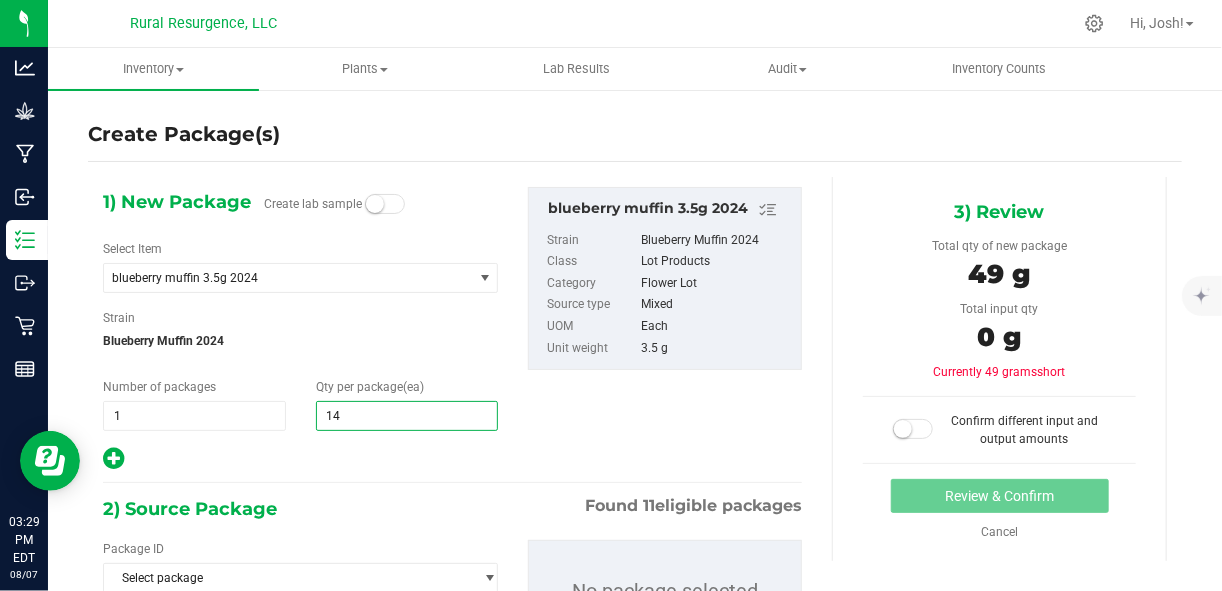 type on "149" 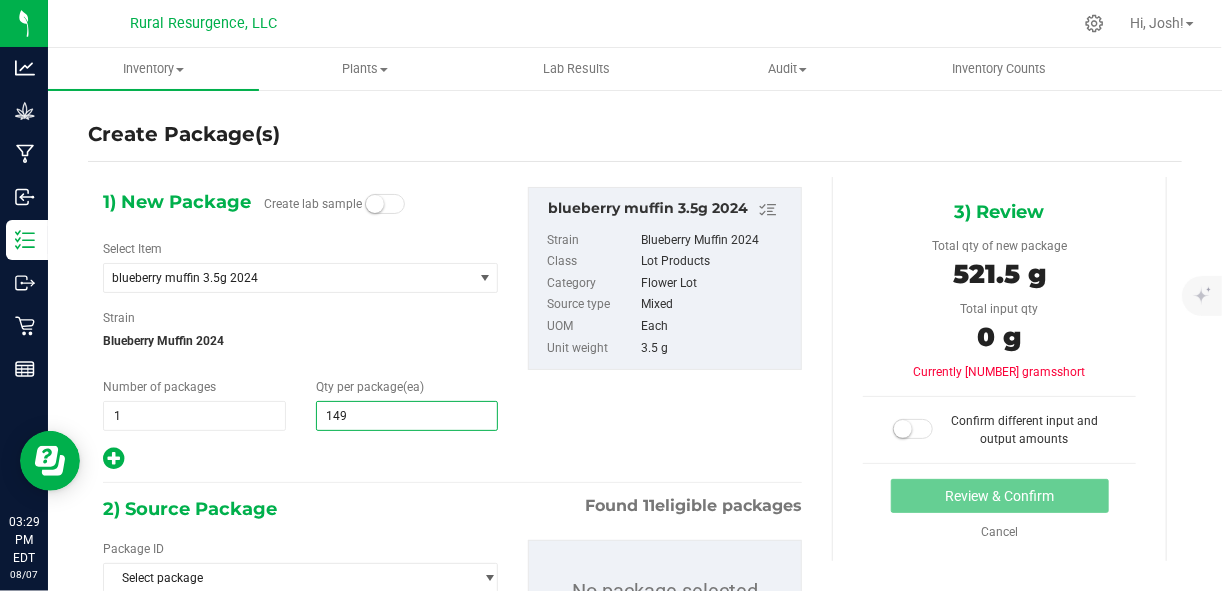 type on "149" 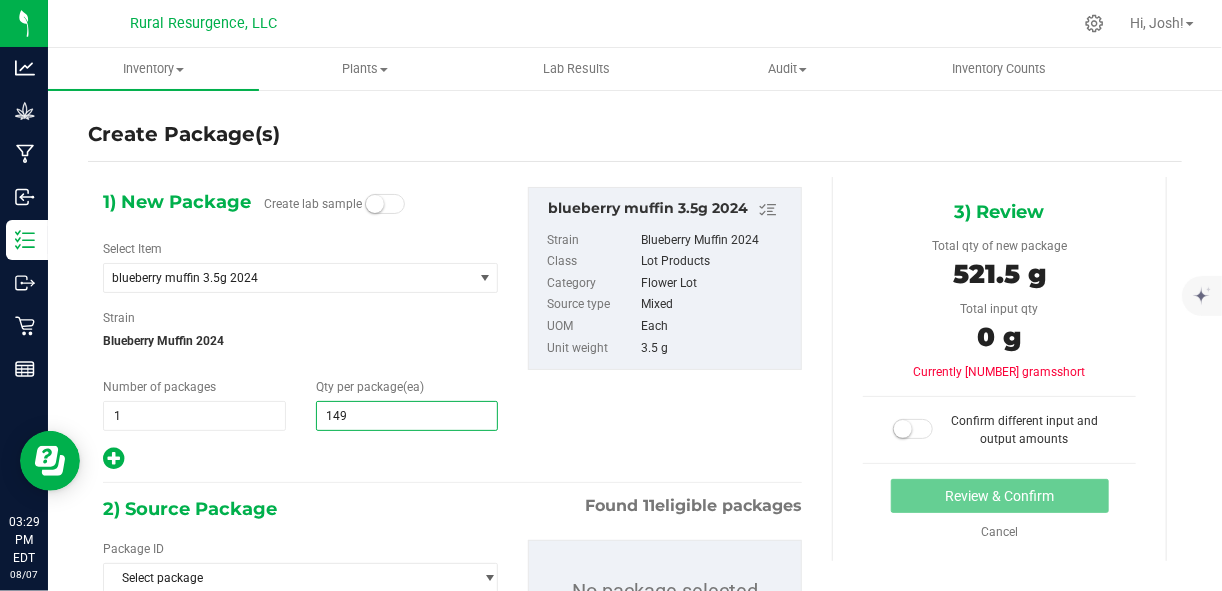 click on "Blueberry Muffin 2024" at bounding box center (300, 341) 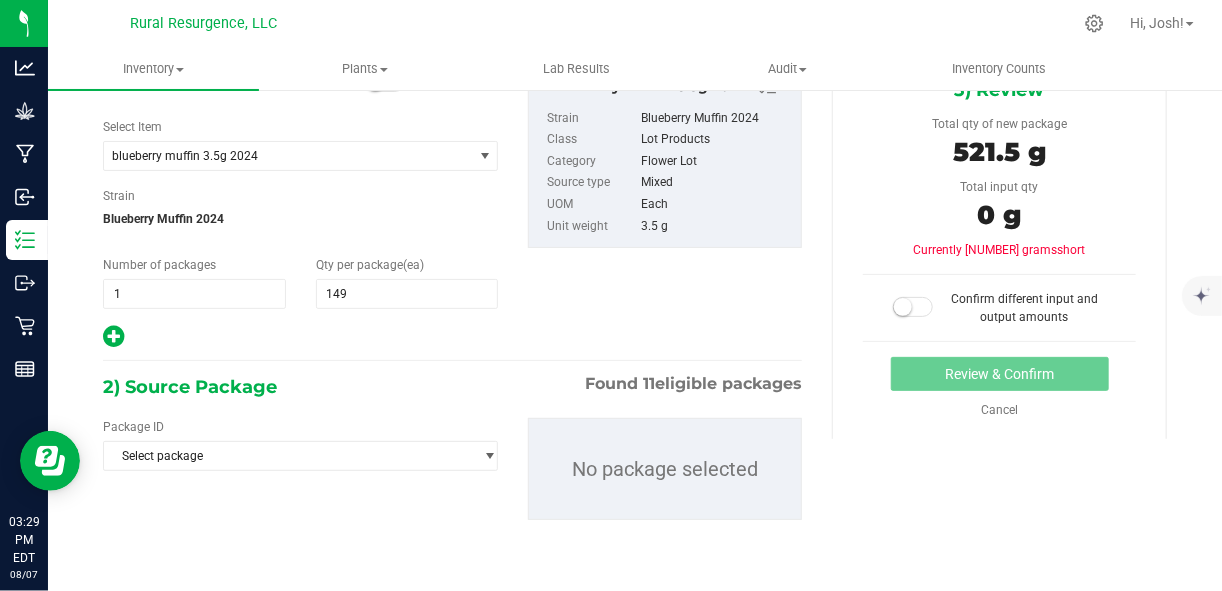 scroll, scrollTop: 122, scrollLeft: 0, axis: vertical 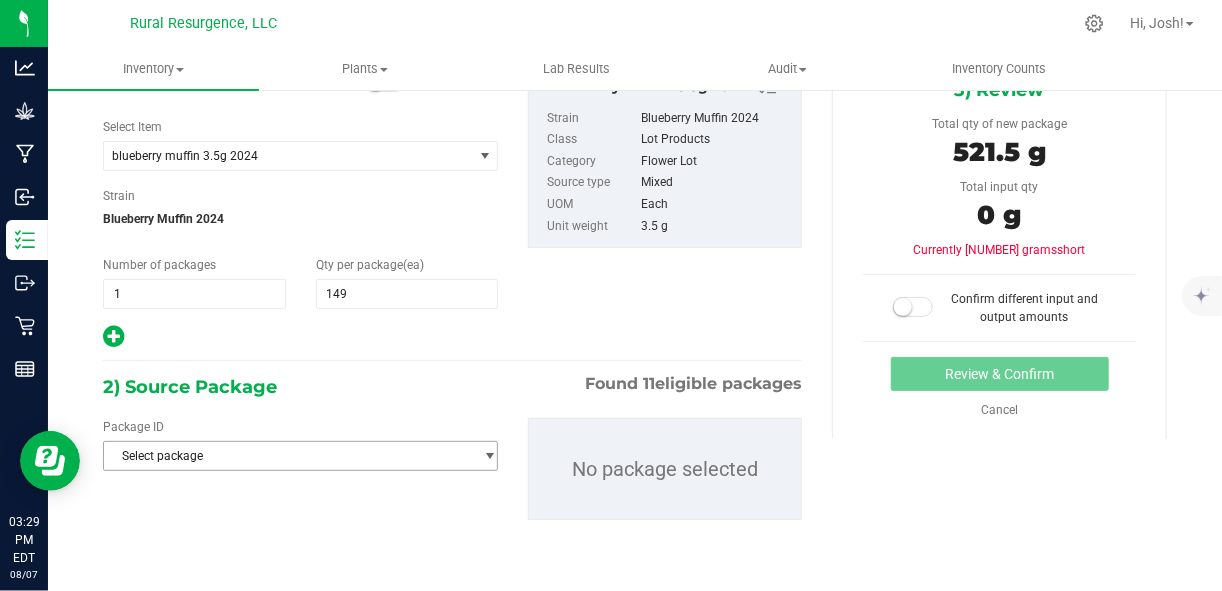 click on "Select package" at bounding box center (288, 456) 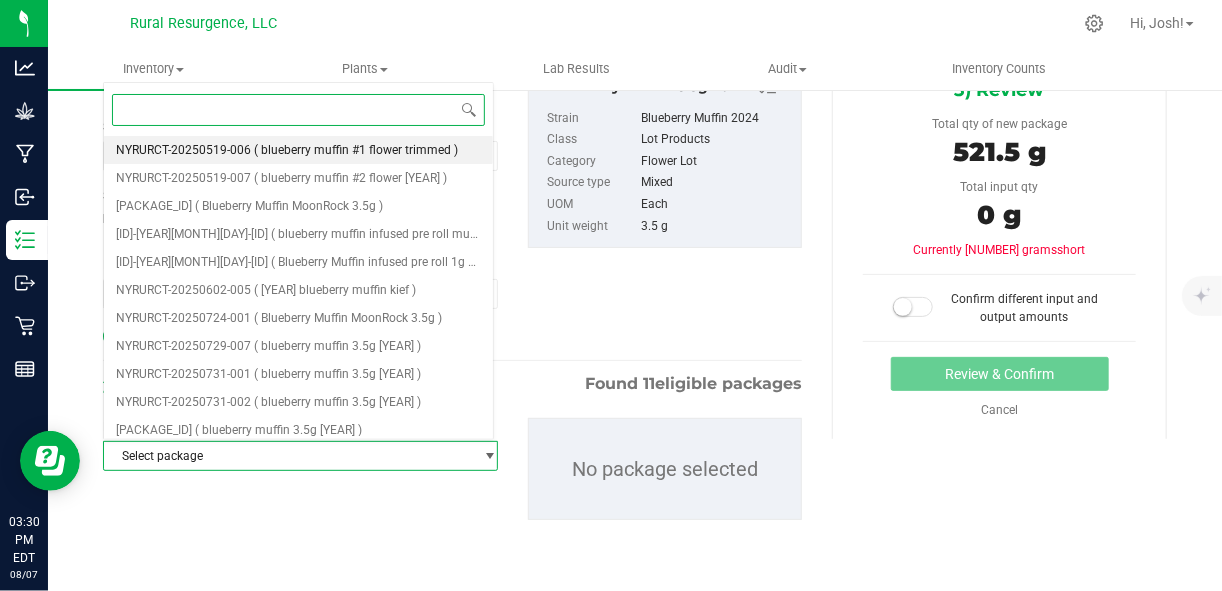 click on "(
blueberry muffin #1 flower trimmed
)" at bounding box center [356, 150] 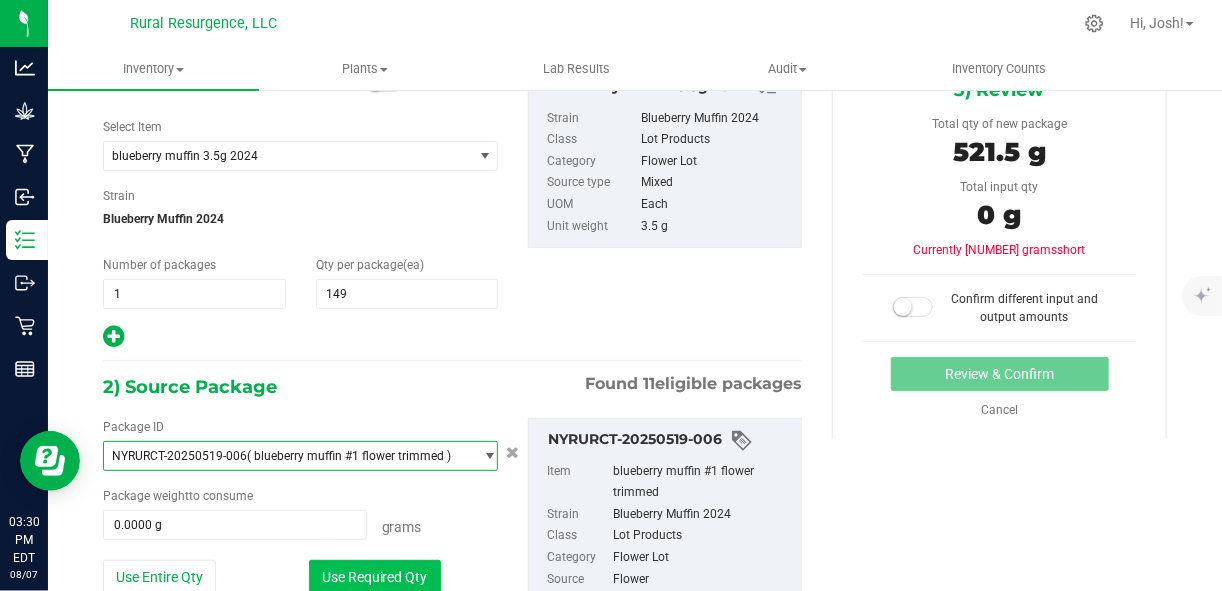 click on "Use Required Qty" at bounding box center [375, 577] 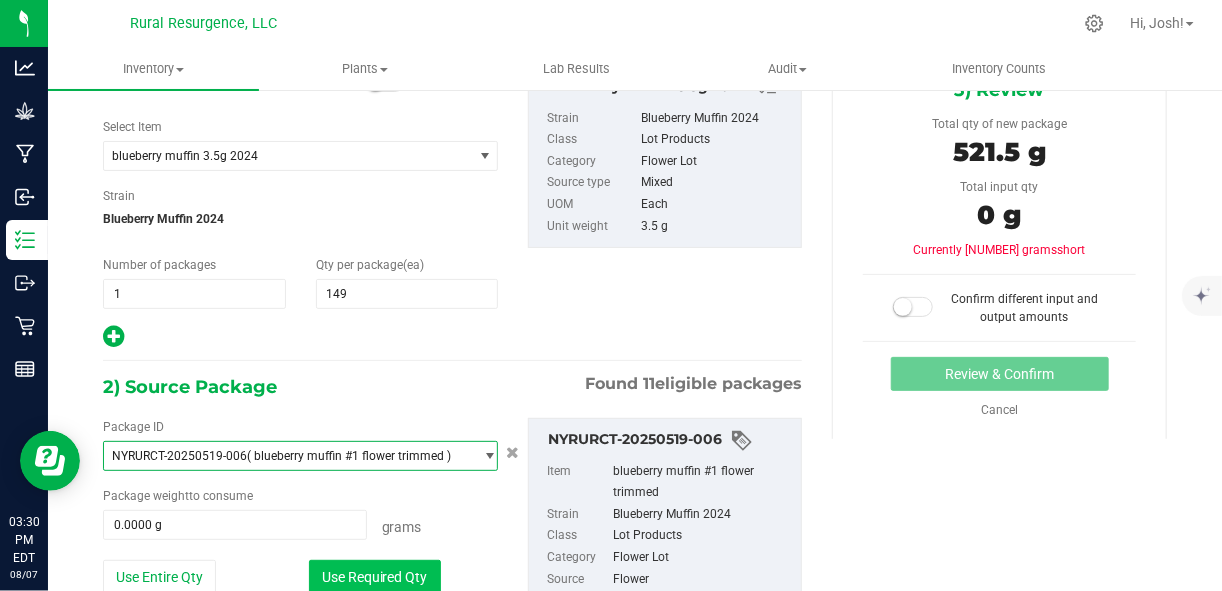 type on "521.5000 g" 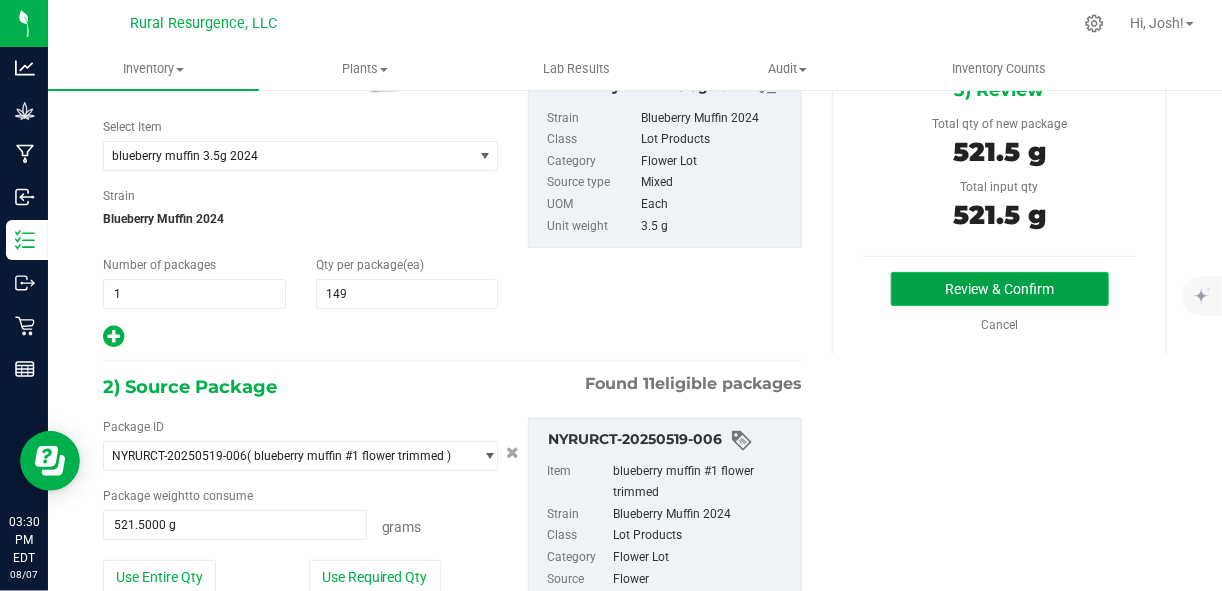 click on "Review & Confirm" at bounding box center (1000, 289) 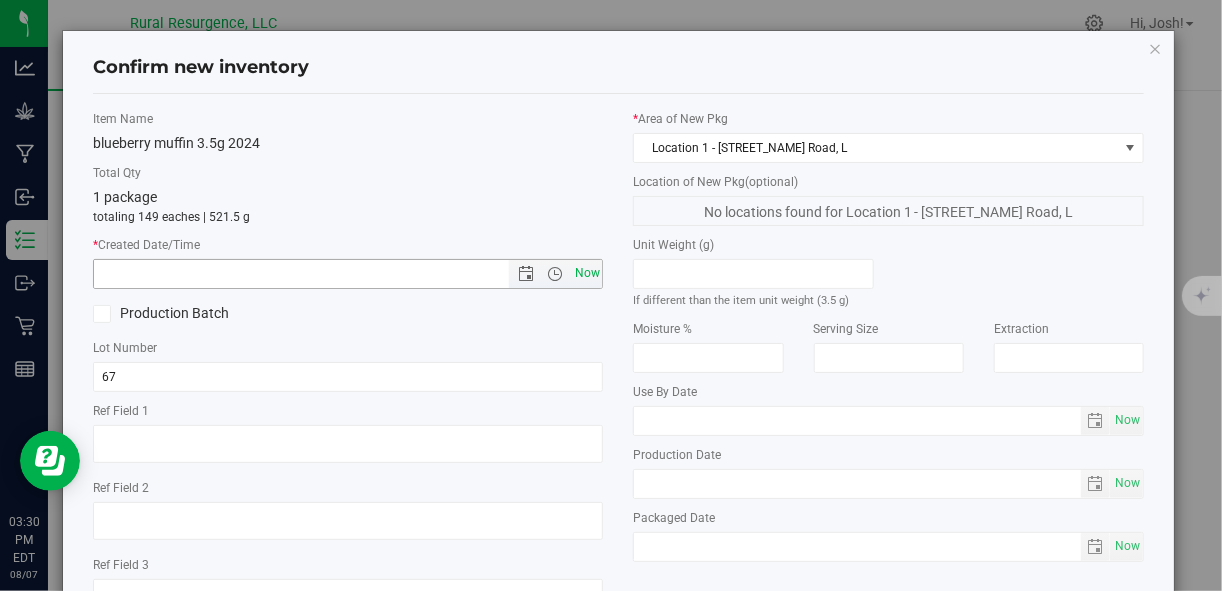 click on "Now" at bounding box center (587, 273) 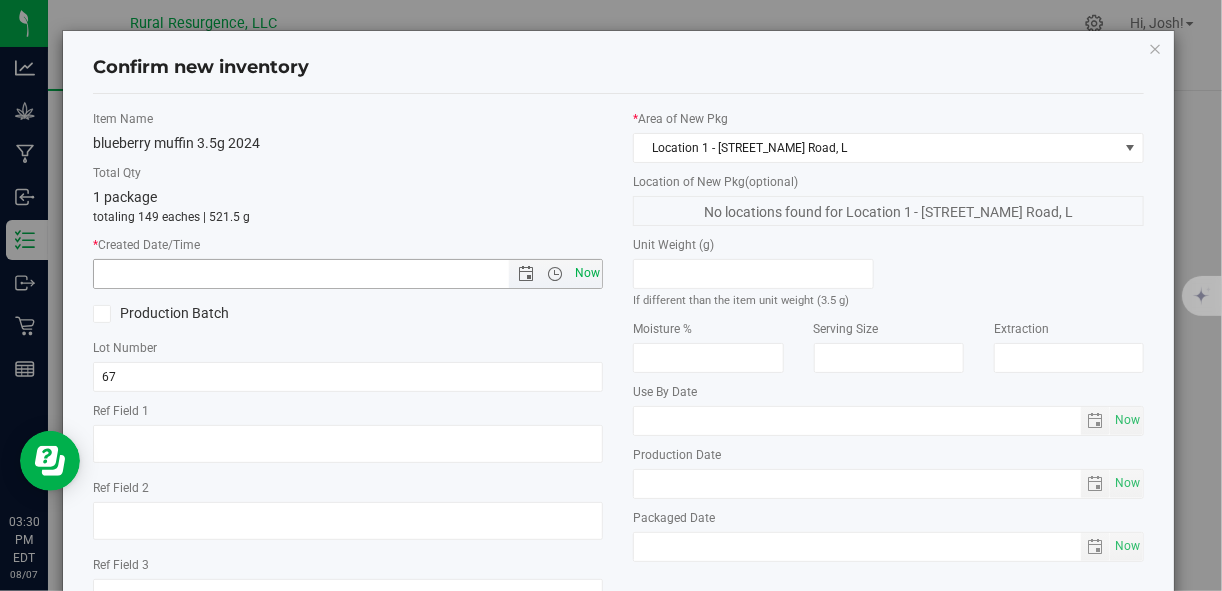type on "[MONTH]/[DAY]/[YEAR] [HOUR]:[MINUTE] [AMPM]" 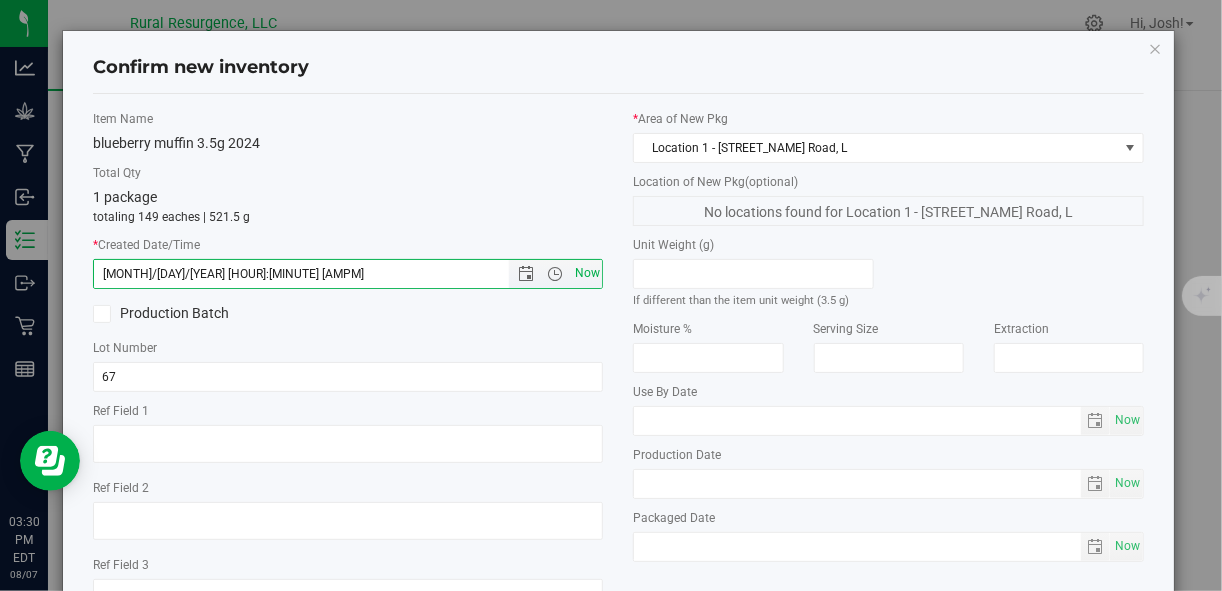 scroll, scrollTop: 154, scrollLeft: 0, axis: vertical 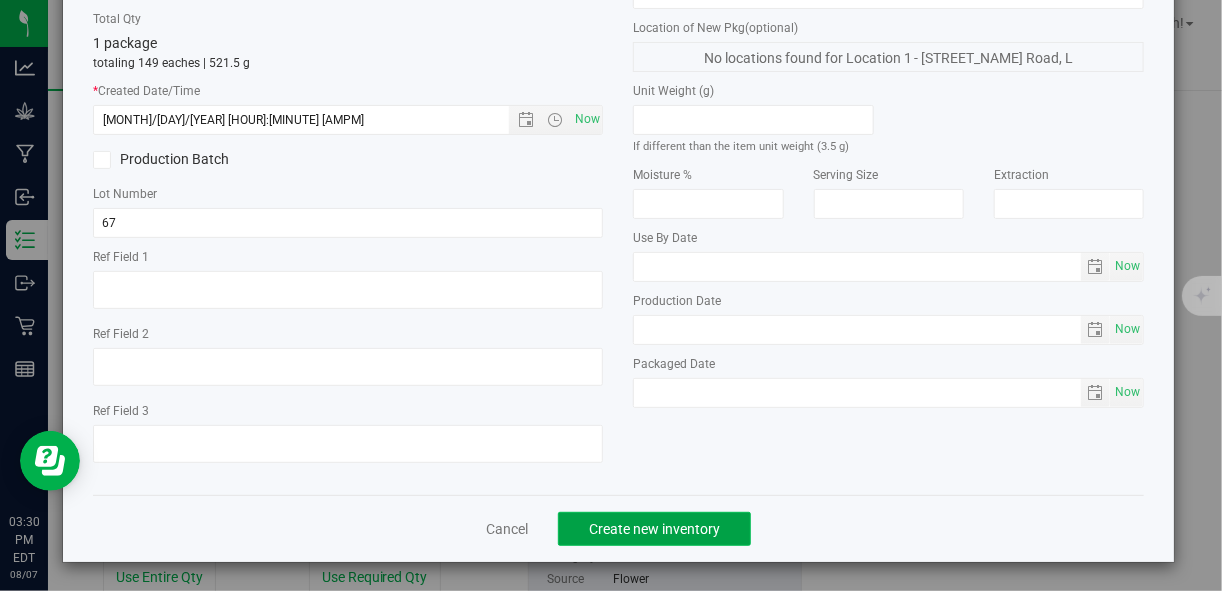 click on "Create new inventory" 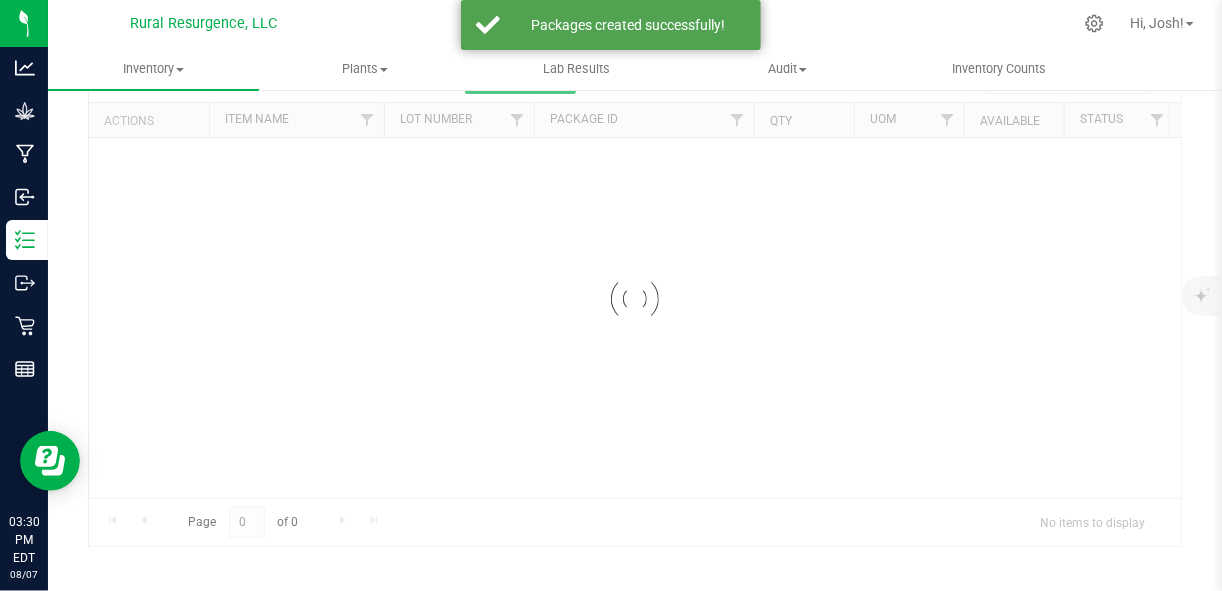 scroll, scrollTop: 106, scrollLeft: 0, axis: vertical 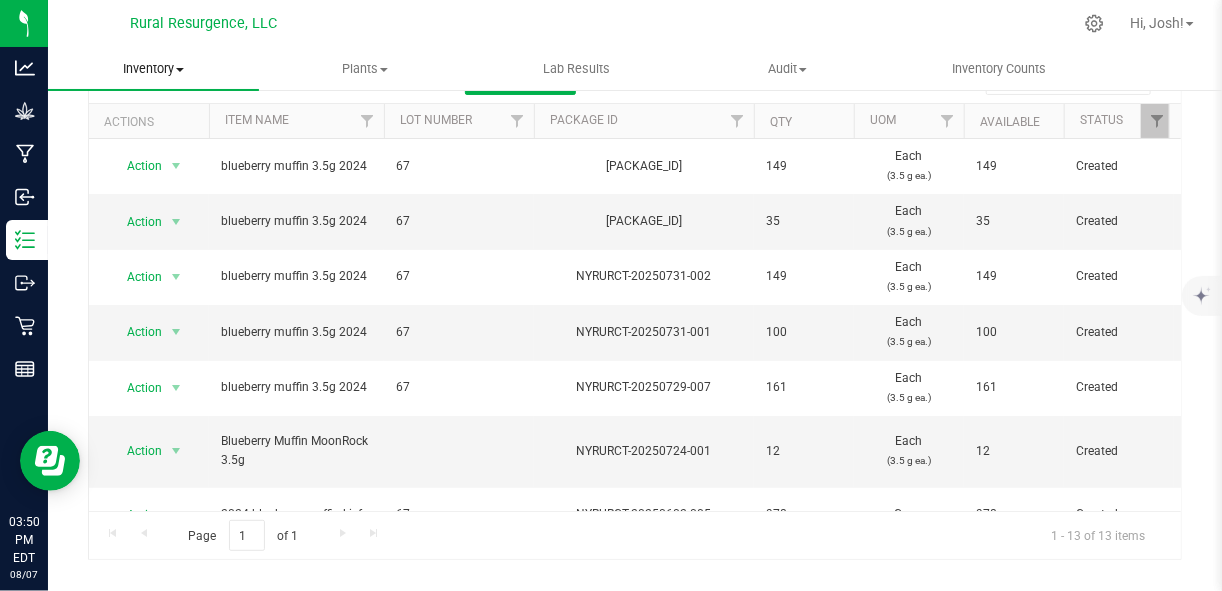 click on "Inventory" at bounding box center [153, 69] 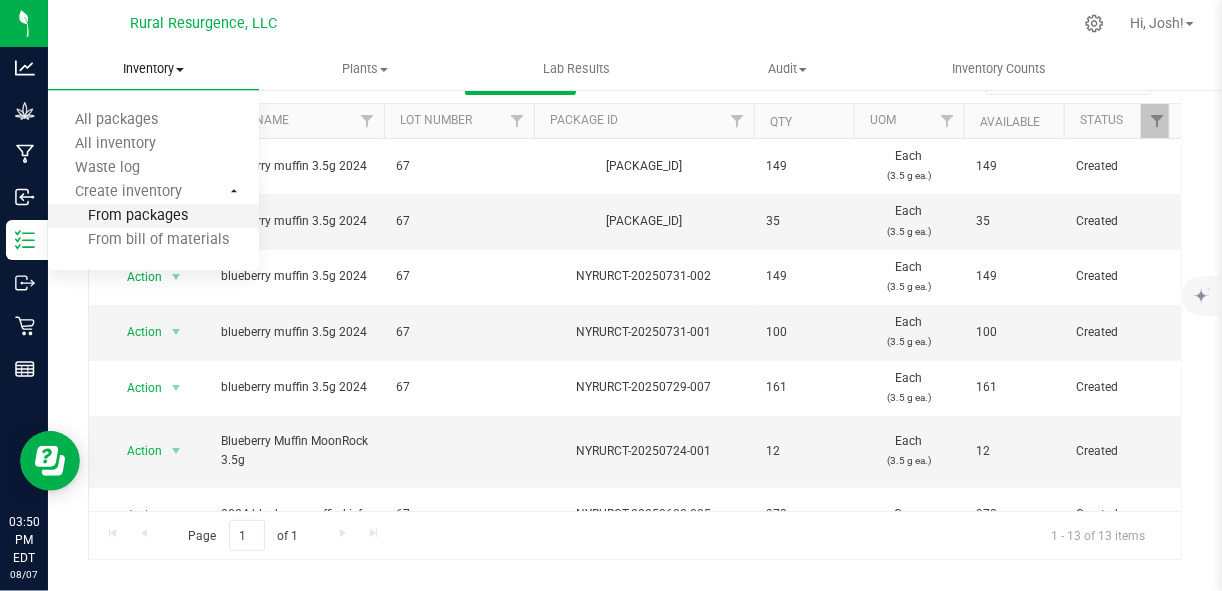 click on "From packages" at bounding box center [153, 217] 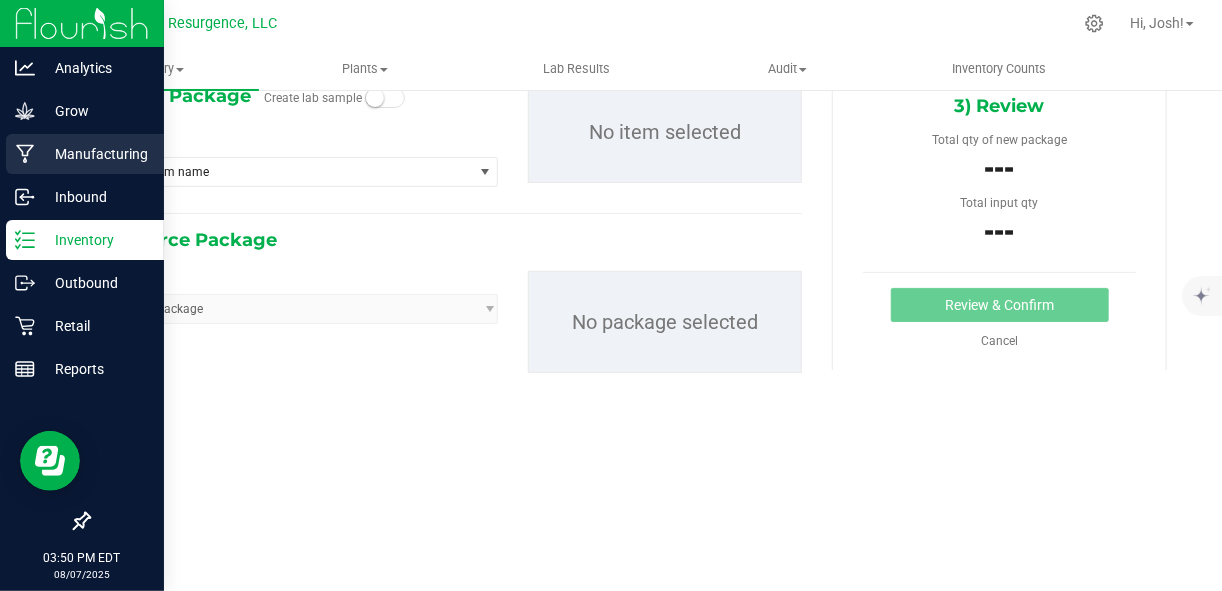 click on "Manufacturing" at bounding box center (95, 154) 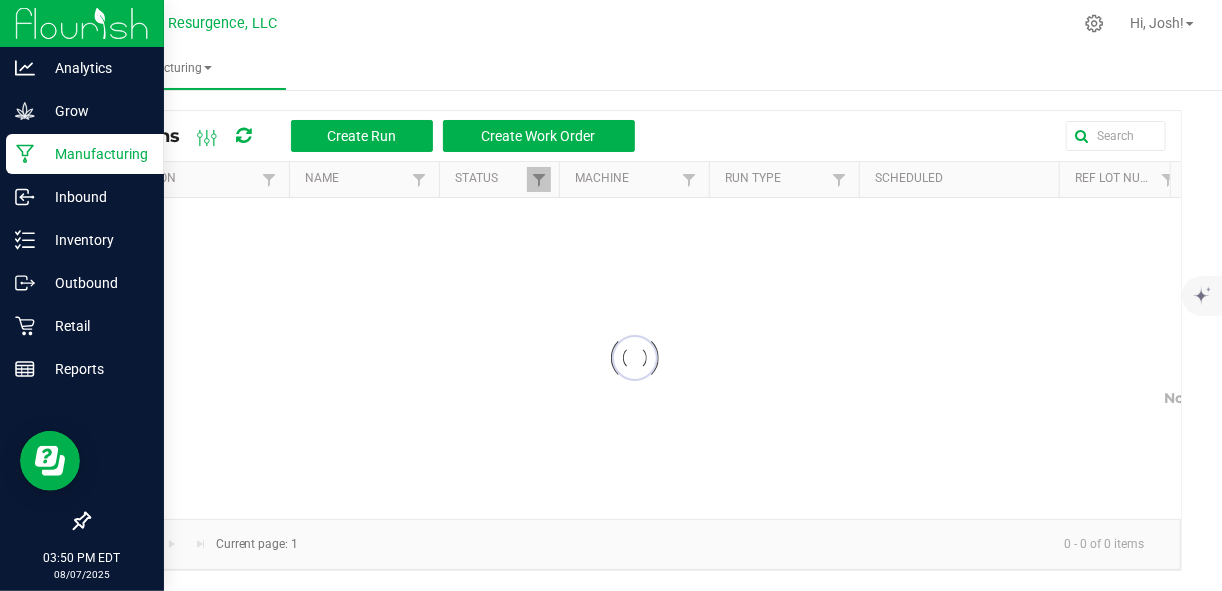 scroll, scrollTop: 0, scrollLeft: 0, axis: both 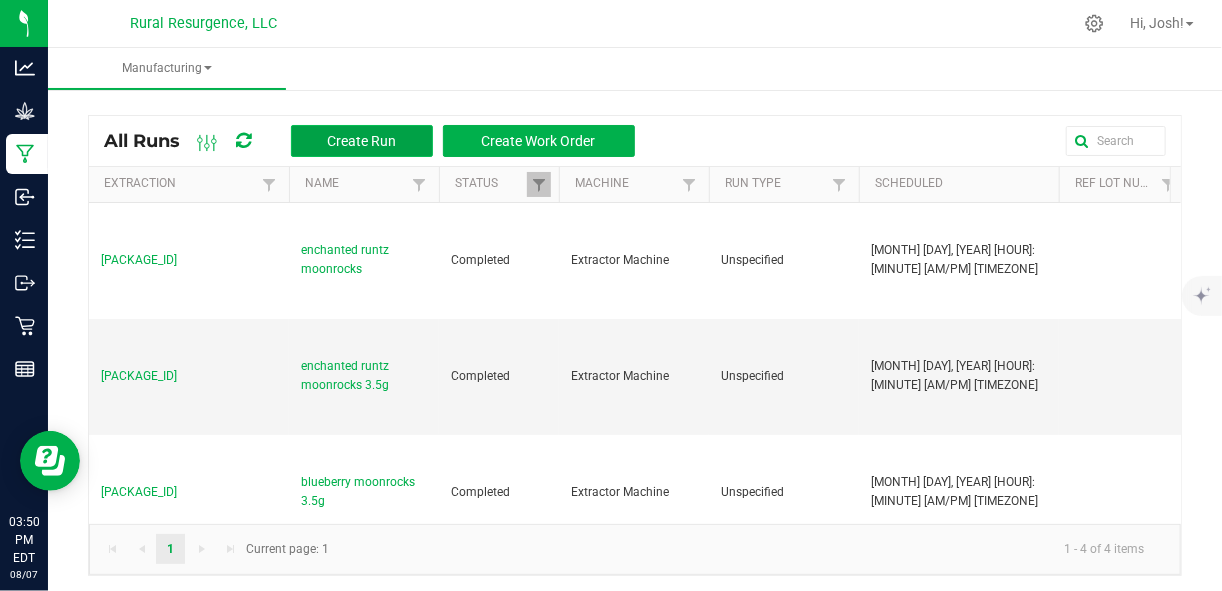 click on "Create Run" at bounding box center [362, 141] 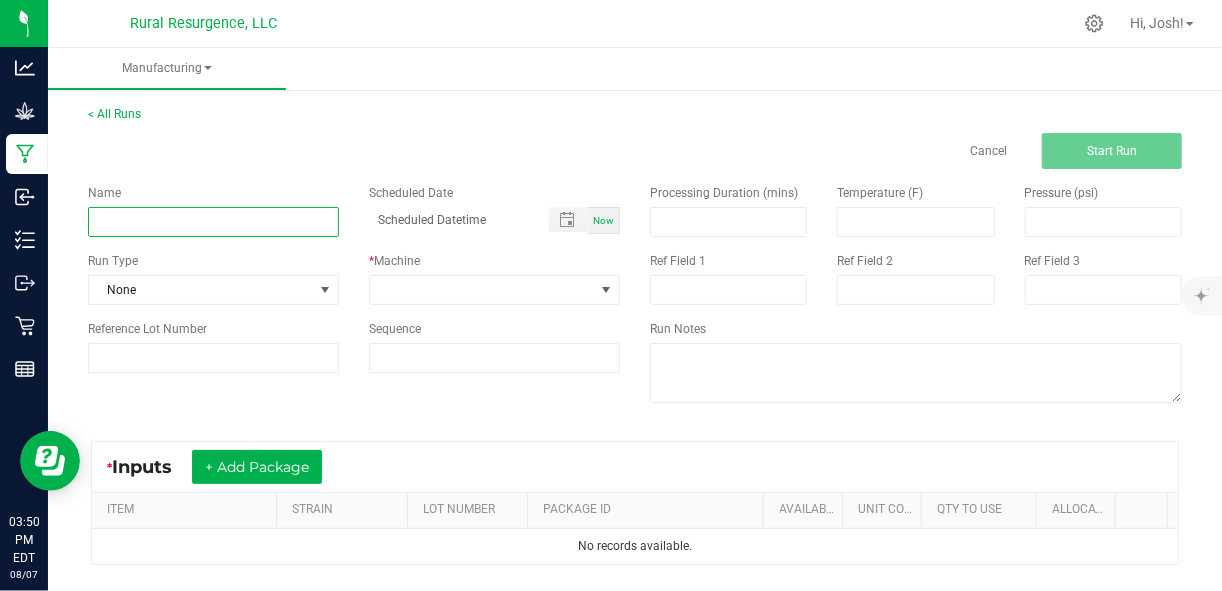 click at bounding box center (213, 222) 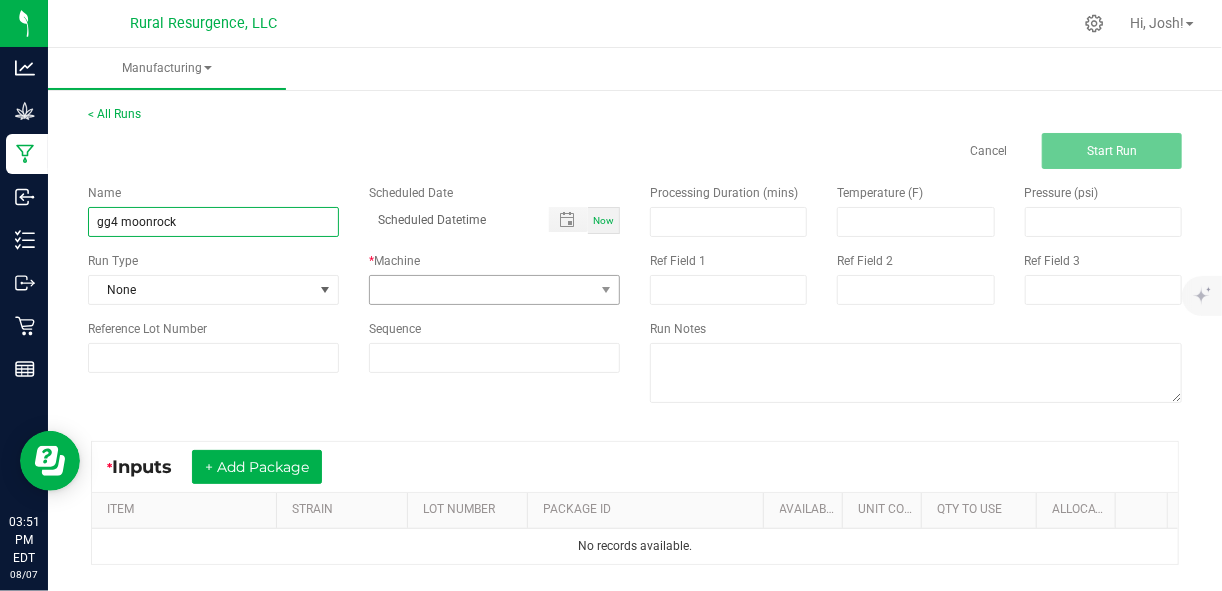 type on "gg4 moonrock" 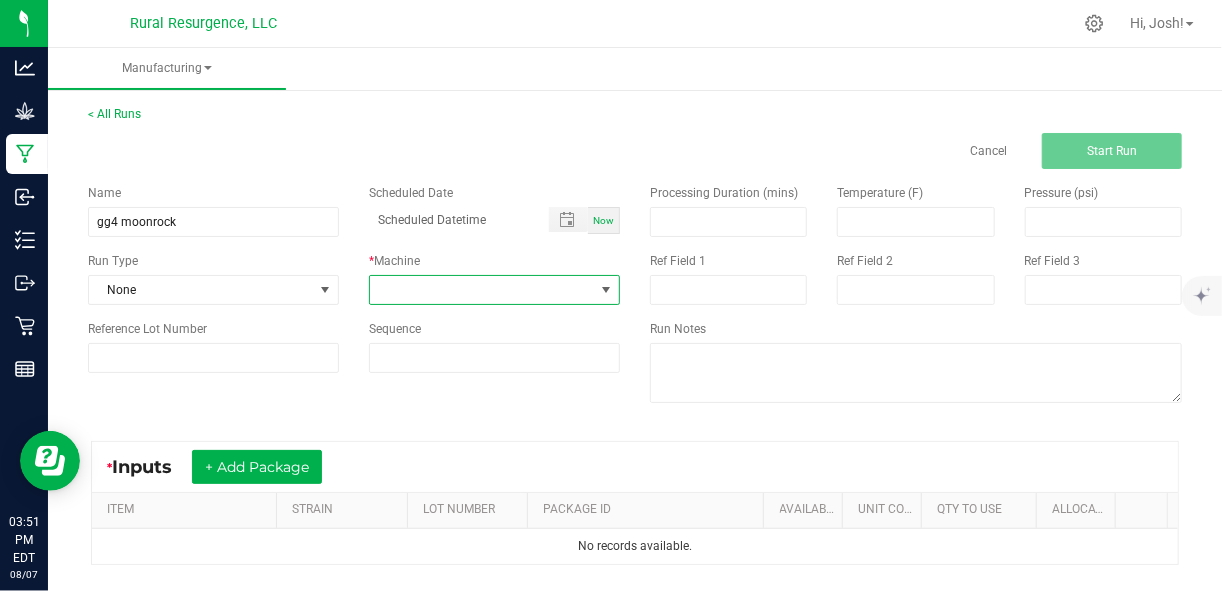 click at bounding box center (482, 290) 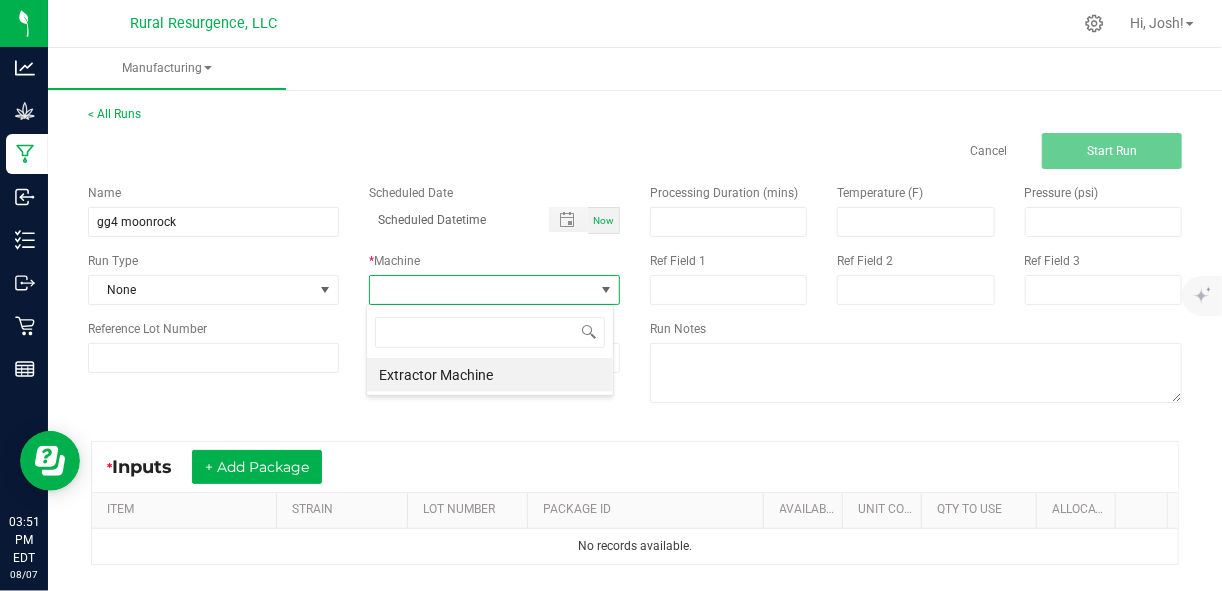 scroll, scrollTop: 99970, scrollLeft: 99751, axis: both 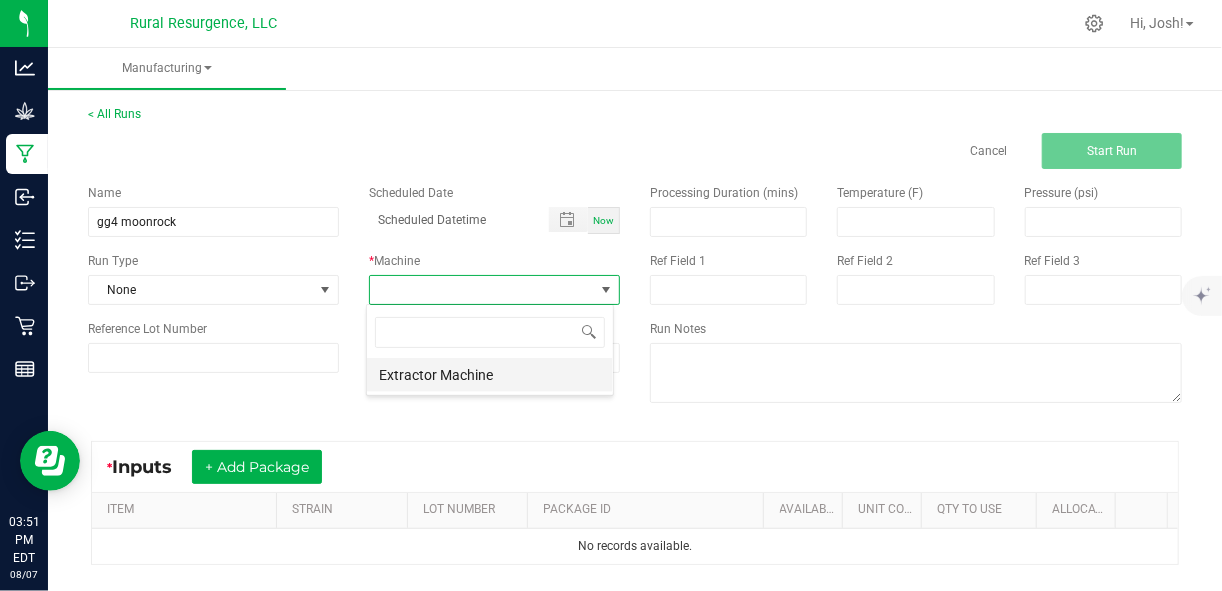 click on "Extractor Machine" at bounding box center (490, 375) 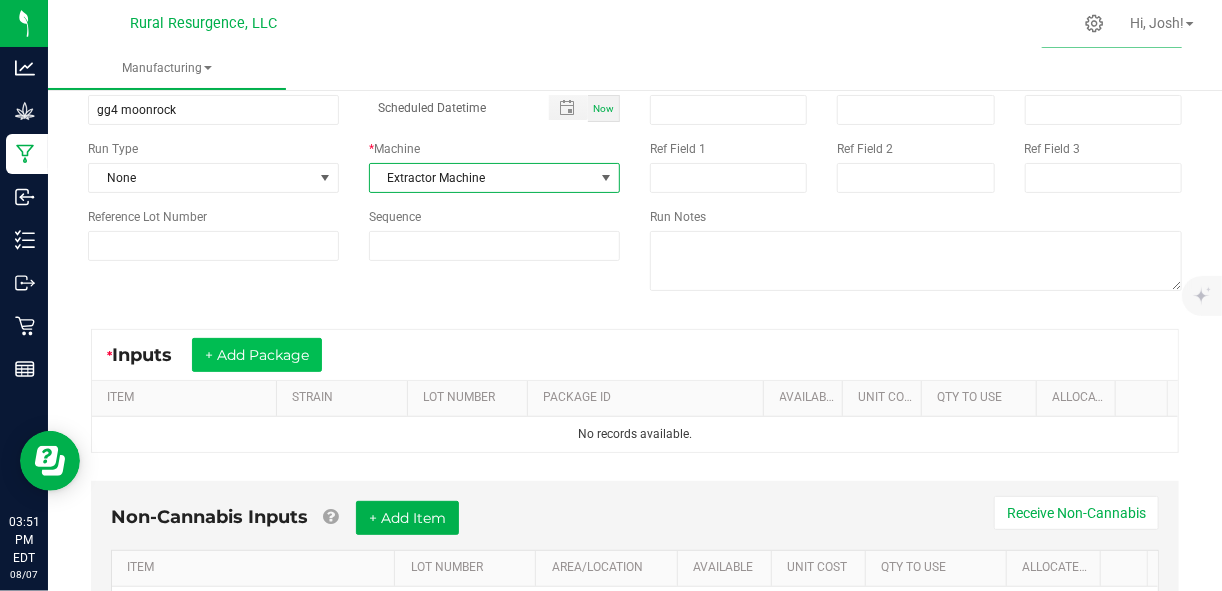scroll, scrollTop: 113, scrollLeft: 0, axis: vertical 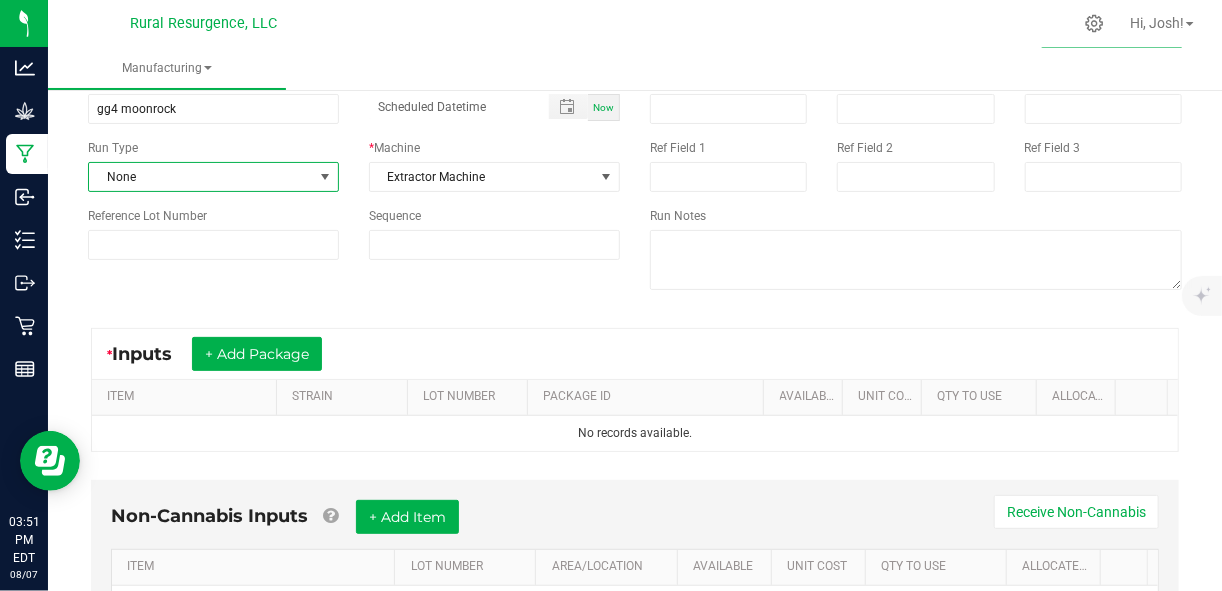 click at bounding box center (325, 177) 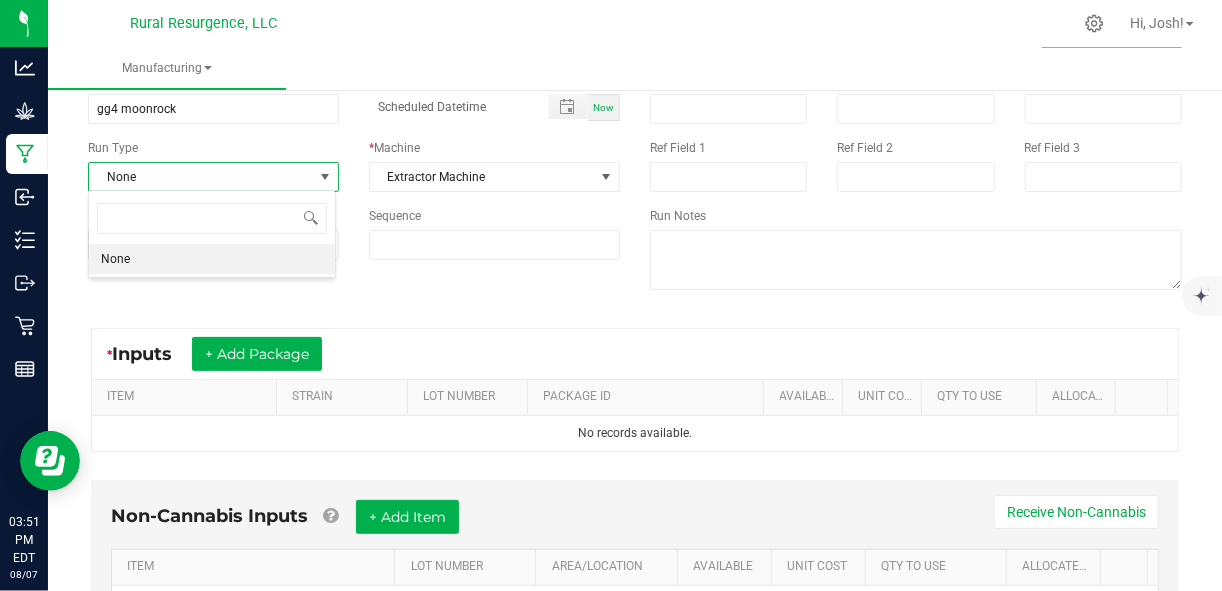 click on "Name  [NAME]  Scheduled Date  Now  Run Type  None  *   Machine  Extractor Machine  Reference Lot Number   Sequence   Processing Duration (mins)   Temperature (F)   Pressure (psi)   Ref Field 1   Ref Field 2   Ref Field 3   Run Notes" at bounding box center [635, 183] 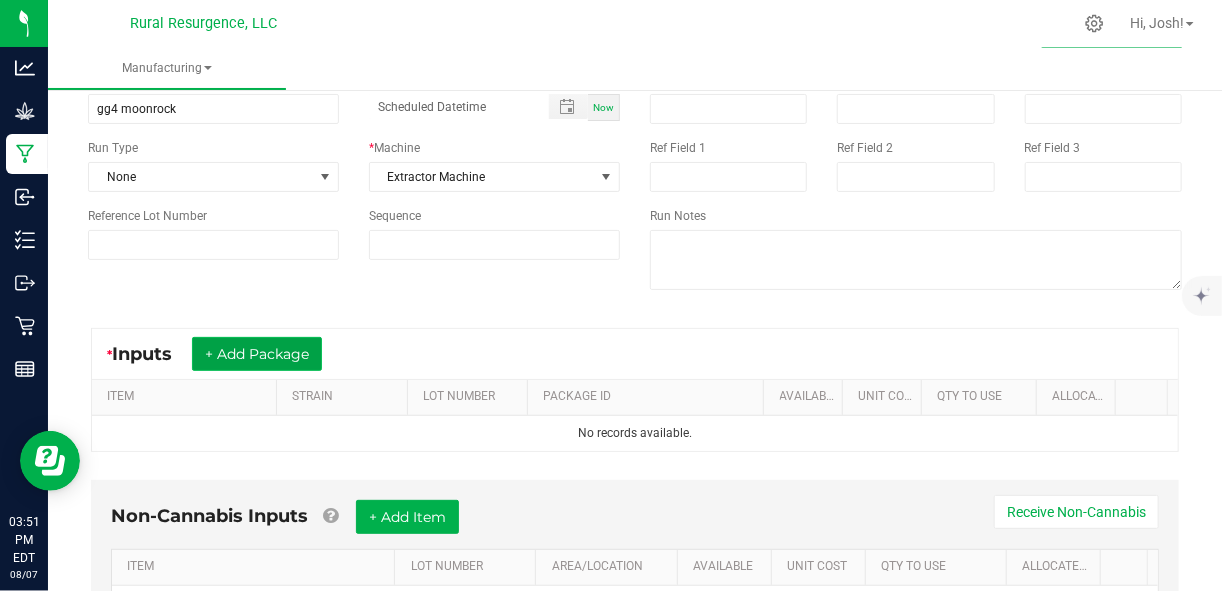 click on "+ Add Package" at bounding box center (257, 354) 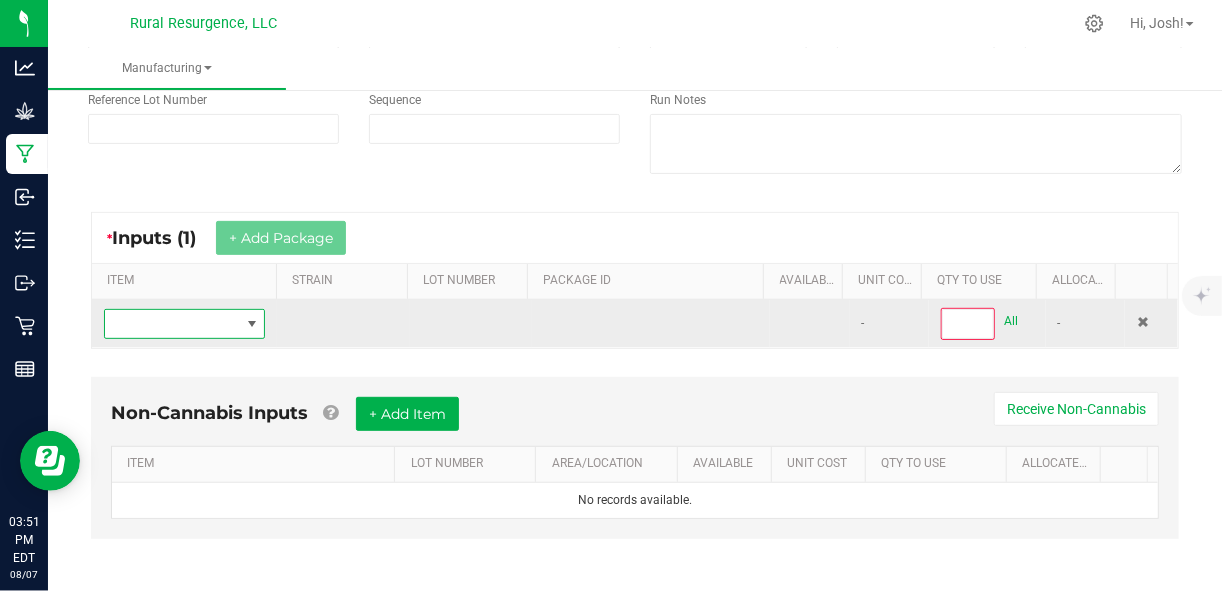 click at bounding box center [251, 324] 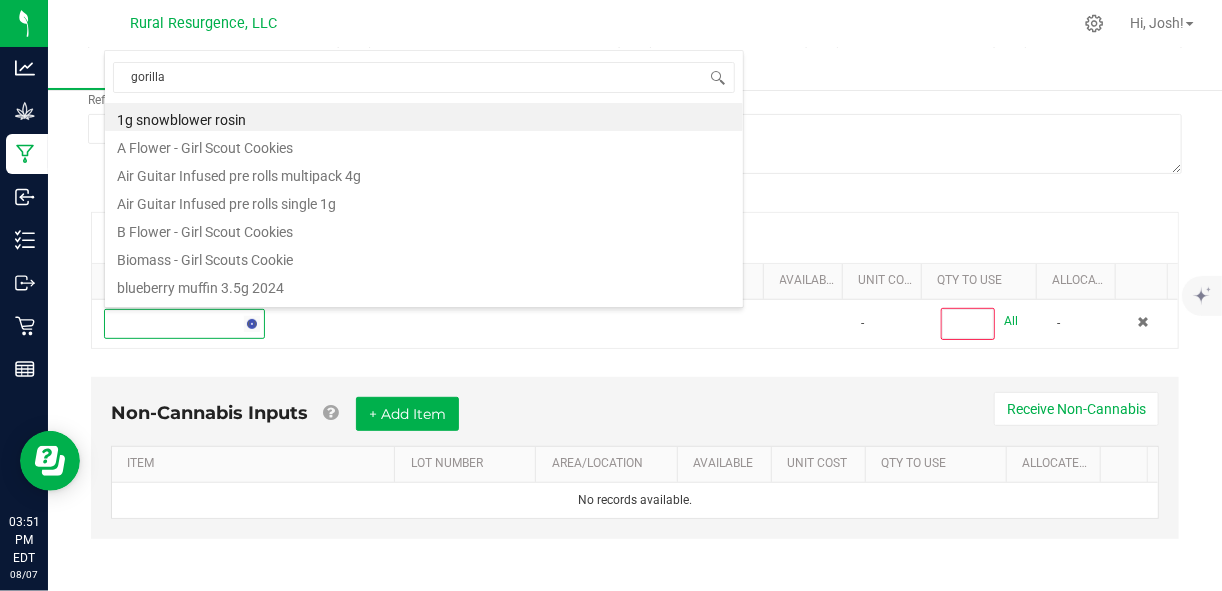 type on "gorilla" 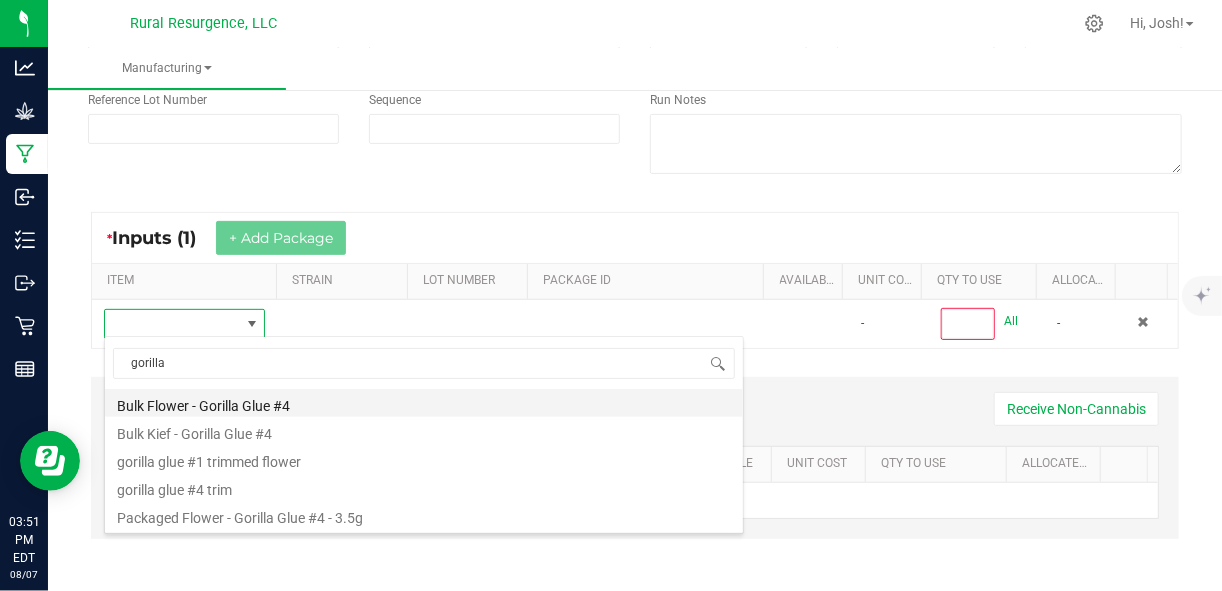drag, startPoint x: 284, startPoint y: 459, endPoint x: 227, endPoint y: 402, distance: 80.610176 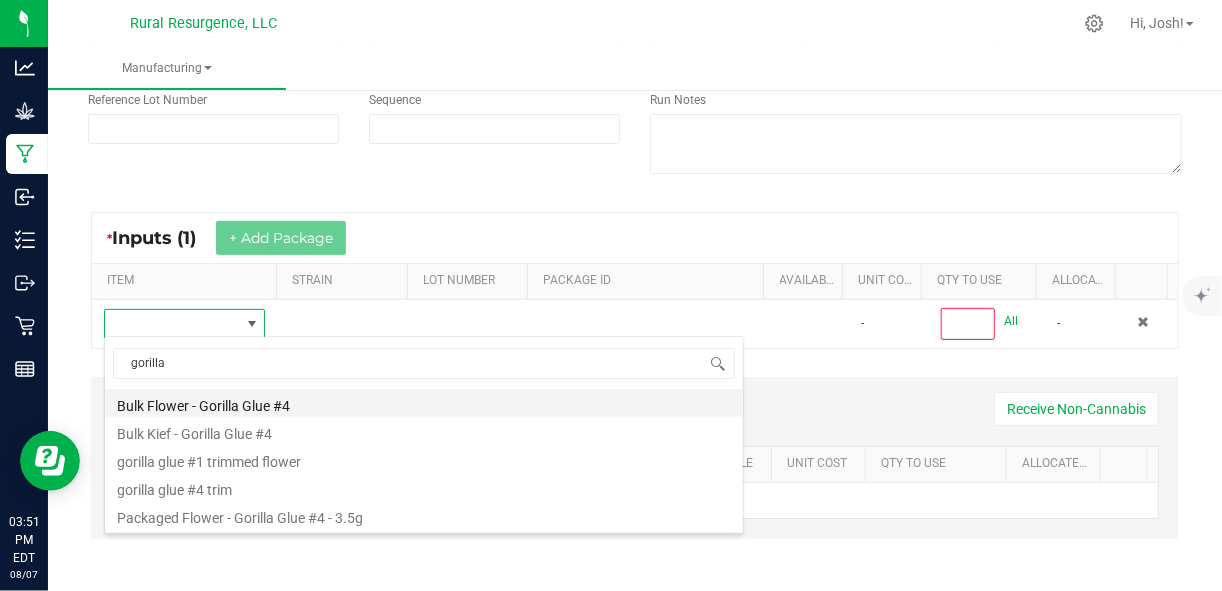 click on "Bulk Flower - Gorilla Glue #4" at bounding box center [424, 403] 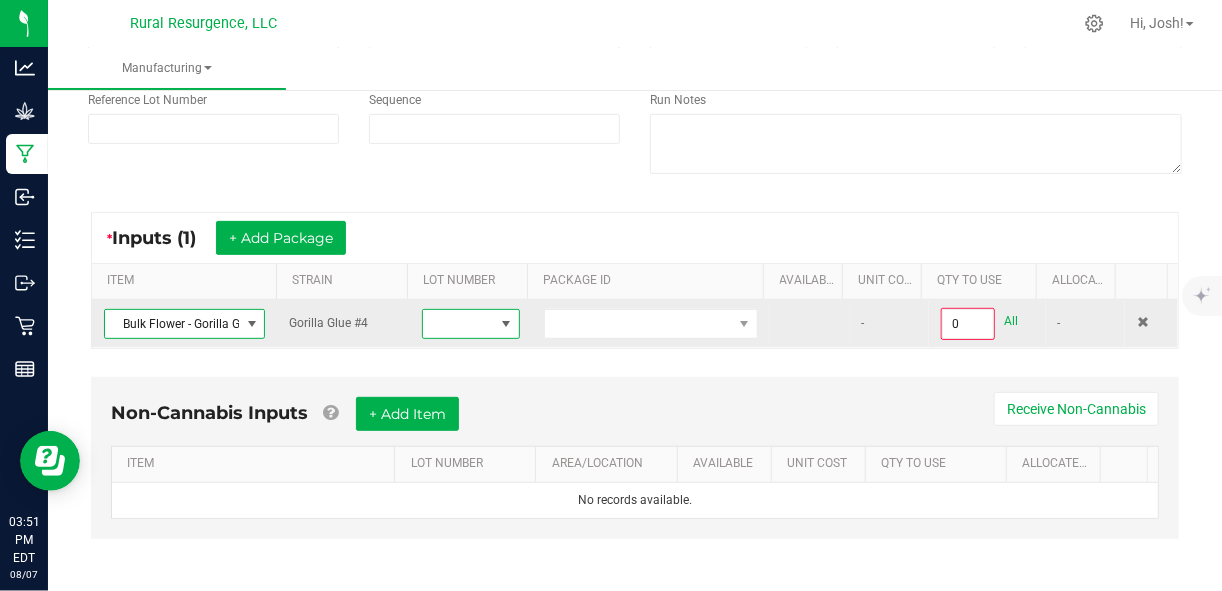 click at bounding box center (506, 324) 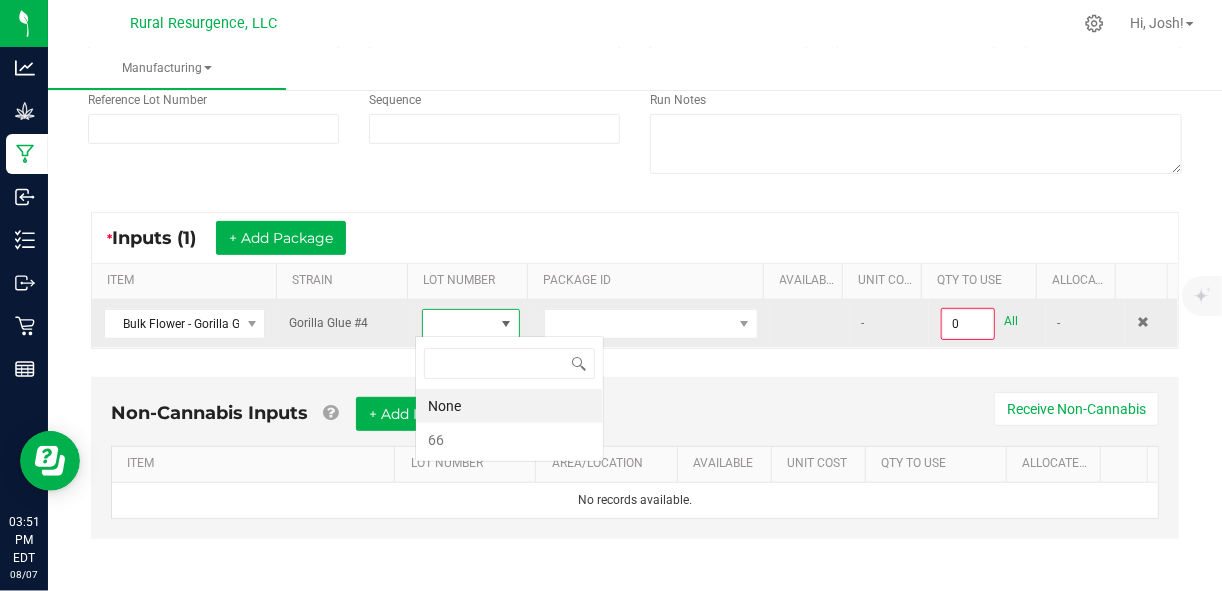 scroll, scrollTop: 99970, scrollLeft: 99904, axis: both 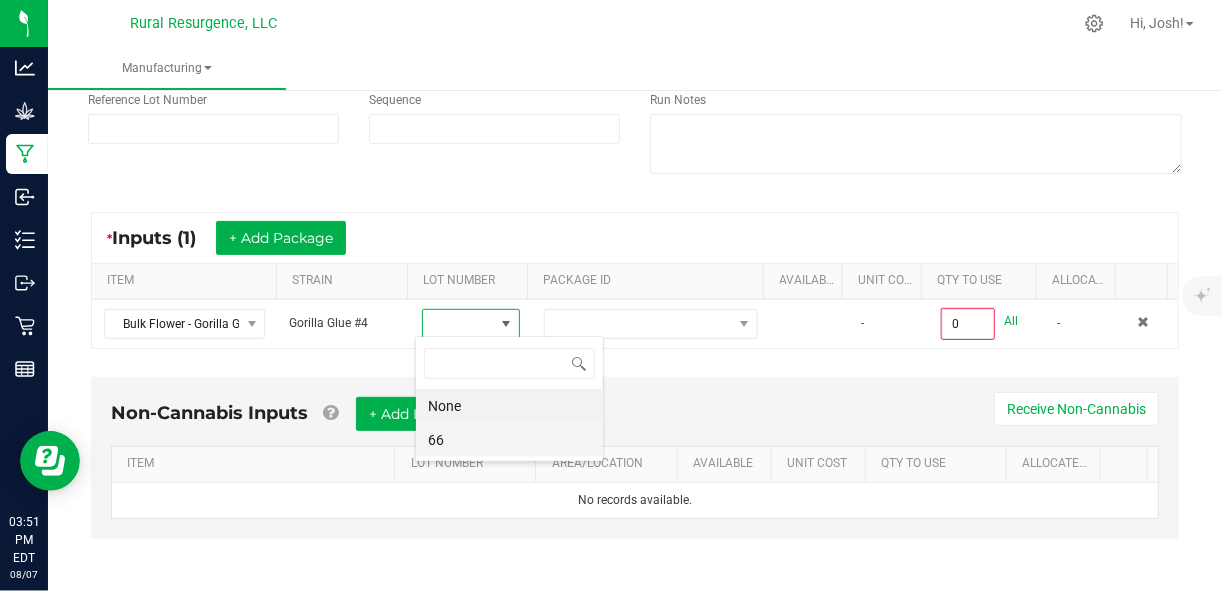 click on "66" at bounding box center (509, 440) 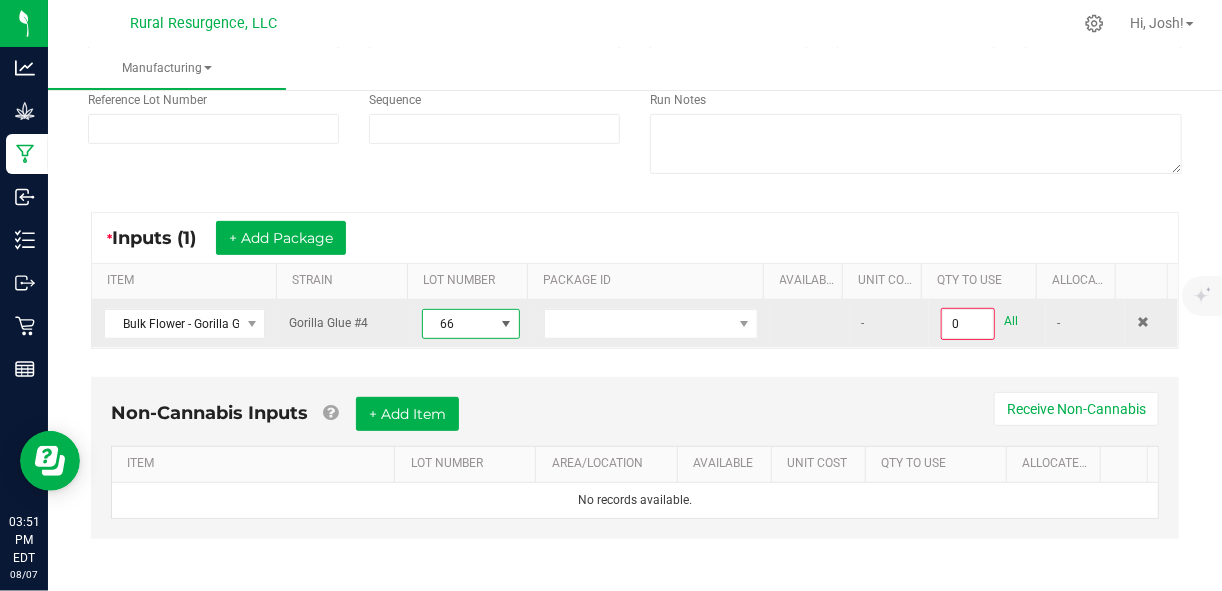 click at bounding box center (651, 324) 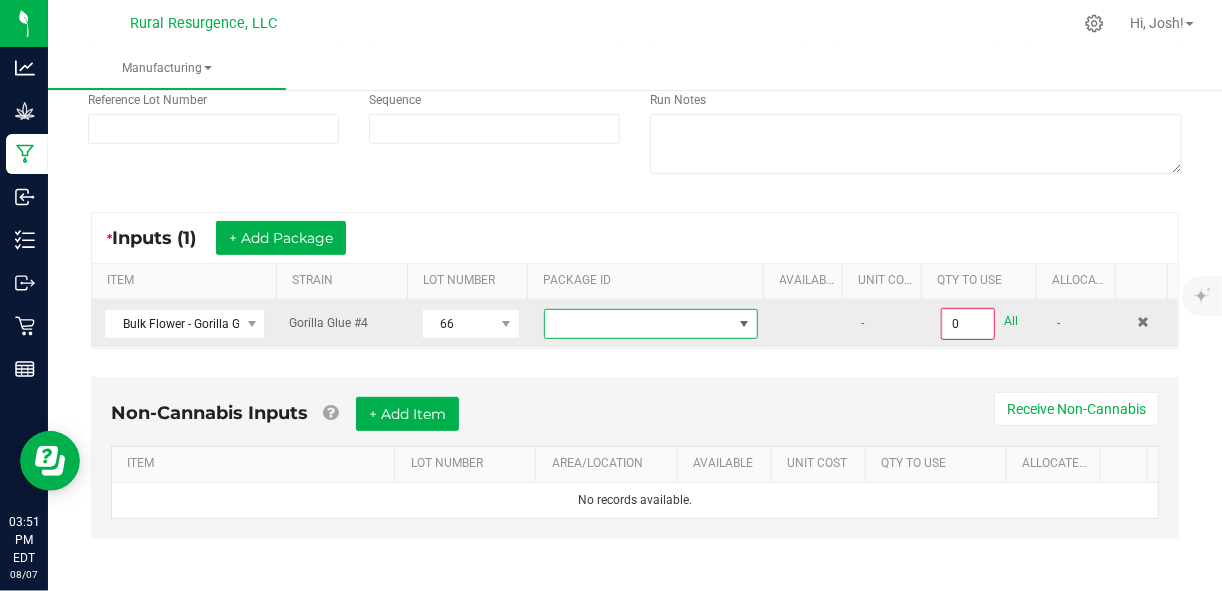 click at bounding box center [638, 324] 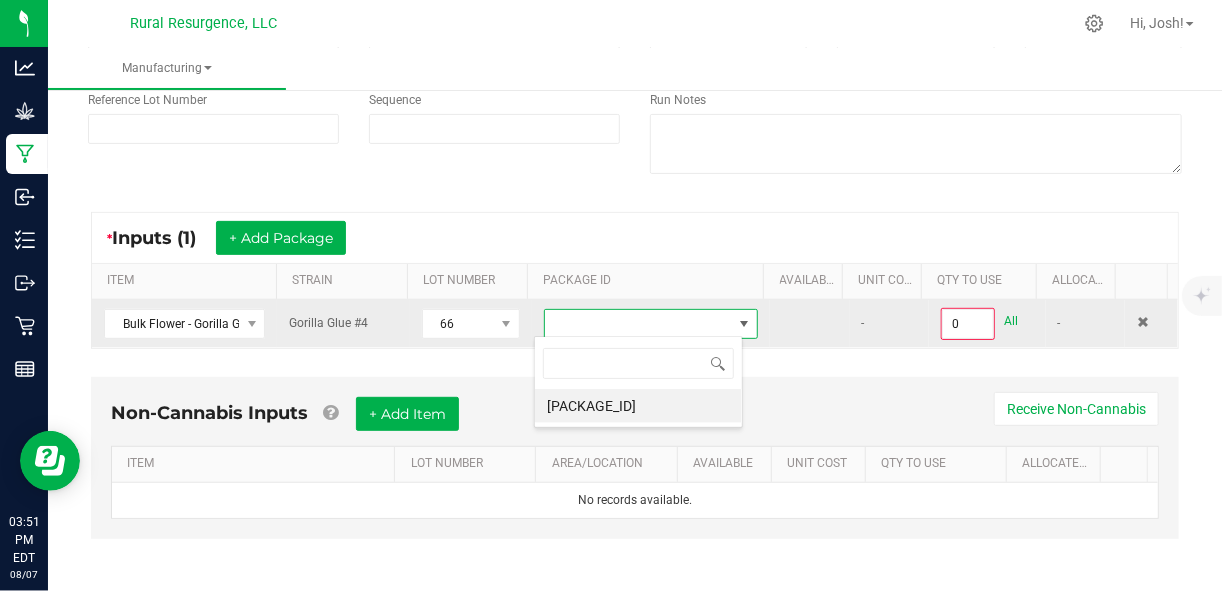 scroll, scrollTop: 99970, scrollLeft: 99790, axis: both 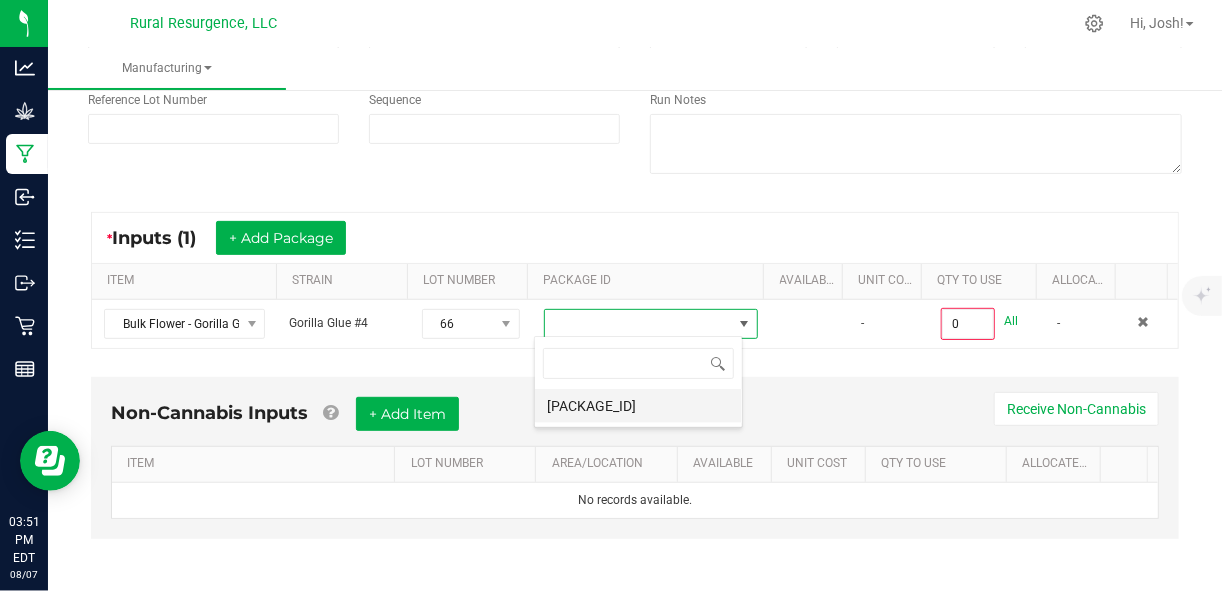 click on "[PACKAGE_ID]" at bounding box center (638, 406) 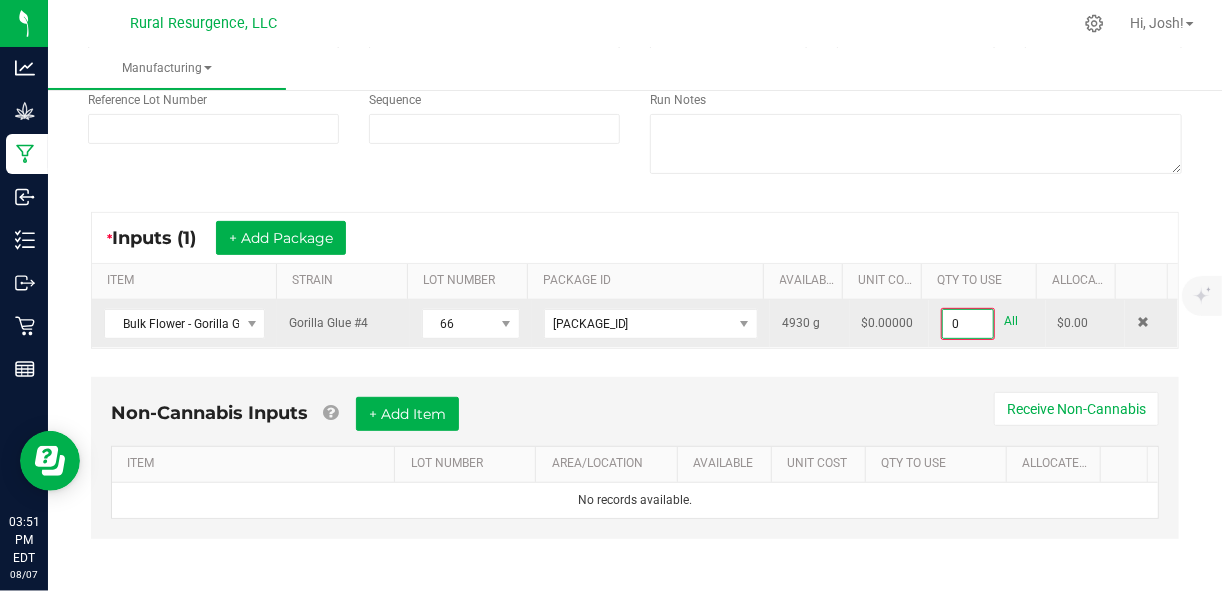 click on "0" at bounding box center [968, 324] 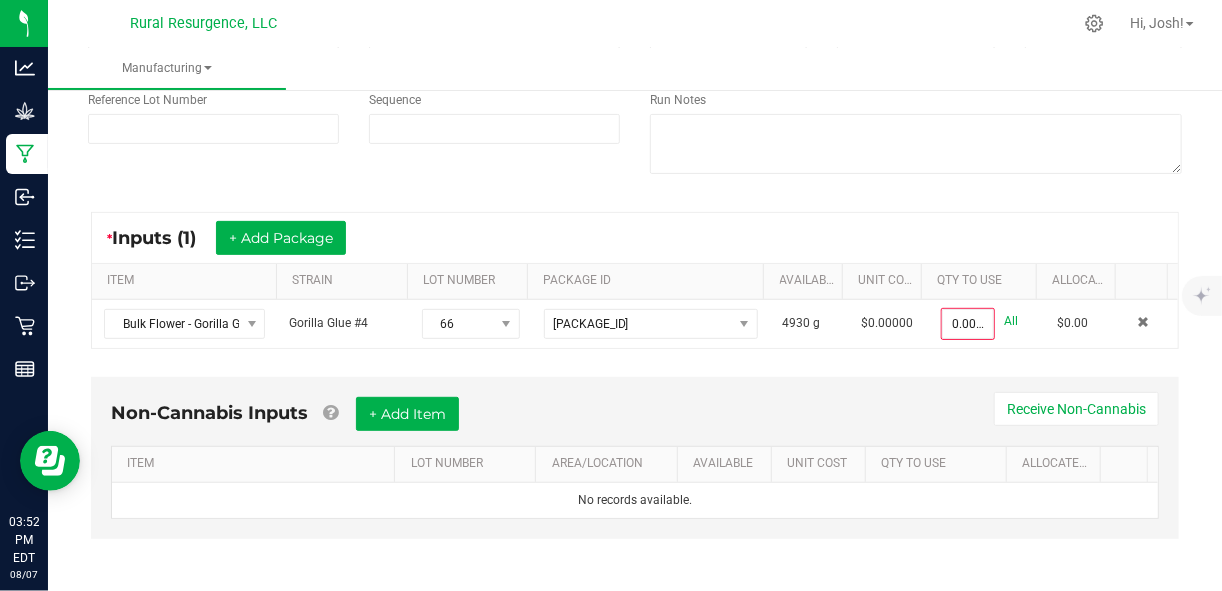 click on "Non-Cannabis Inputs   + Add Item   Receive Non-Cannabis  ITEM LOT NUMBER AREA/LOCATION AVAILABLE Unit Cost QTY TO USE Allocated Cost  No records available." at bounding box center [635, 472] 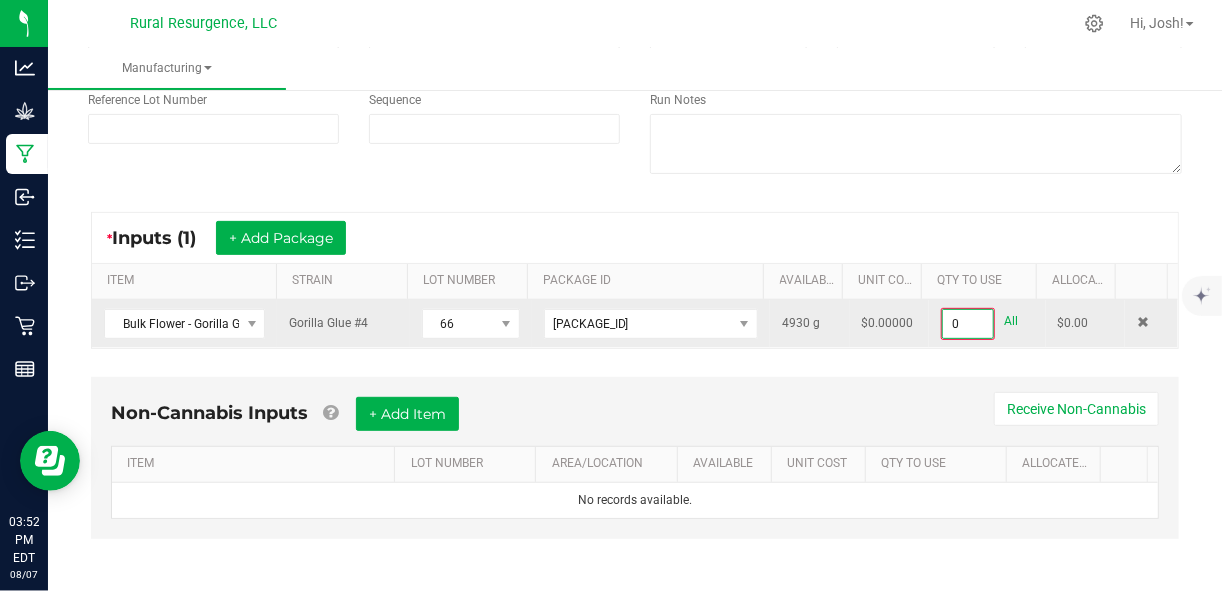 click on "0" at bounding box center (968, 324) 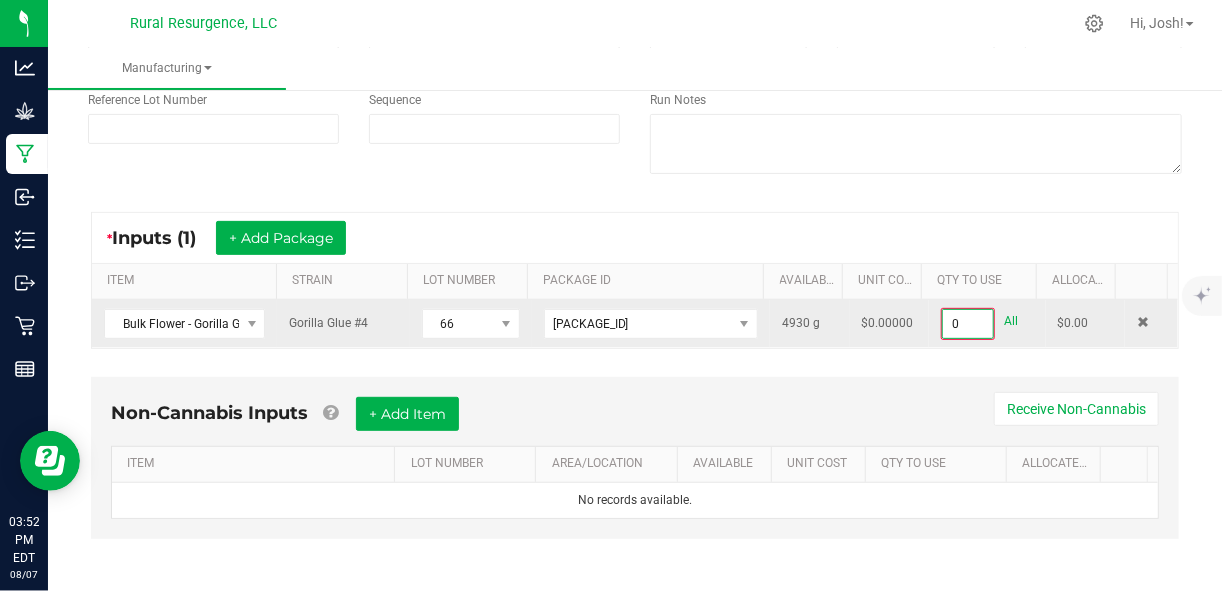 click on "0" at bounding box center (968, 324) 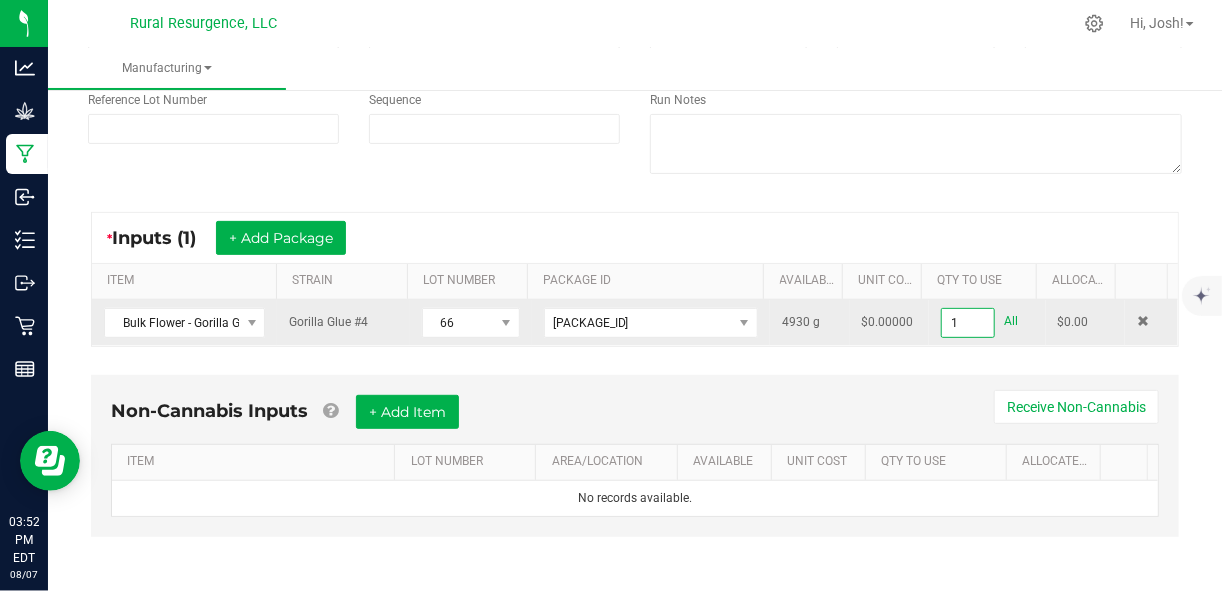 scroll, scrollTop: 227, scrollLeft: 0, axis: vertical 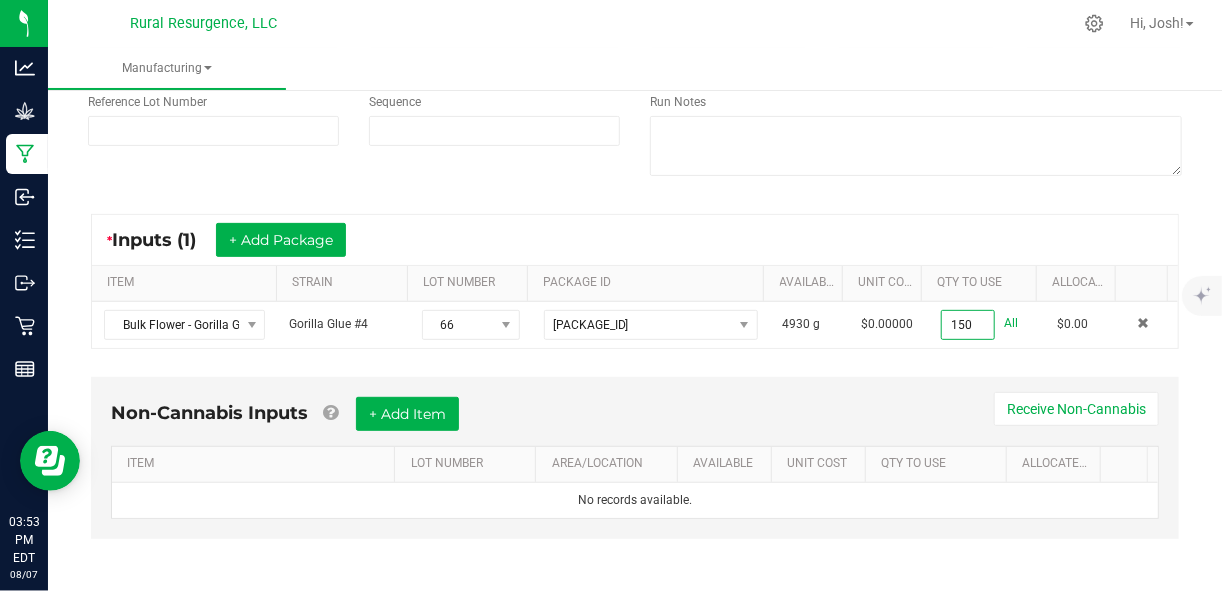 type on "150.0000 g" 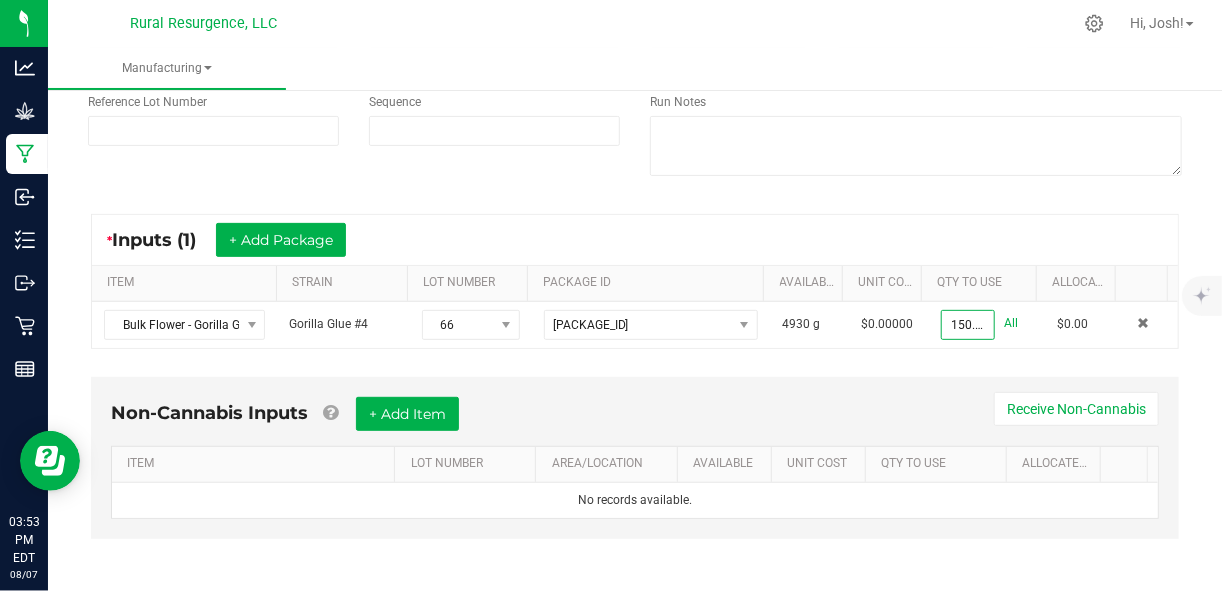 click on "Non-Cannabis Inputs   + Add Item   Receive Non-Cannabis  ITEM LOT NUMBER AREA/LOCATION AVAILABLE Unit Cost QTY TO USE Allocated Cost  No records available." at bounding box center [635, 458] 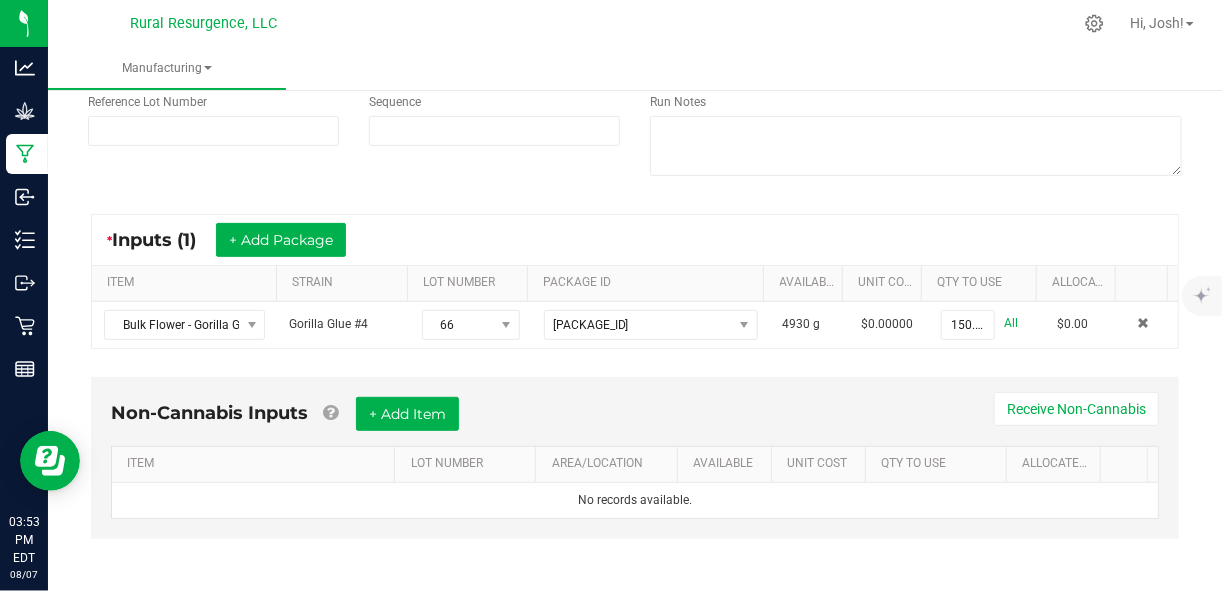 click on "Non-Cannabis Inputs   + Add Item   Receive Non-Cannabis  ITEM LOT NUMBER AREA/LOCATION AVAILABLE Unit Cost QTY TO USE Allocated Cost  No records available." at bounding box center [635, 472] 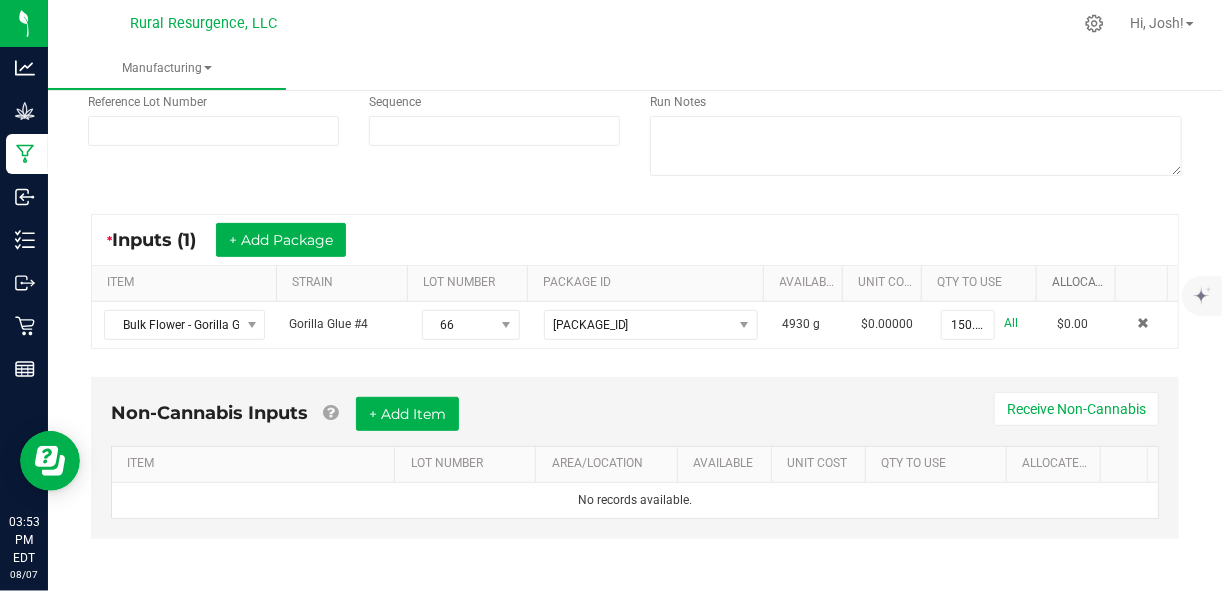 click on "Allocated Cost" at bounding box center [1079, 283] 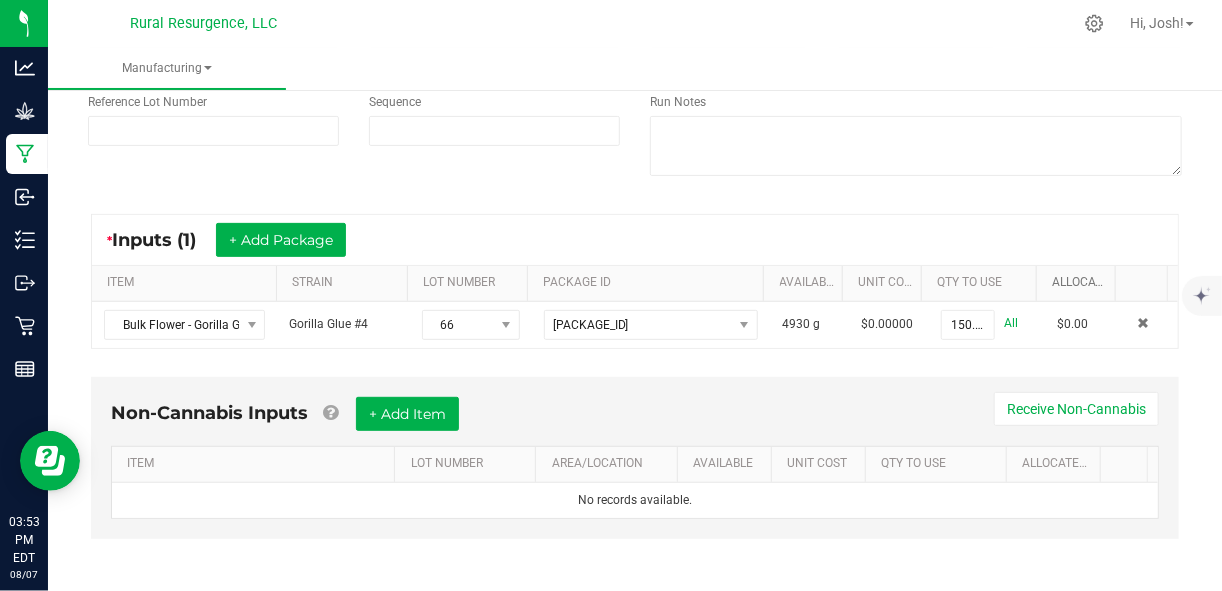 click on "Allocated Cost" at bounding box center (1079, 283) 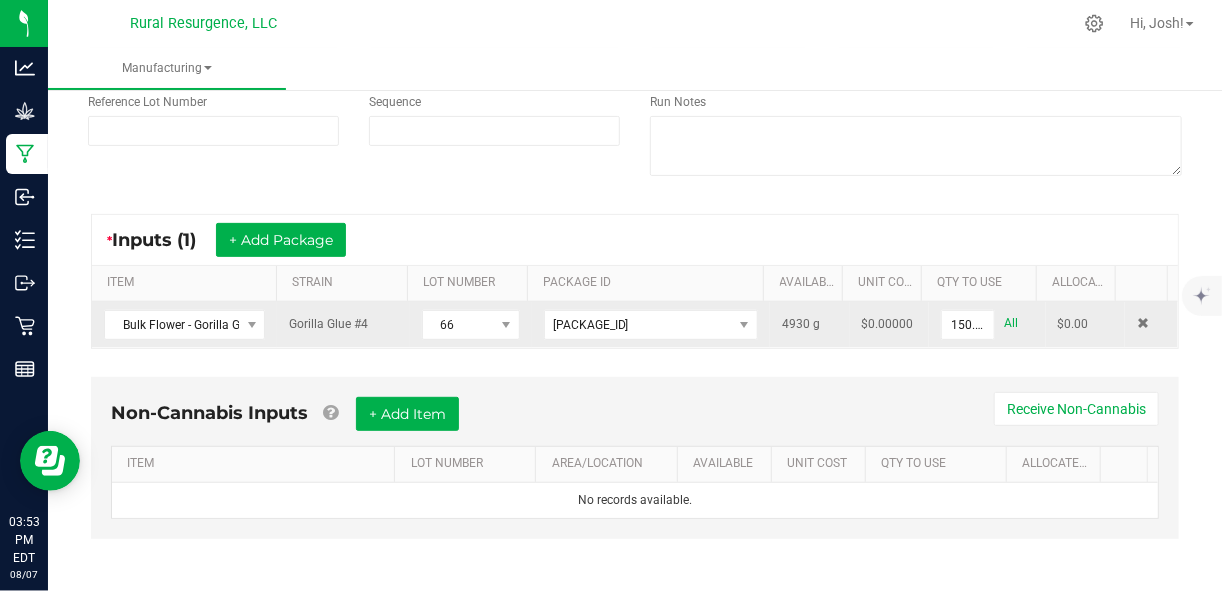 click on "$0.00" at bounding box center [1073, 324] 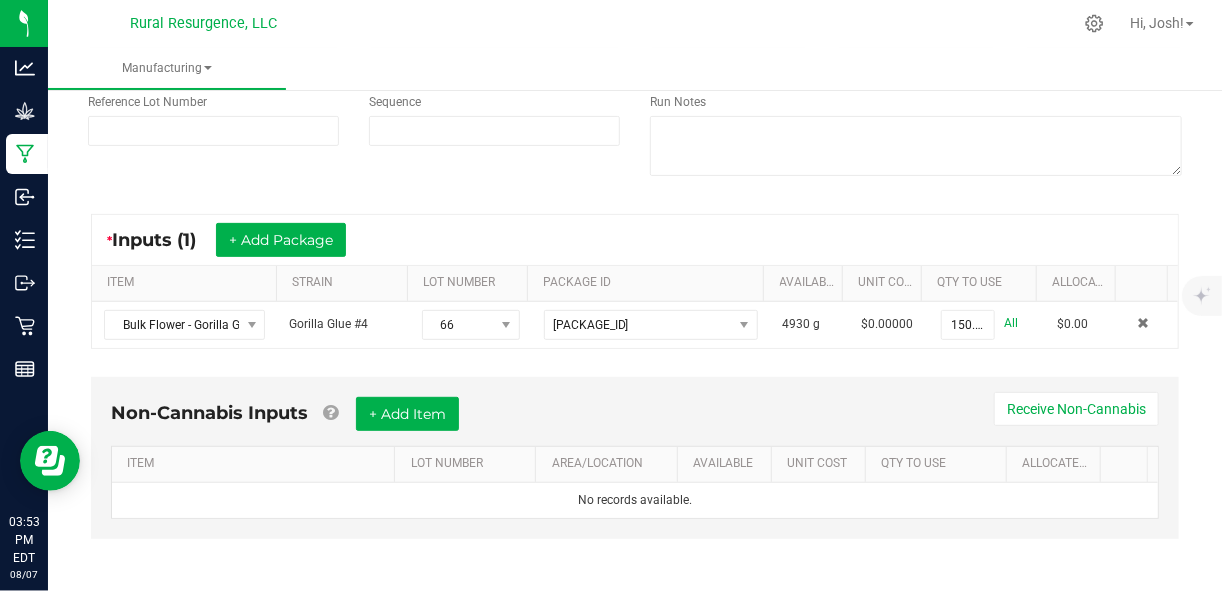 click on "*   Inputs (1)   + Add Package  ITEM STRAIN LOT NUMBER PACKAGE ID AVAILABLE Unit Cost QTY TO USE Allocated Cost Bulk Flower - Gorilla Glue #4  Gorilla Glue #4  66 [PACKAGE_ID] 4930  g  $0.00000  150.0000 g All  $0.00" at bounding box center (635, 281) 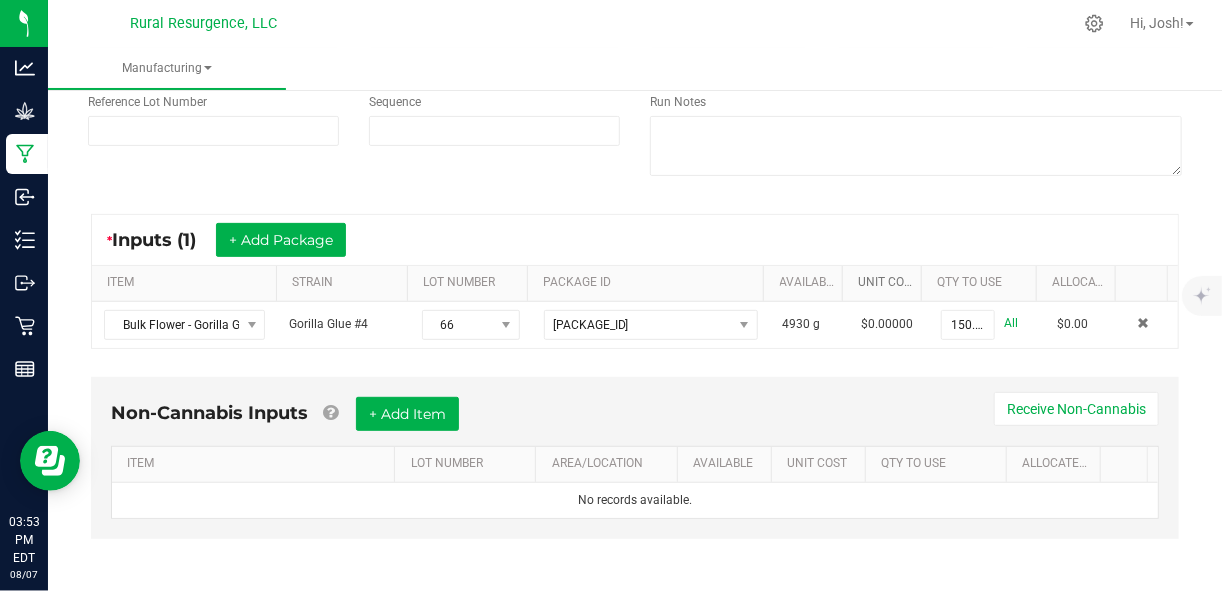 click on "Unit Cost" at bounding box center [885, 283] 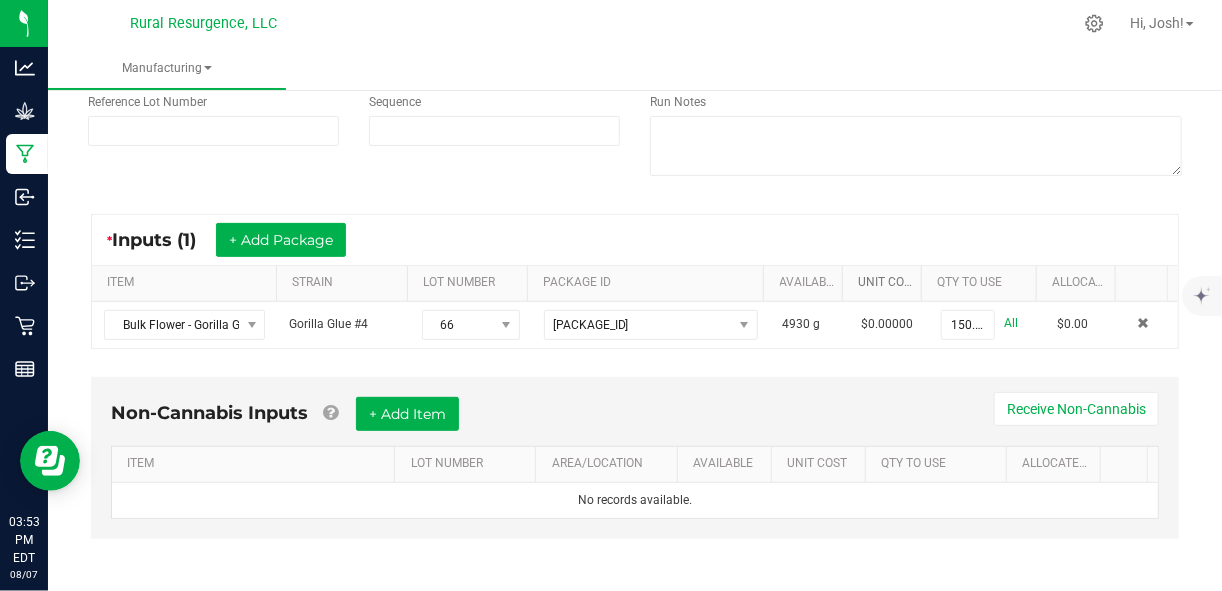 click on "Unit Cost" at bounding box center [885, 283] 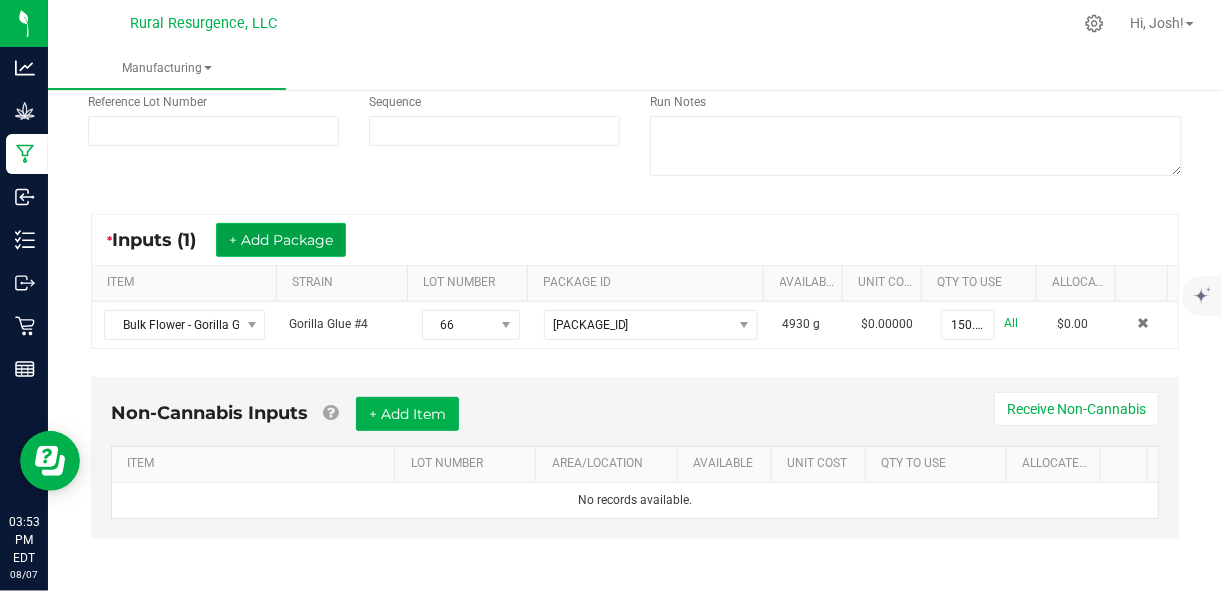 click on "+ Add Package" at bounding box center (281, 240) 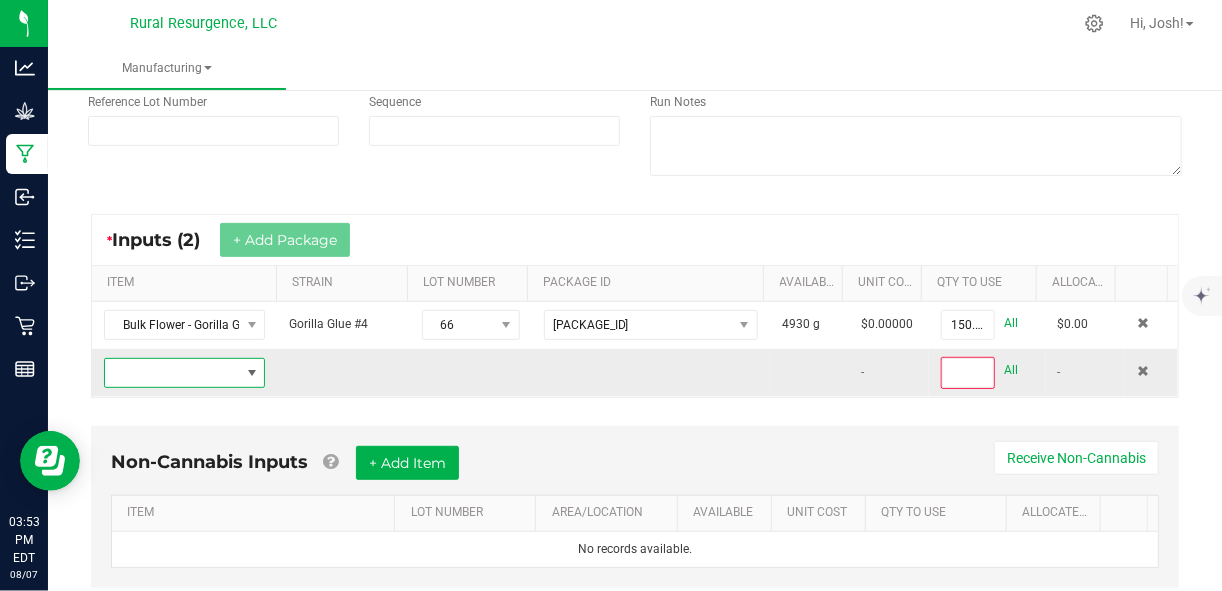 click at bounding box center (172, 373) 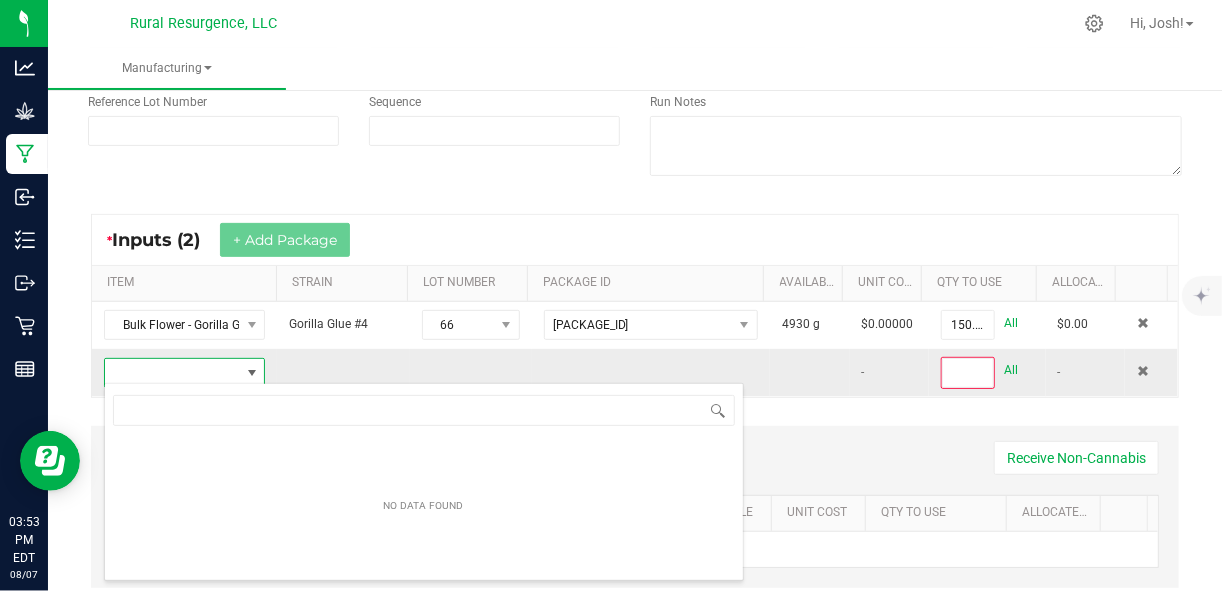 scroll, scrollTop: 99970, scrollLeft: 99842, axis: both 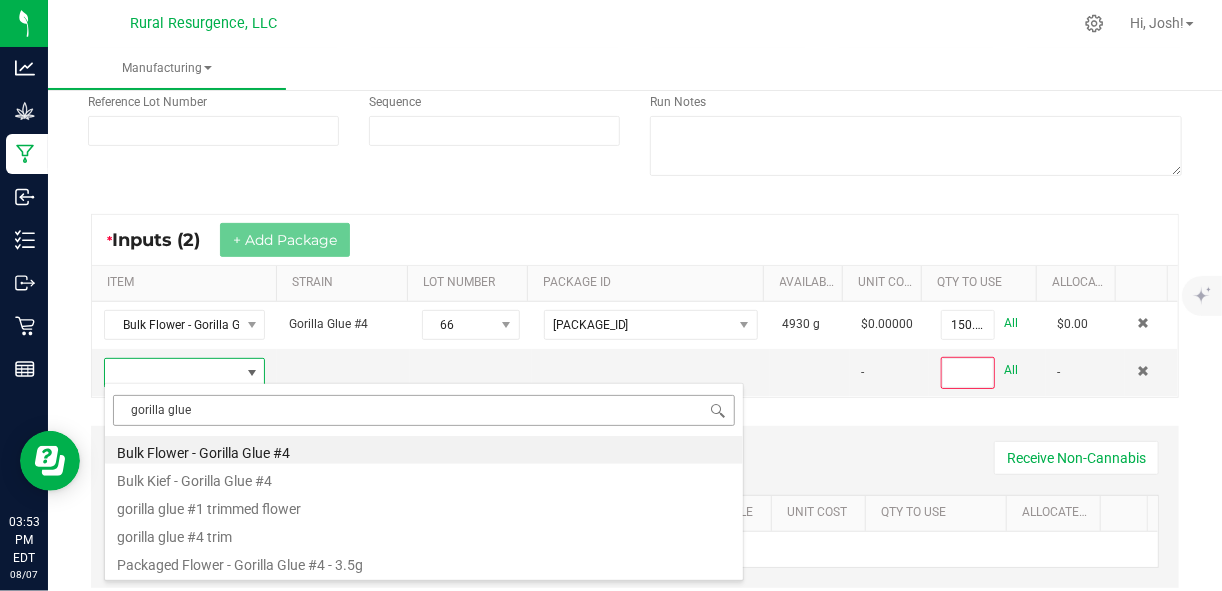 click on "gorilla glue" at bounding box center [424, 410] 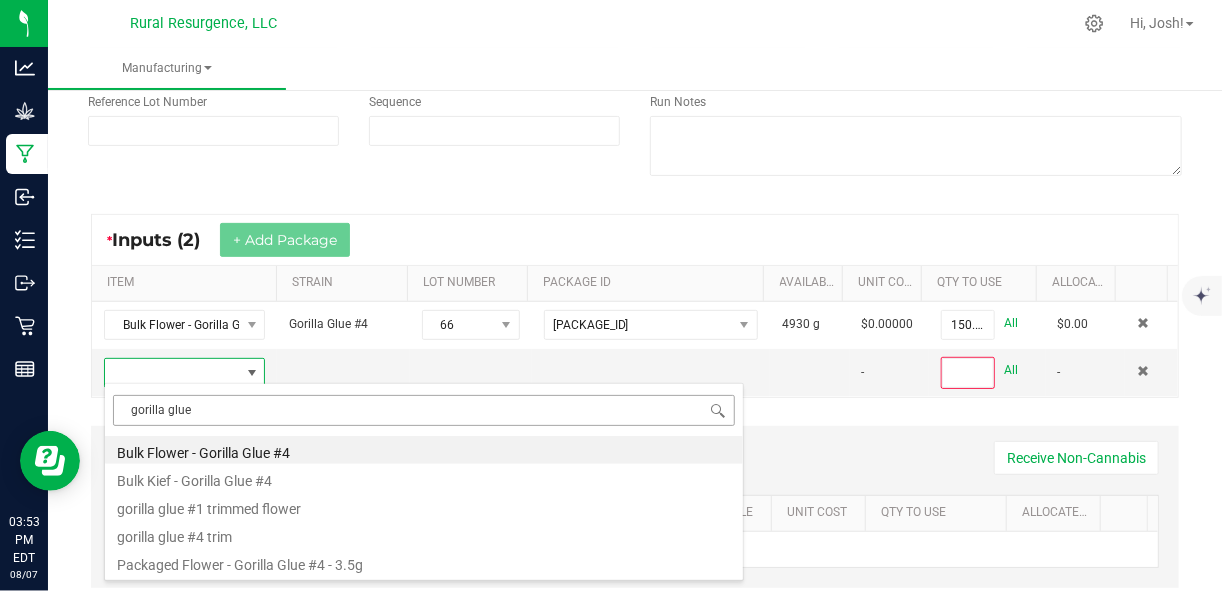 click on "gorilla glue" at bounding box center [424, 410] 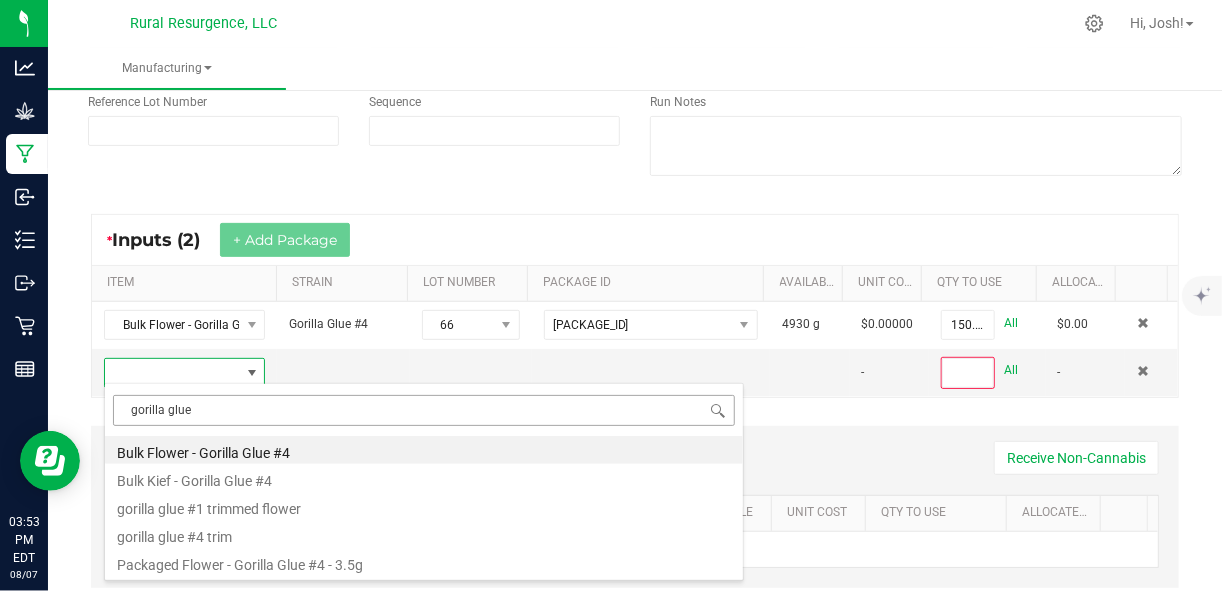click on "gorilla glue" at bounding box center (424, 410) 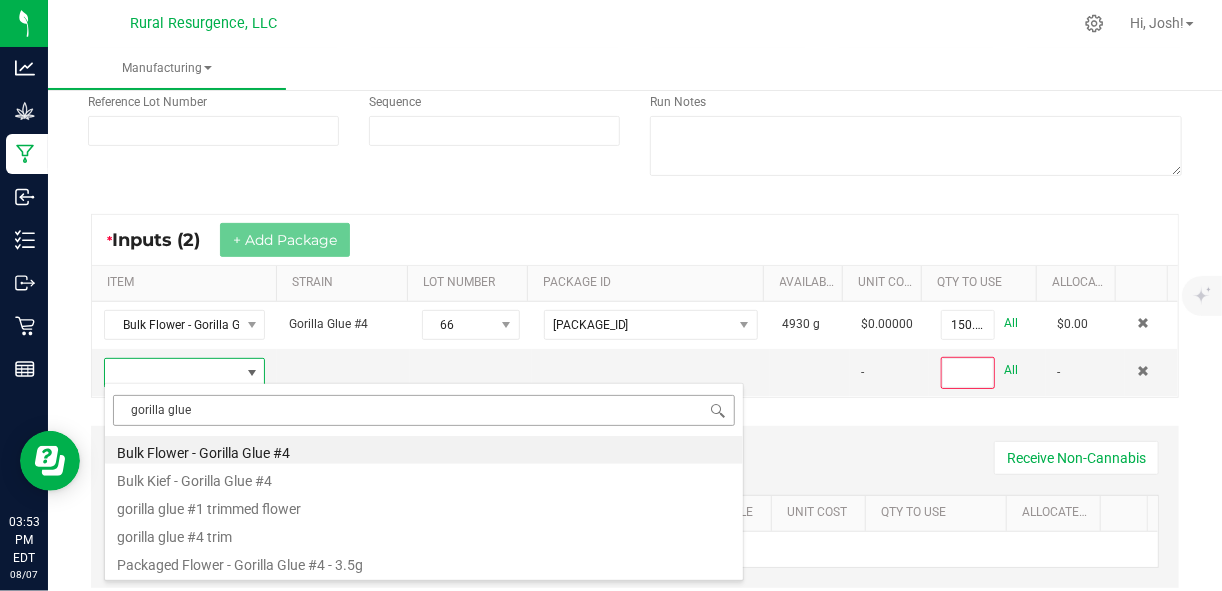 click on "gorilla glue" at bounding box center (424, 410) 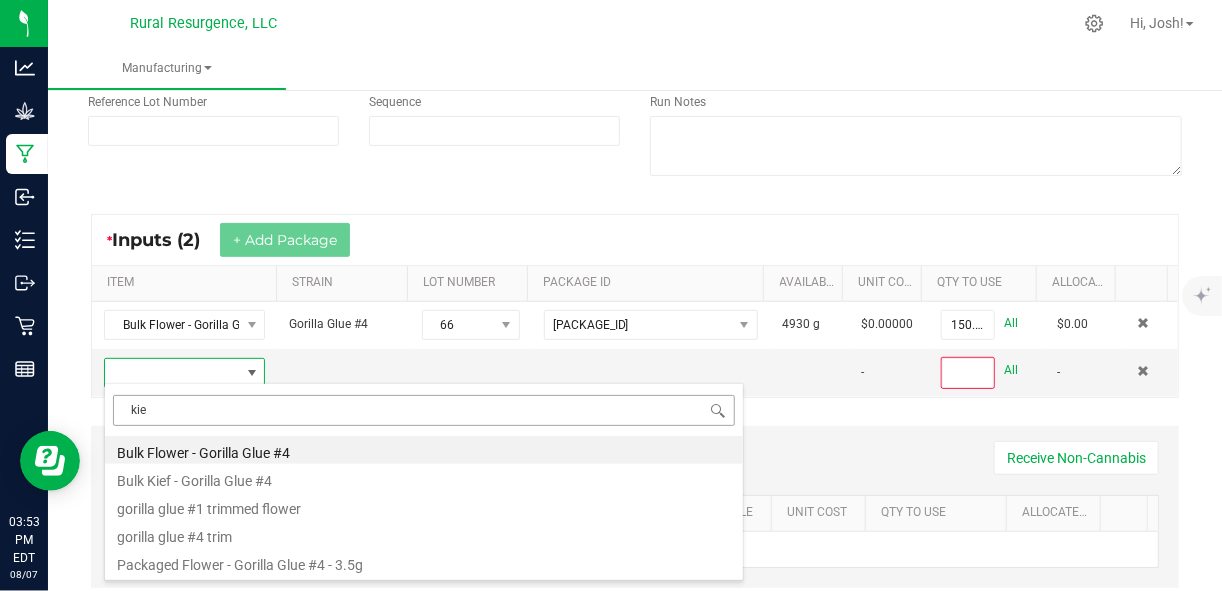 type on "kief" 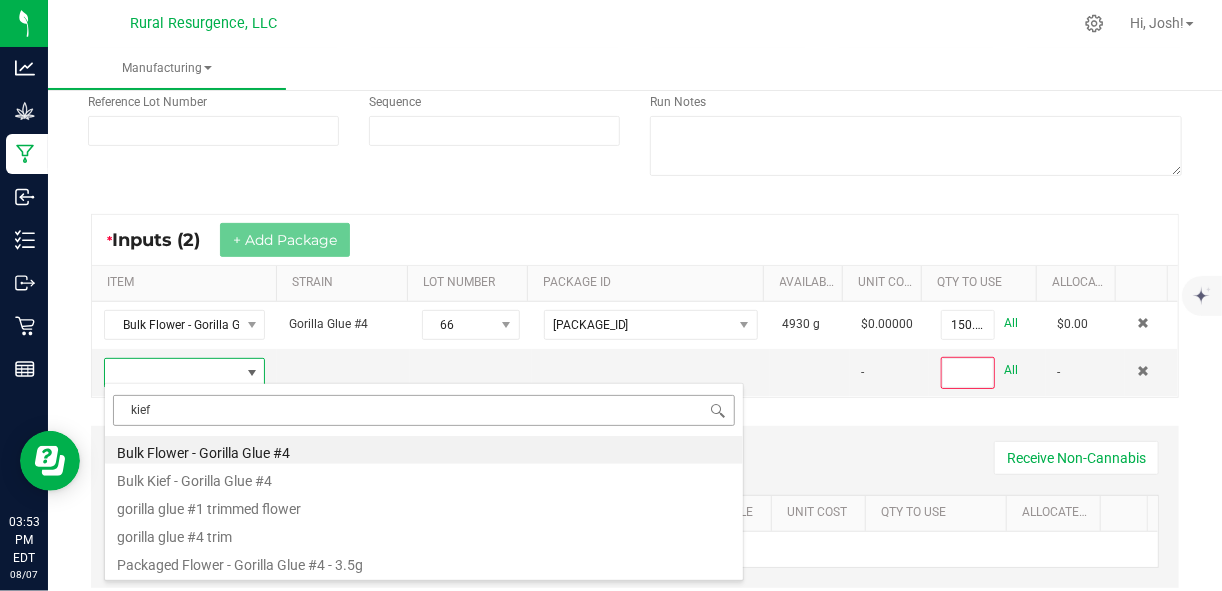scroll, scrollTop: 0, scrollLeft: 0, axis: both 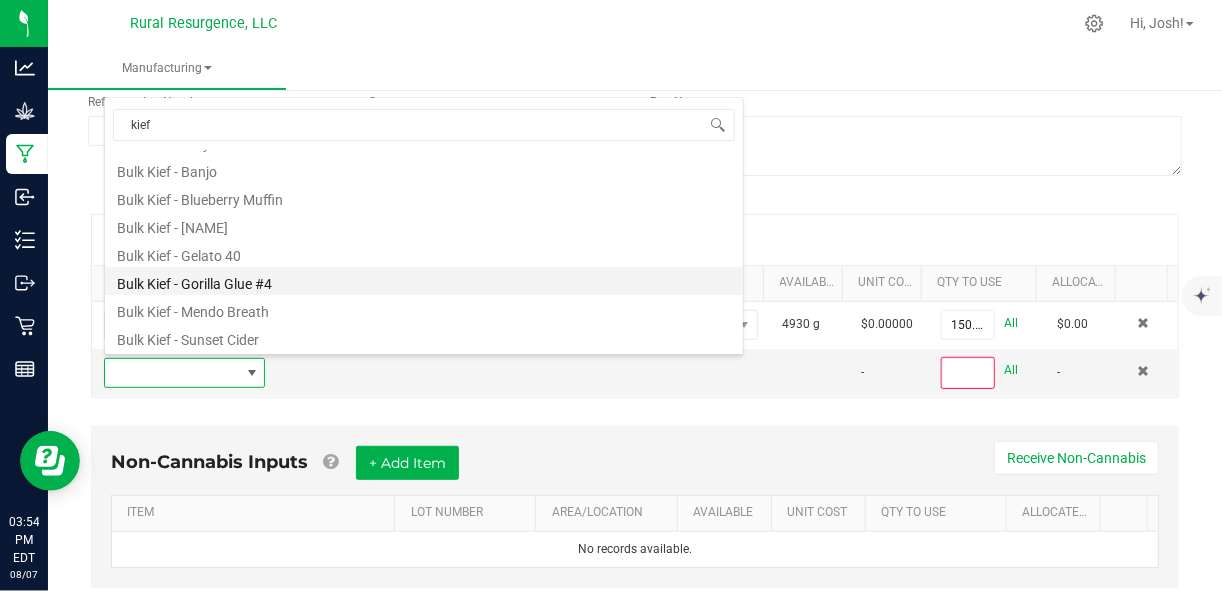 click on "Bulk Kief - Gorilla Glue #4" at bounding box center (424, 281) 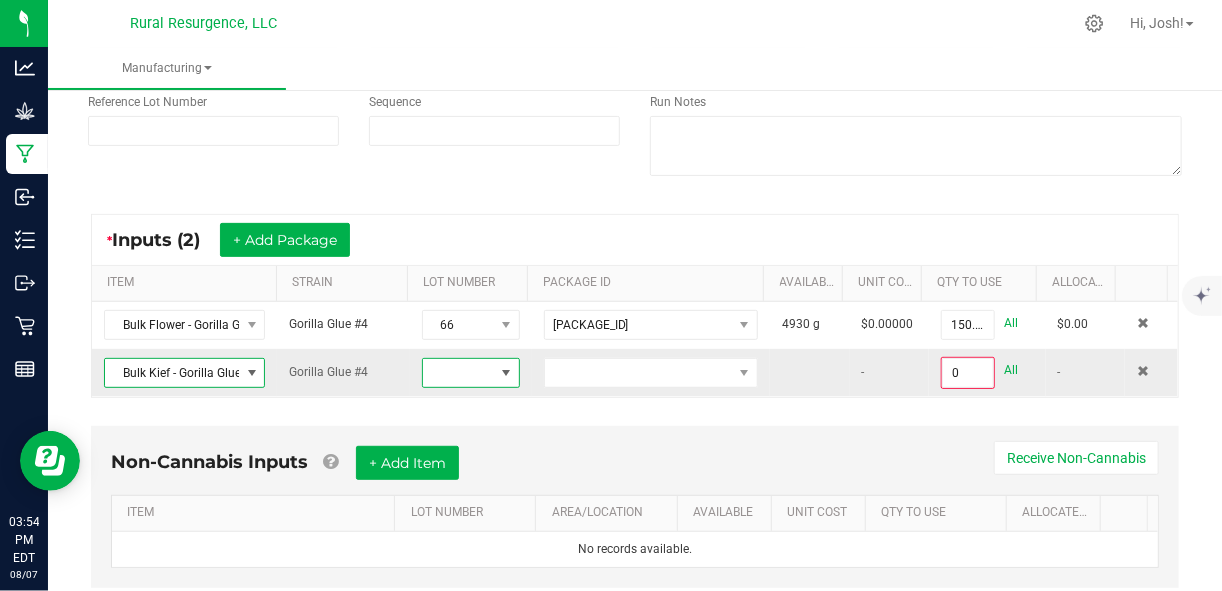 click at bounding box center (506, 373) 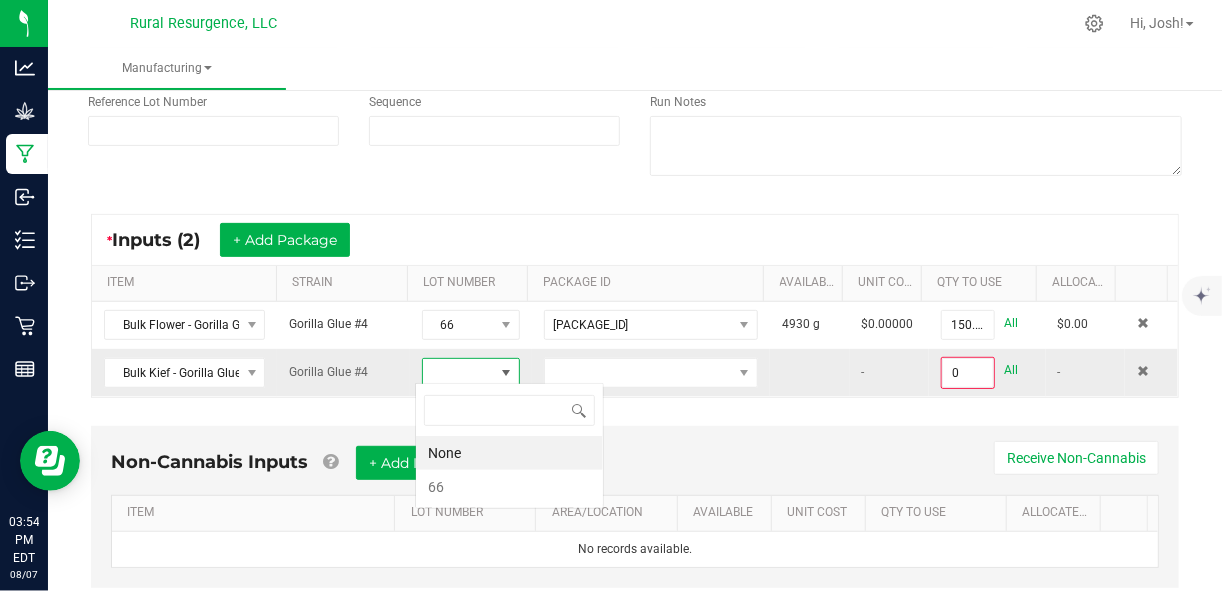 scroll, scrollTop: 99970, scrollLeft: 99904, axis: both 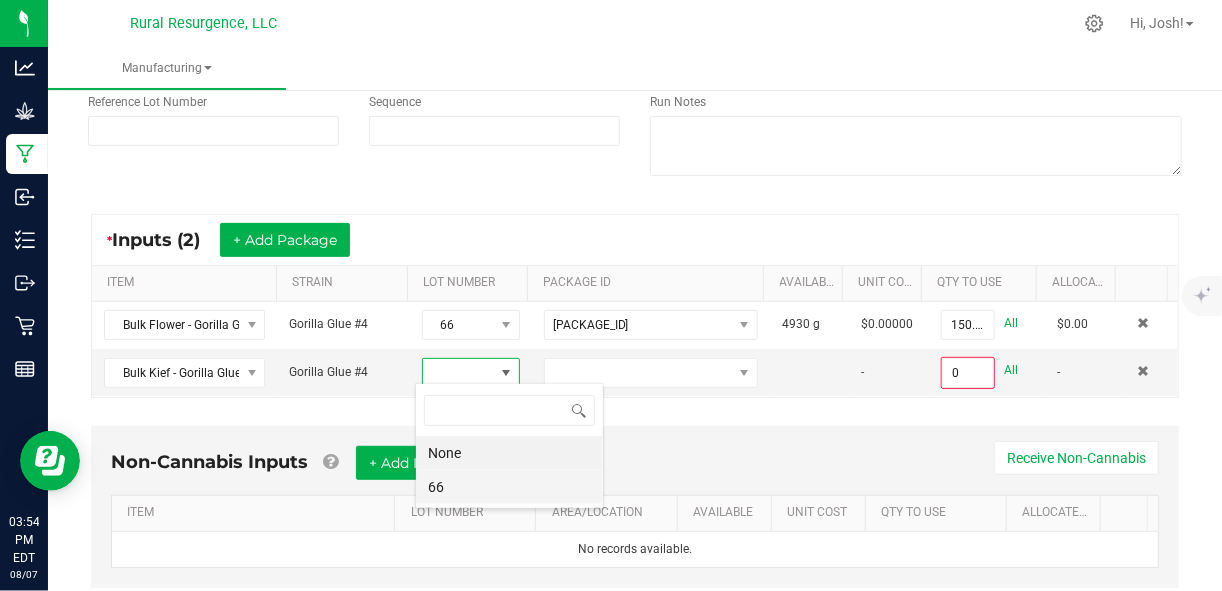 click on "66" at bounding box center [509, 487] 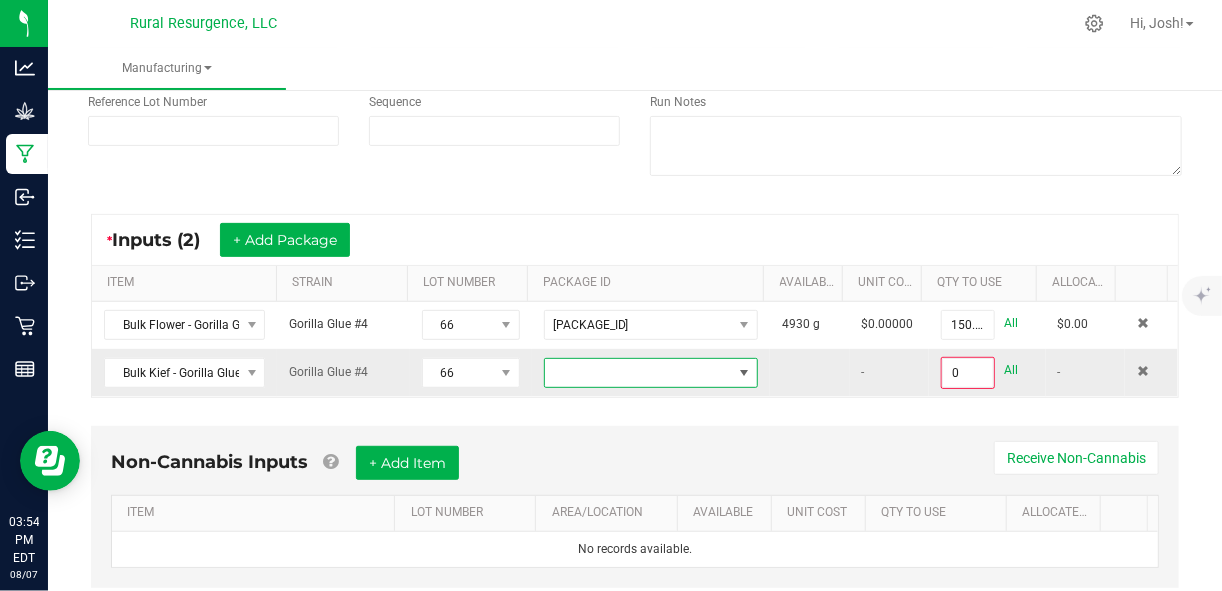 click at bounding box center (638, 373) 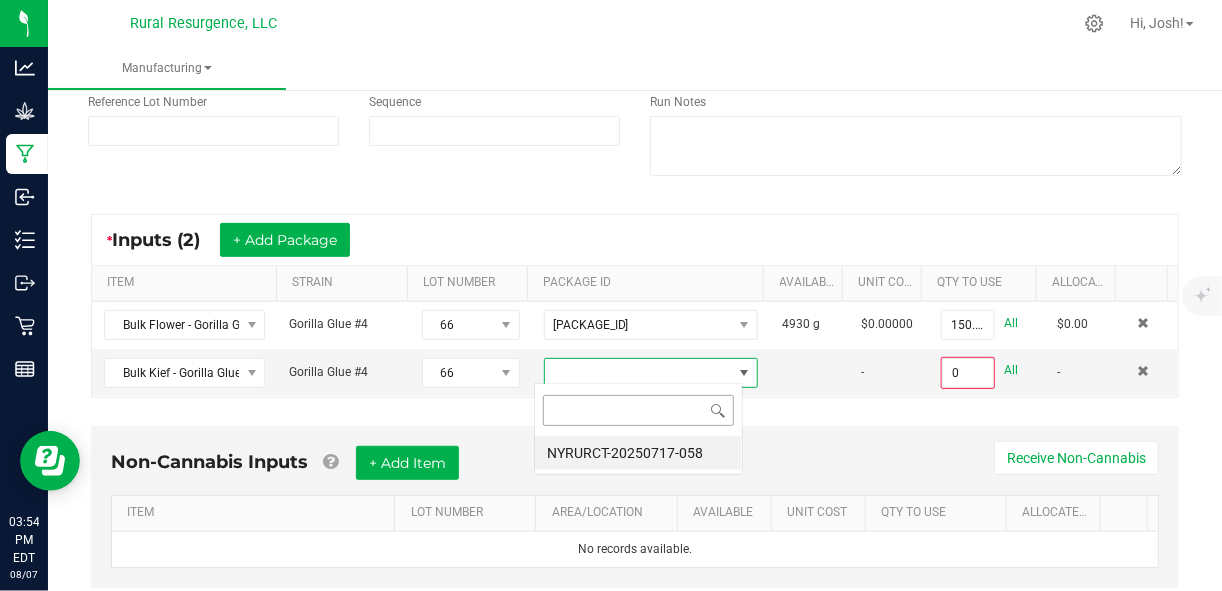 scroll, scrollTop: 99970, scrollLeft: 99790, axis: both 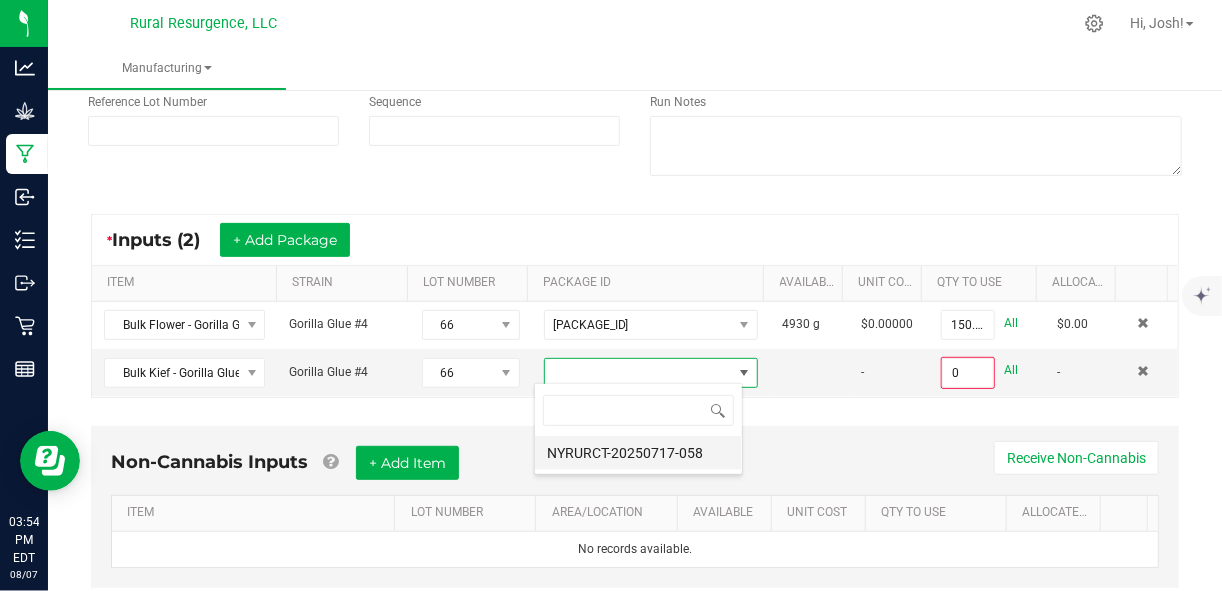 click on "NYRURCT-20250717-058" at bounding box center (638, 453) 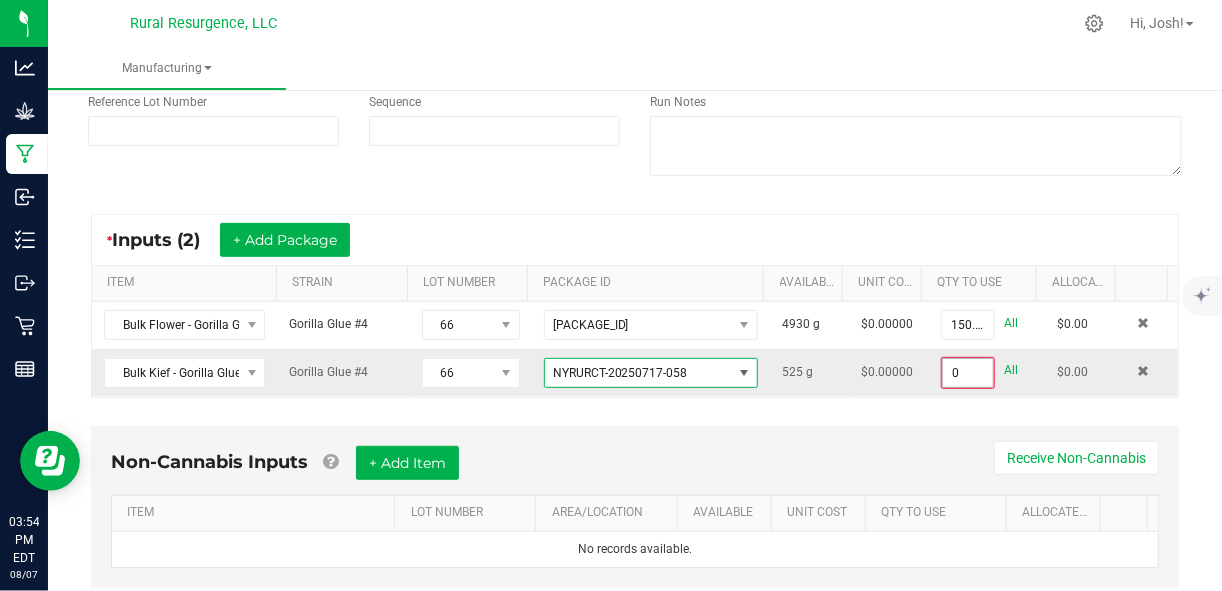 click on "0" at bounding box center (968, 373) 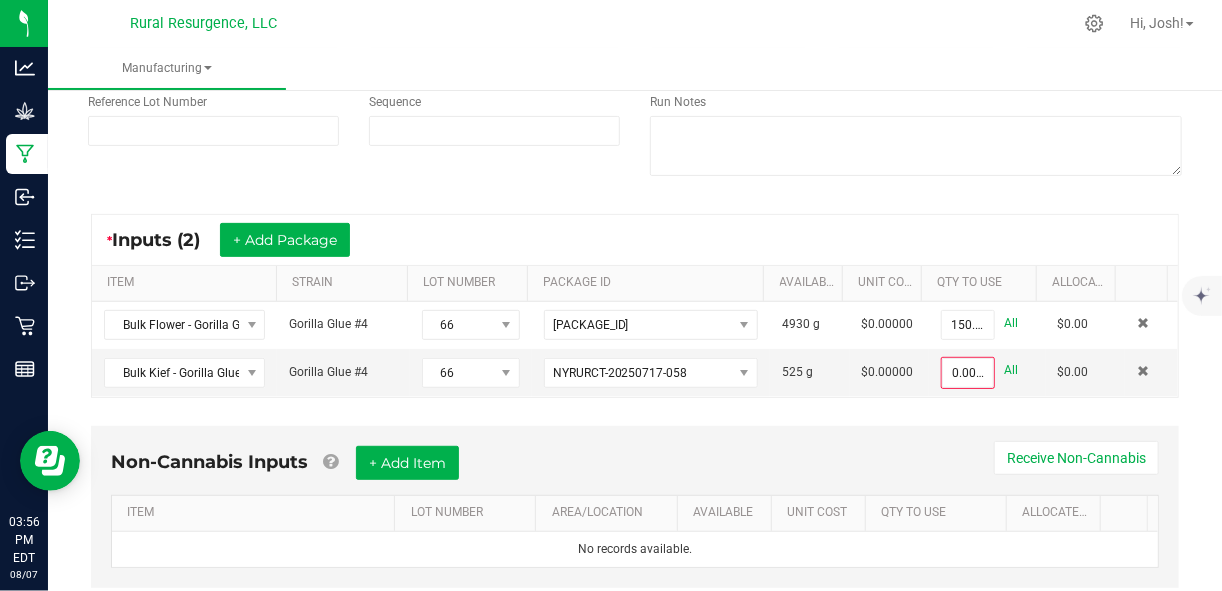 click on "Processing Duration (mins)   Temperature (F)   Pressure (psi)   Ref Field 1   Ref Field 2   Ref Field 3   Run Notes" at bounding box center (916, 69) 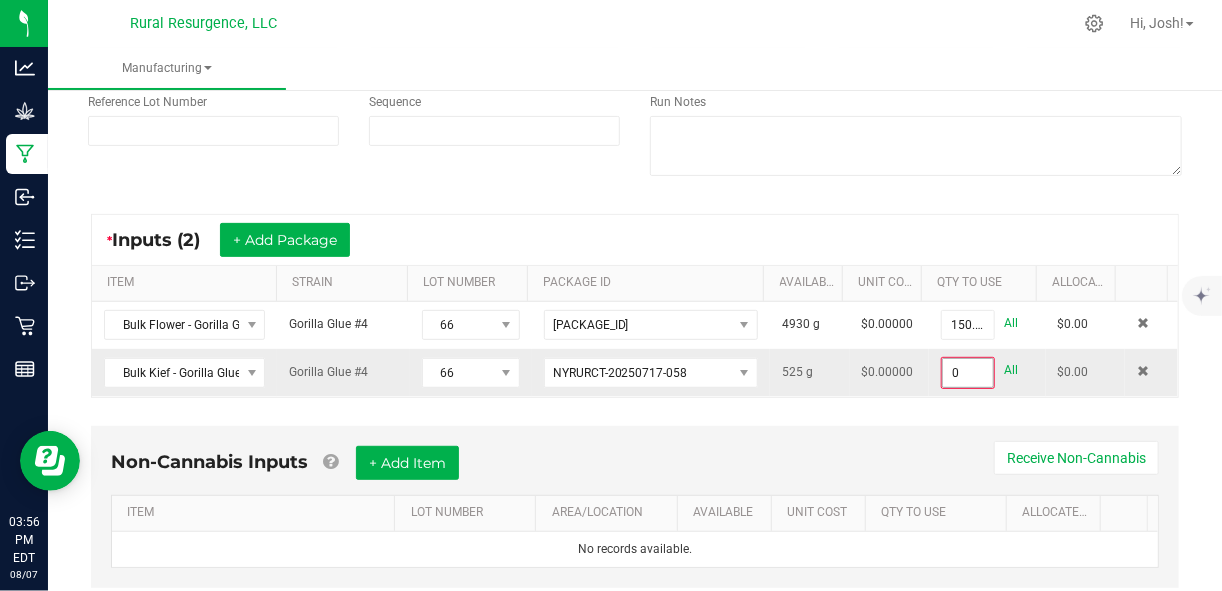 click on "0" at bounding box center [968, 373] 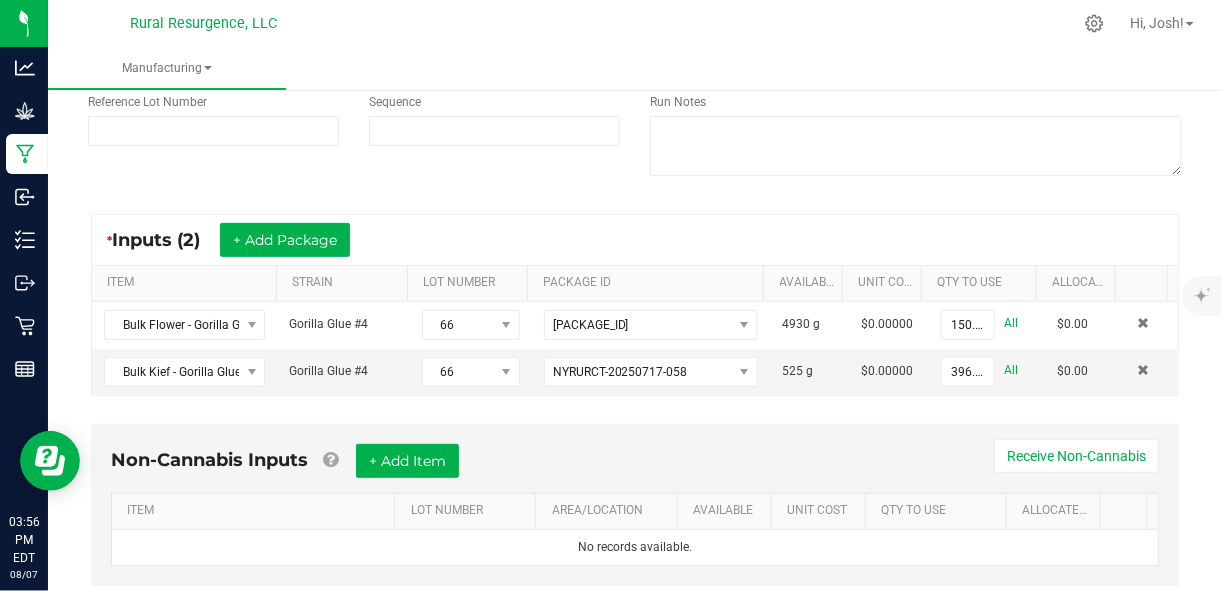 click on "*   Inputs (2)   + Add Package  ITEM STRAIN LOT NUMBER PACKAGE ID AVAILABLE Unit Cost QTY TO USE Allocated Cost Bulk Flower - Gorilla Glue #4  Gorilla Glue #4  66 [PACKAGE_ID] 4930  g  $0.00000  150.0000 g All  $0.00  Bulk Kief - Gorilla Glue #4  Gorilla Glue #4  66 [PACKAGE_ID] 525  g  $0.00000  396.0000 g All  $0.00" at bounding box center (635, 305) 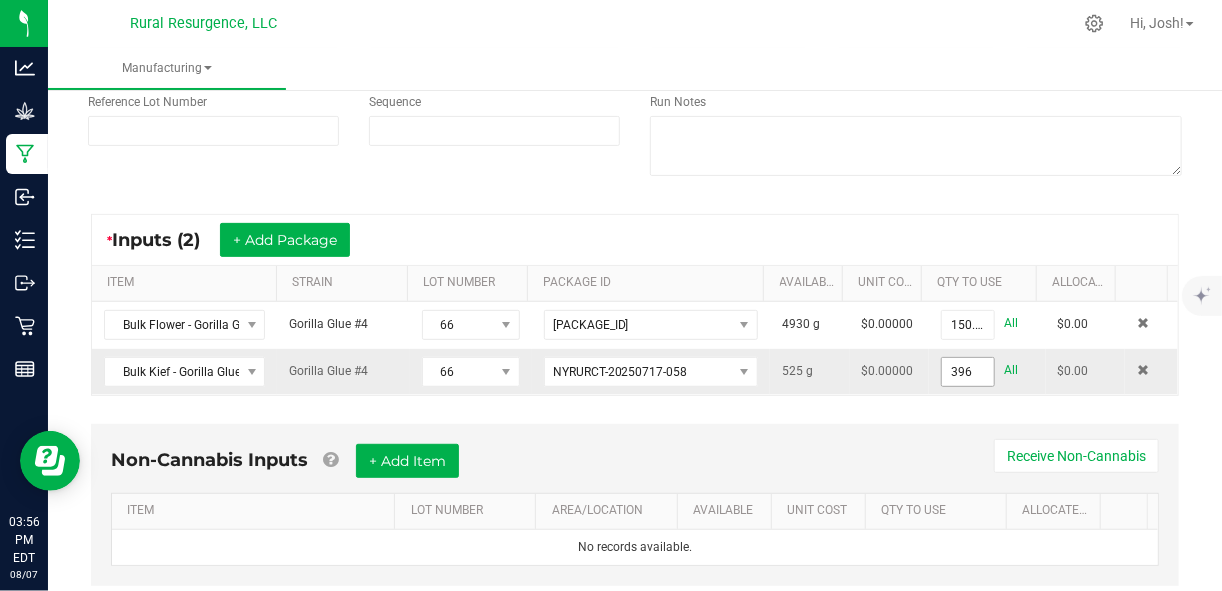 click on "396" at bounding box center (968, 372) 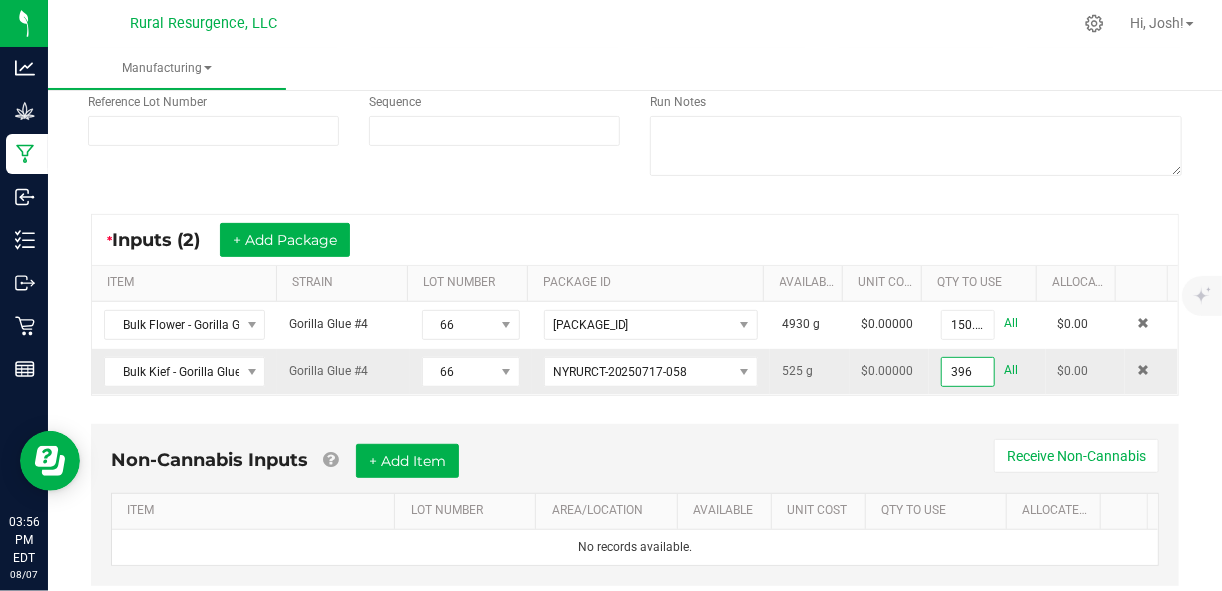 click on "396" at bounding box center (968, 372) 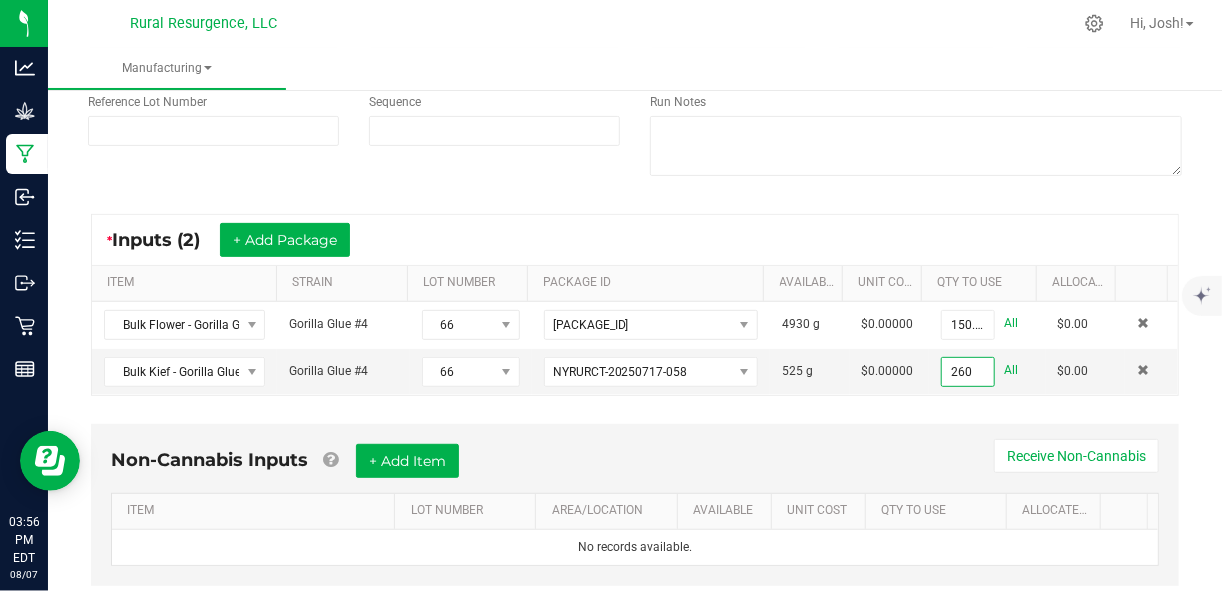 type on "260.0000 g" 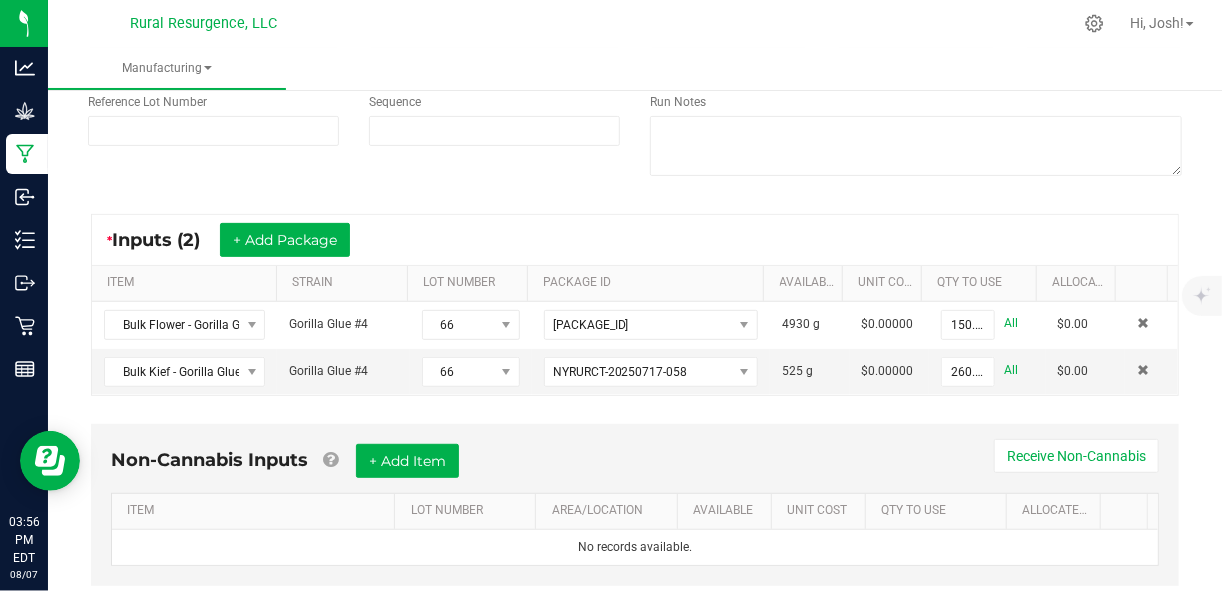 click on "Non-Cannabis Inputs   + Add Item   Receive Non-Cannabis  ITEM LOT NUMBER AREA/LOCATION AVAILABLE Unit Cost QTY TO USE Allocated Cost  No records available." at bounding box center [635, 519] 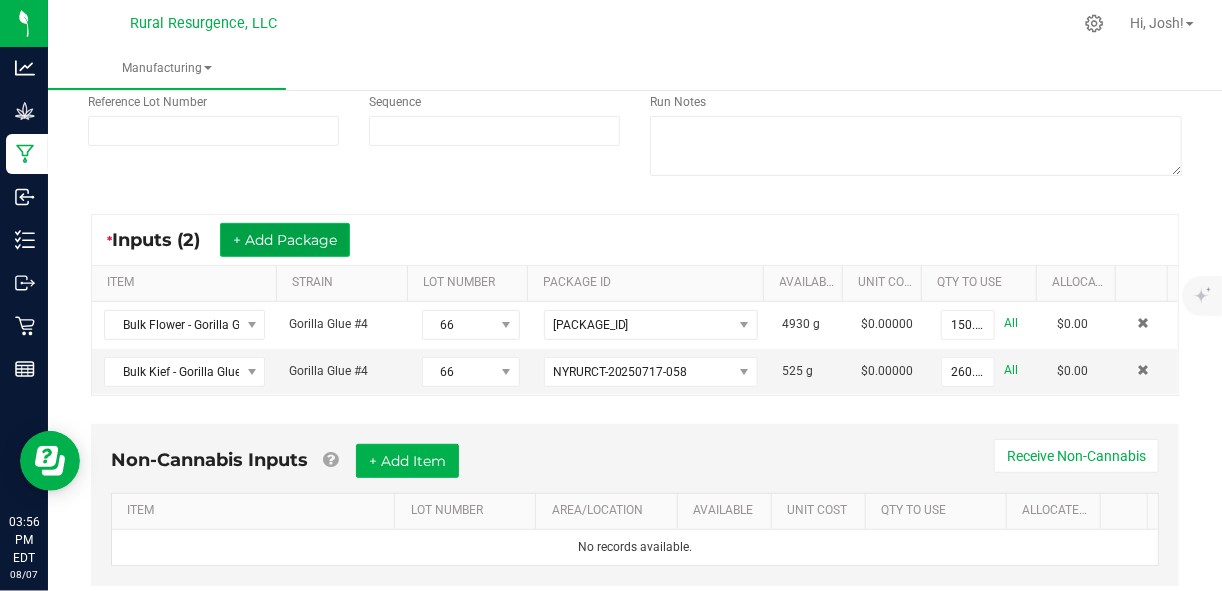 click on "+ Add Package" at bounding box center (285, 240) 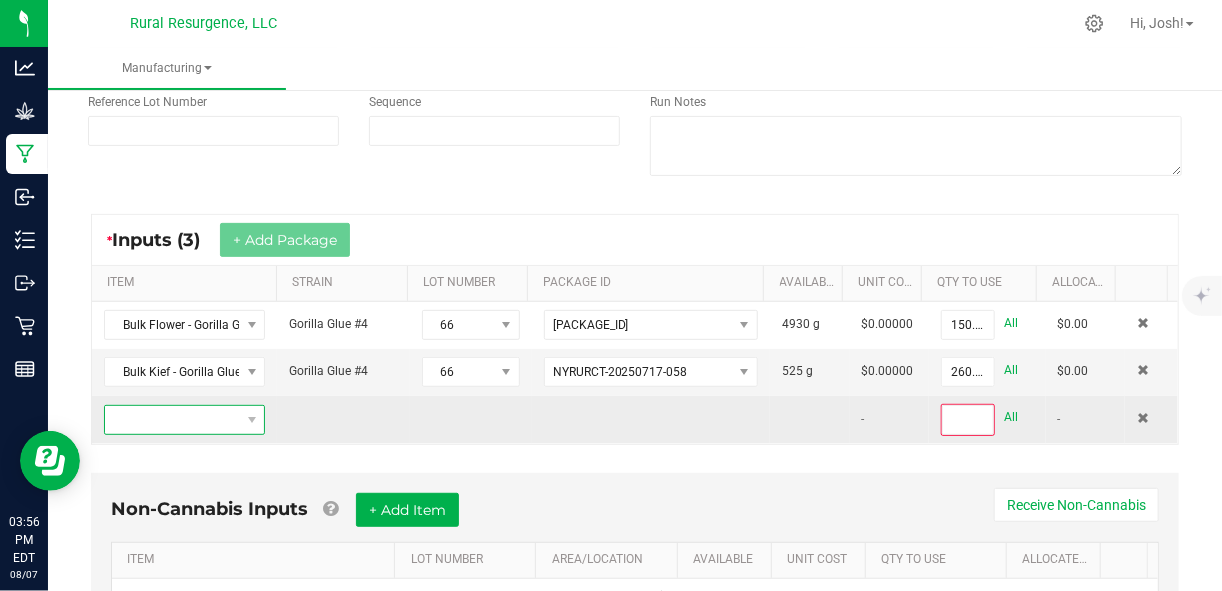 click at bounding box center [172, 420] 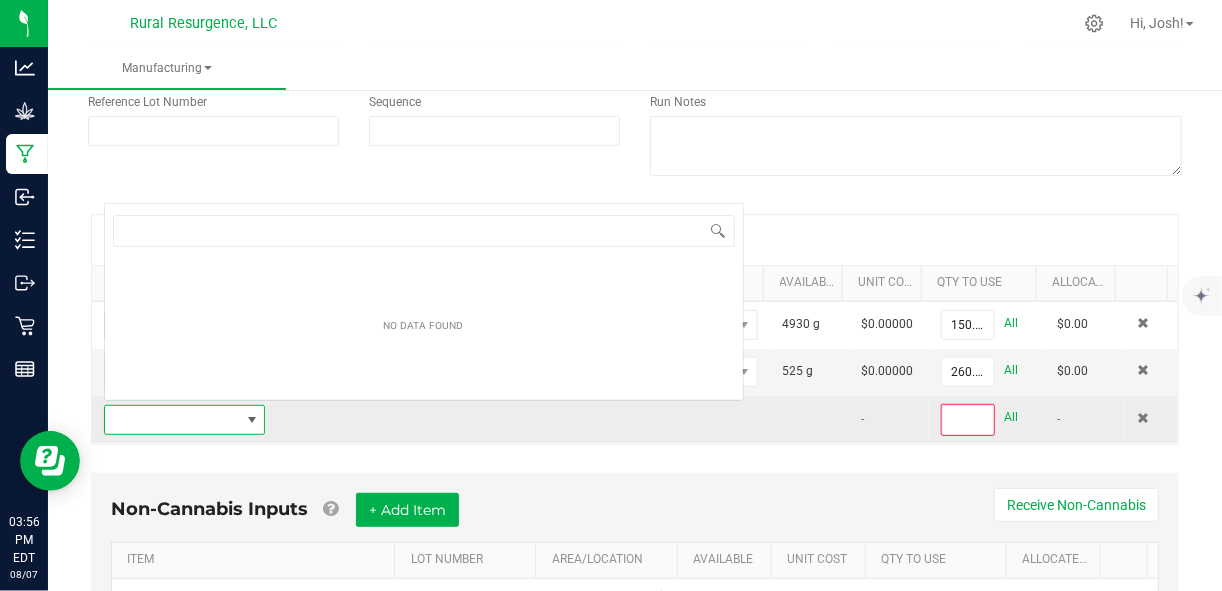 scroll, scrollTop: 0, scrollLeft: 0, axis: both 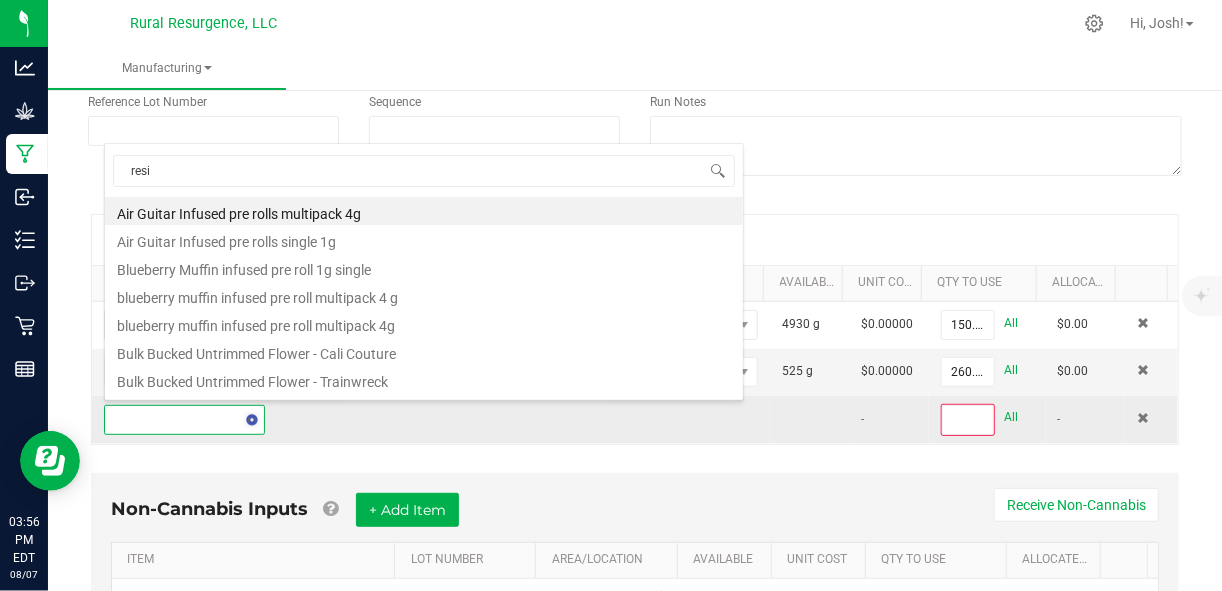type on "resin" 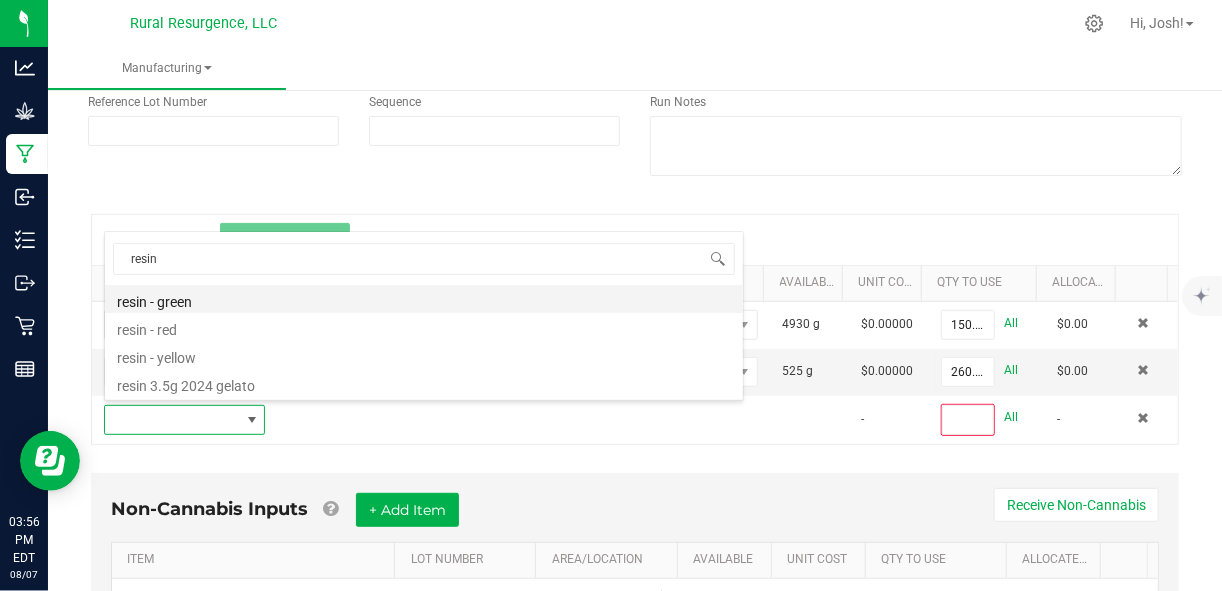click on "resin - green" at bounding box center (424, 299) 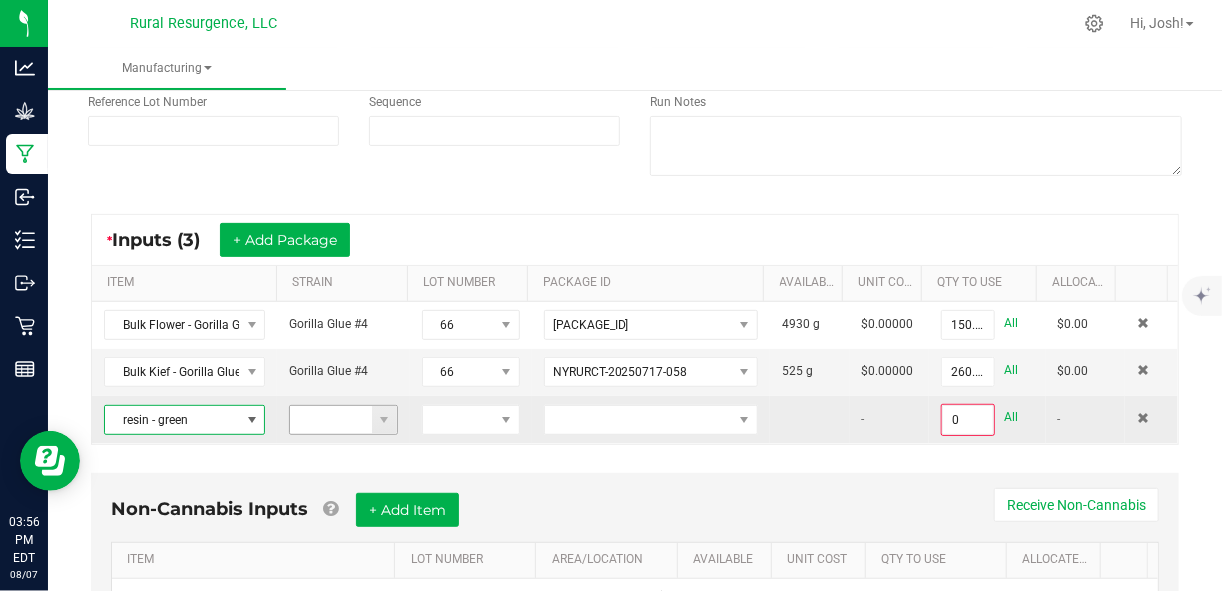 click at bounding box center [384, 420] 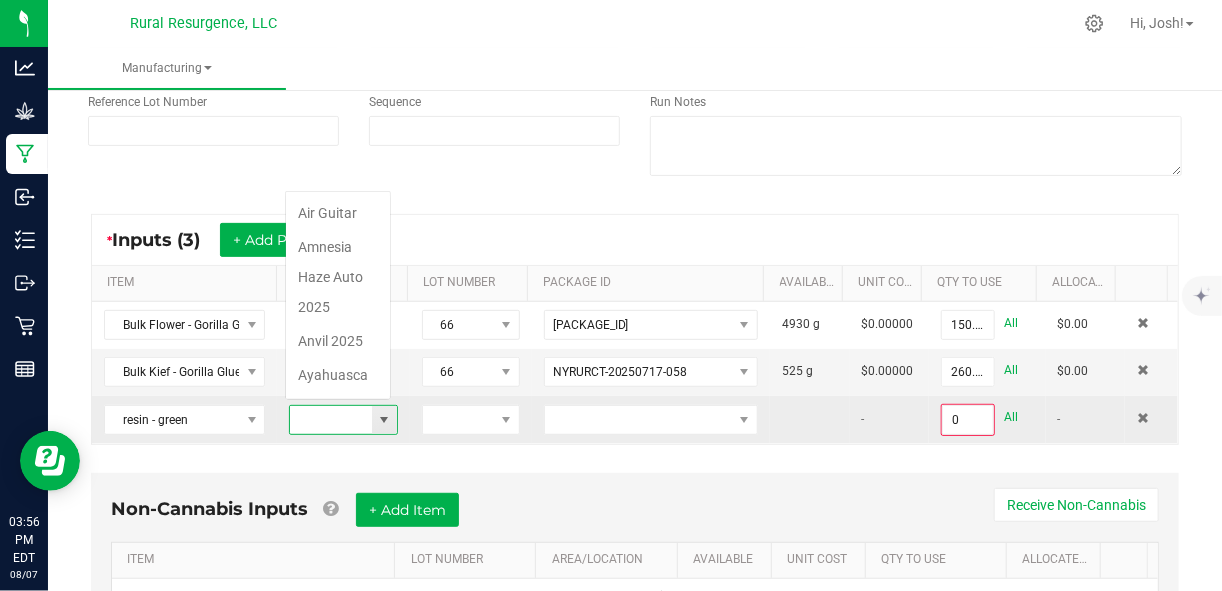 scroll, scrollTop: 99970, scrollLeft: 99894, axis: both 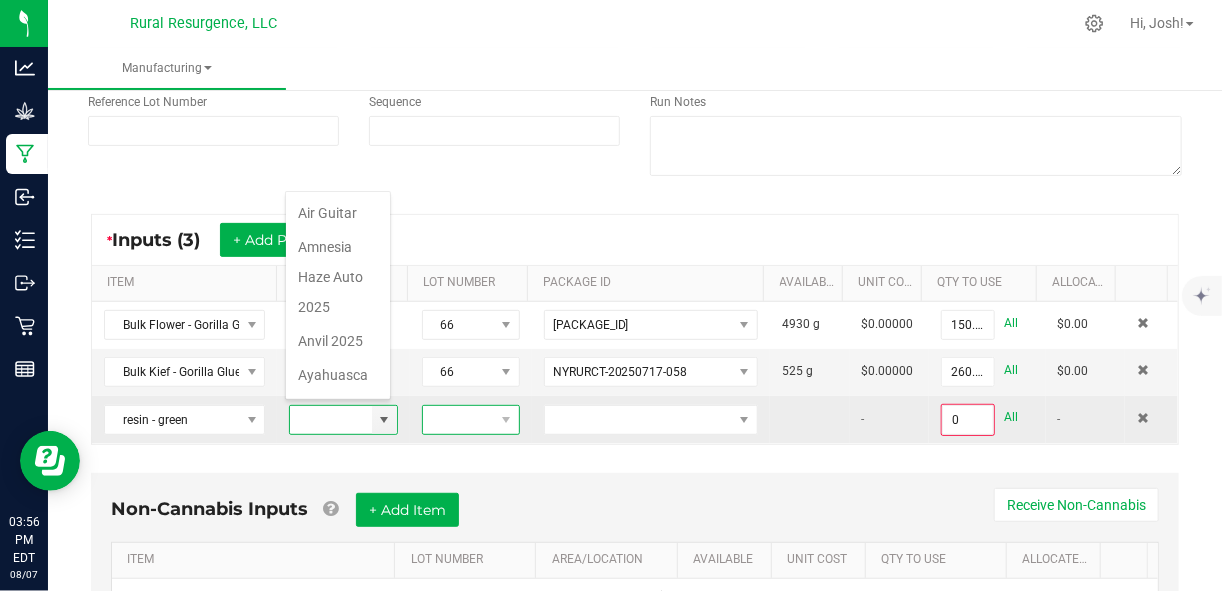 click at bounding box center (458, 420) 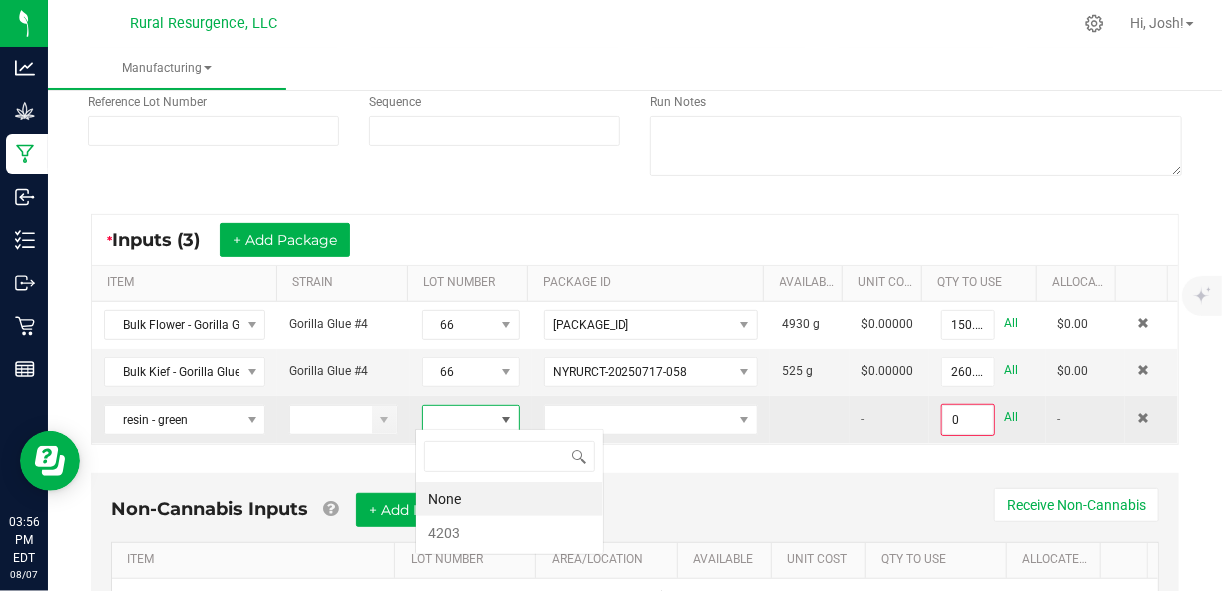 scroll, scrollTop: 99970, scrollLeft: 99904, axis: both 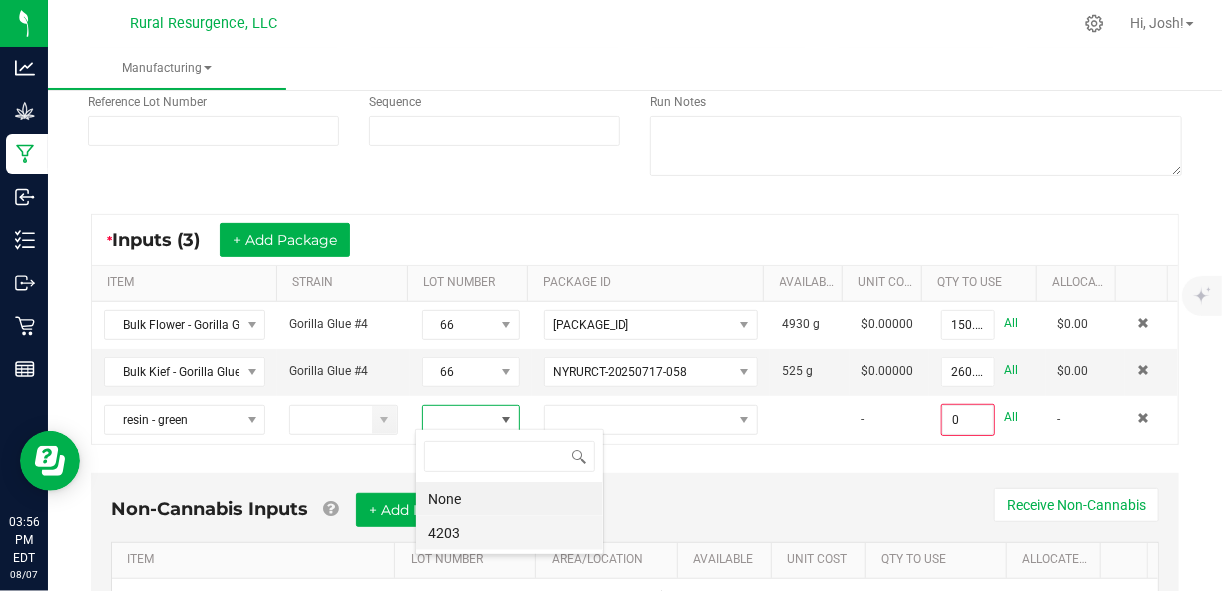 click on "4203" at bounding box center [509, 533] 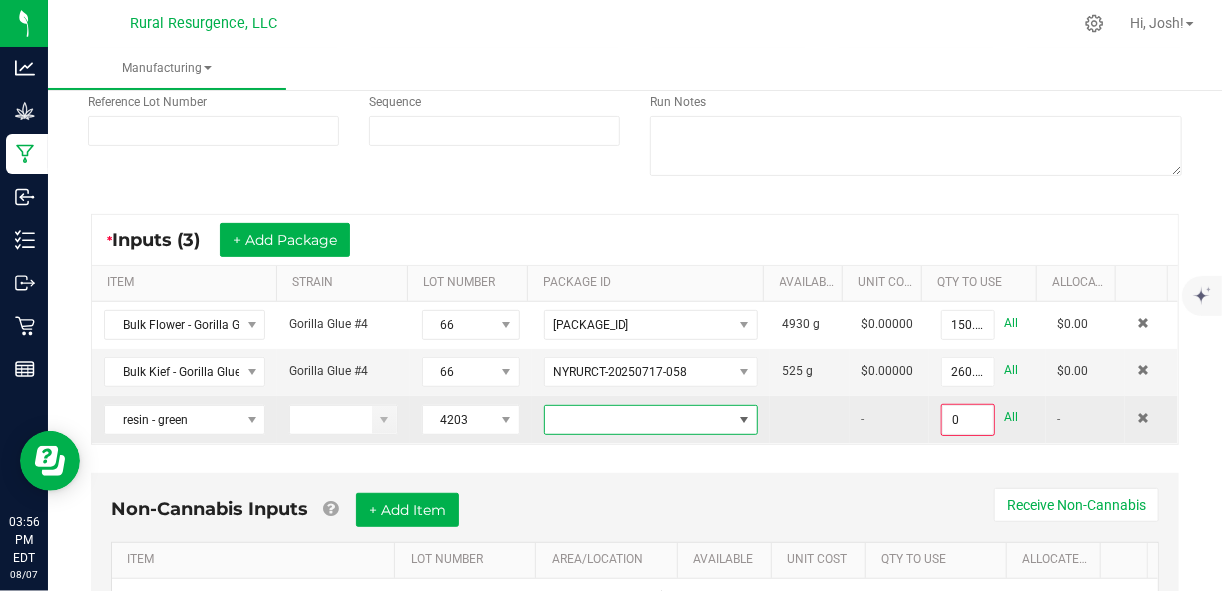 click at bounding box center [638, 420] 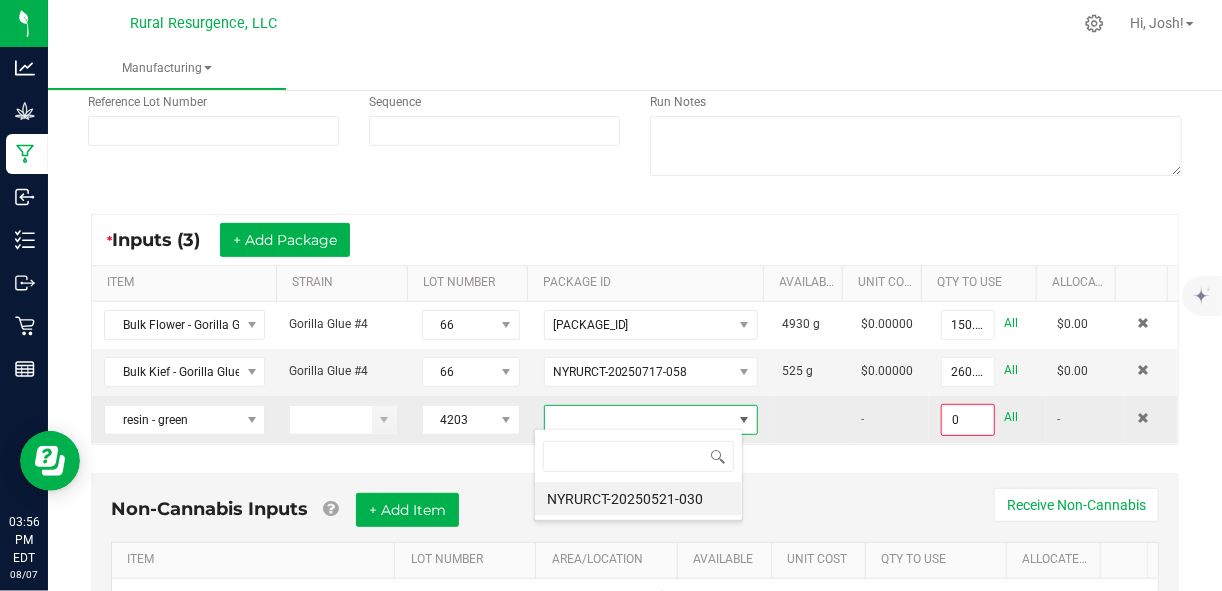 scroll, scrollTop: 99970, scrollLeft: 99790, axis: both 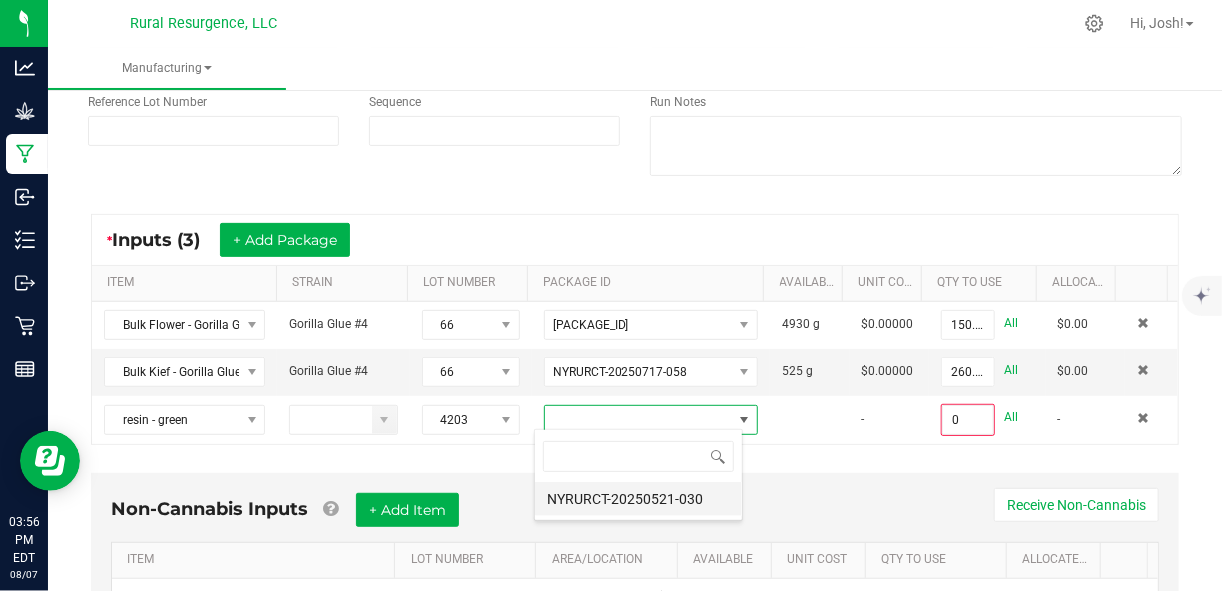 click on "NYRURCT-20250521-030" at bounding box center [638, 499] 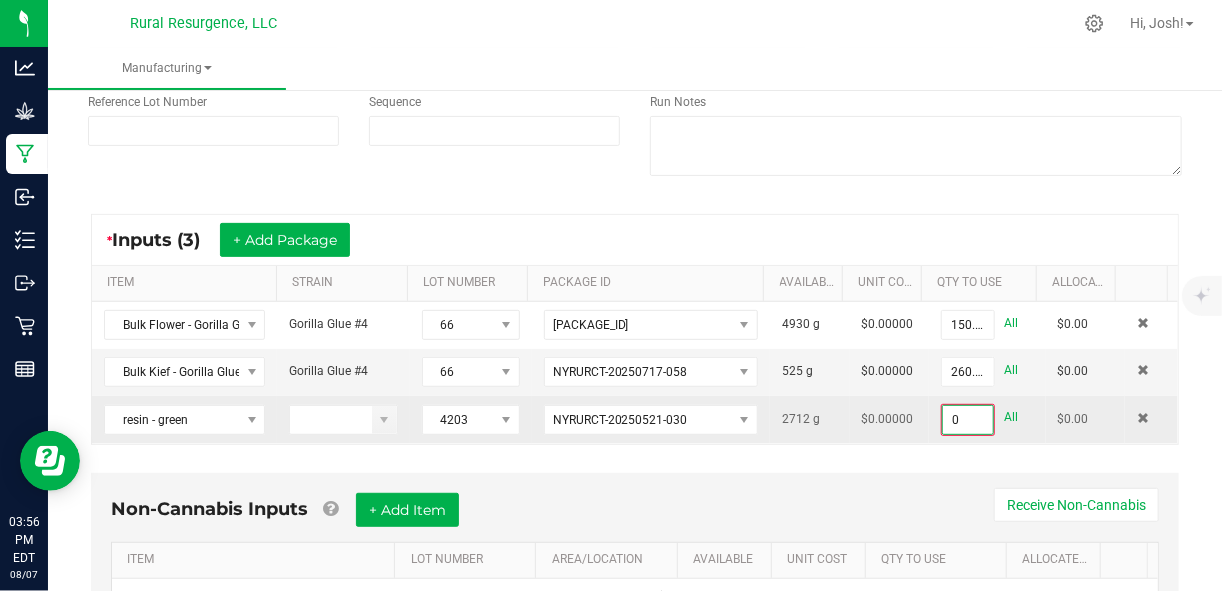 click on "0" at bounding box center [968, 420] 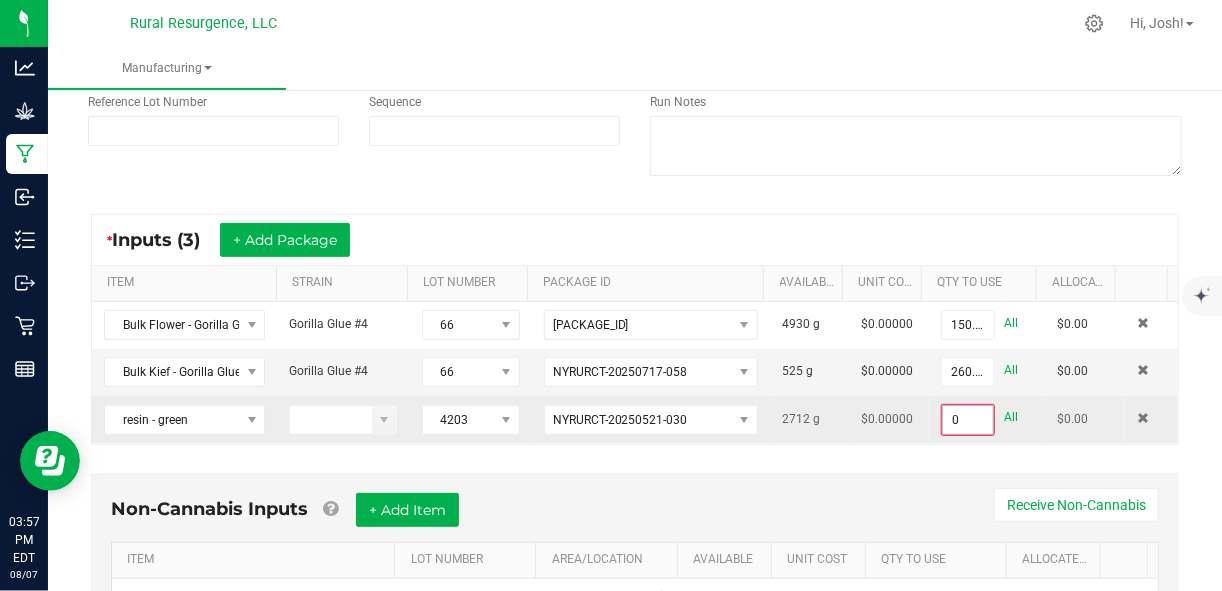 click on "0" at bounding box center [968, 420] 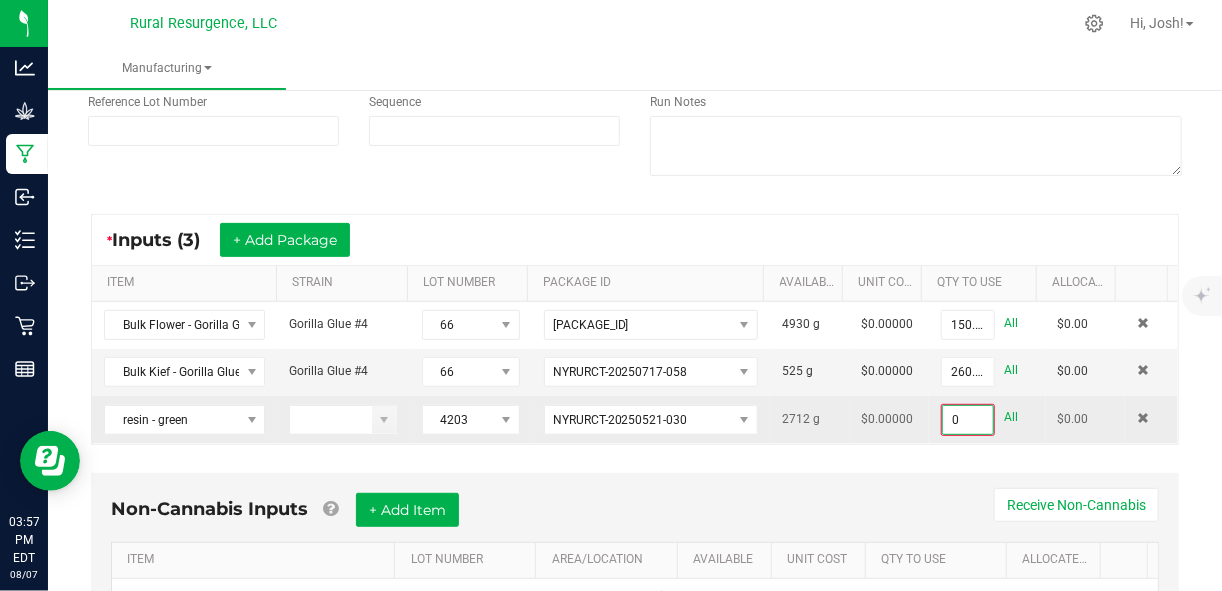 click on "0" at bounding box center [968, 420] 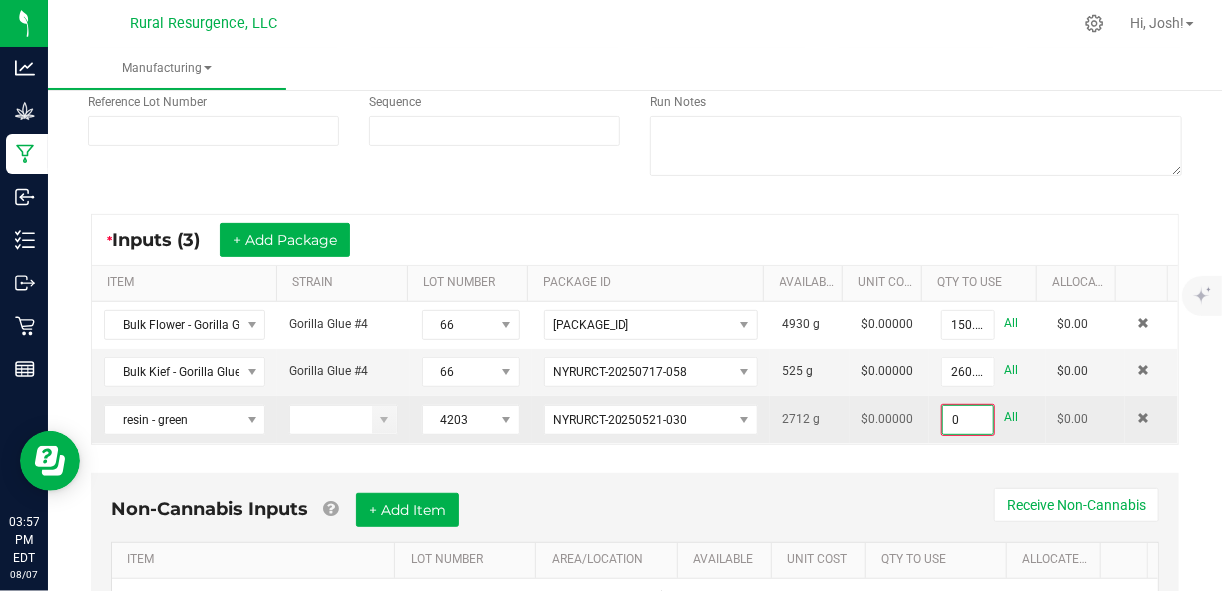click on "0" at bounding box center [968, 420] 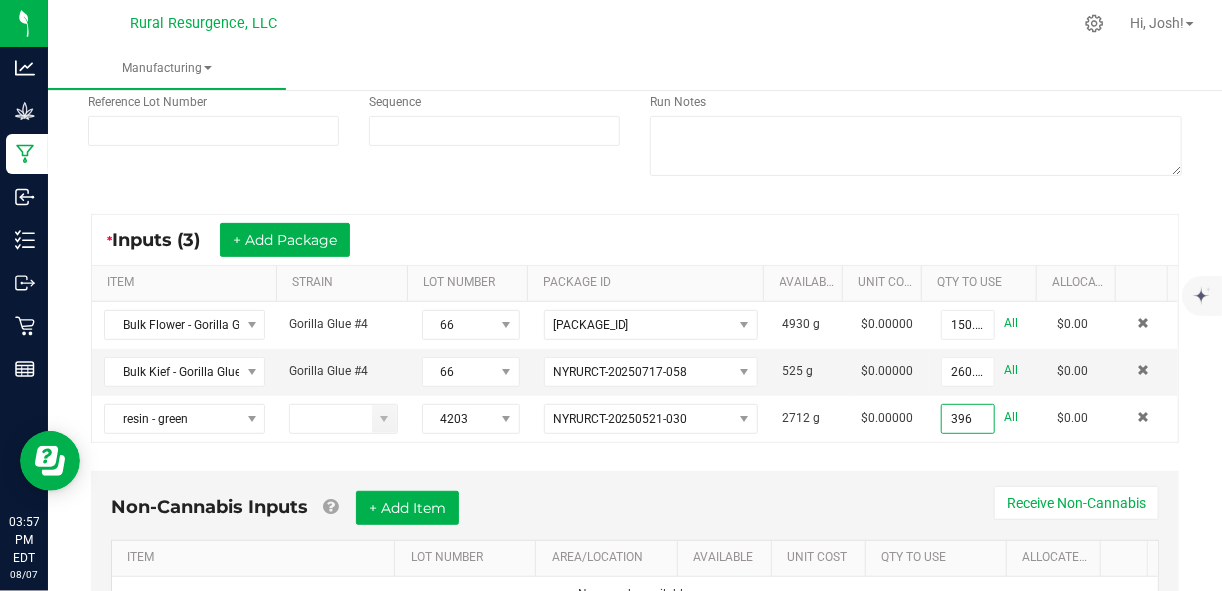 type on "396.0000 g" 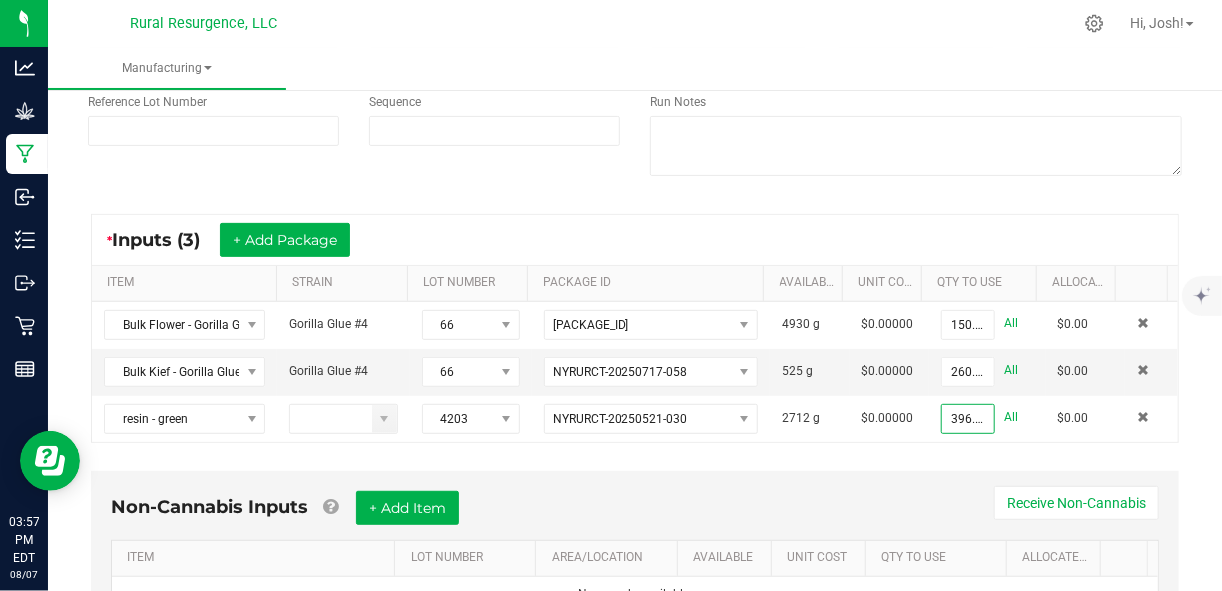 click on "Non-Cannabis Inputs   + Add Item   Receive Non-Cannabis  ITEM LOT NUMBER AREA/LOCATION AVAILABLE Unit Cost QTY TO USE Allocated Cost  No records available." at bounding box center (635, 552) 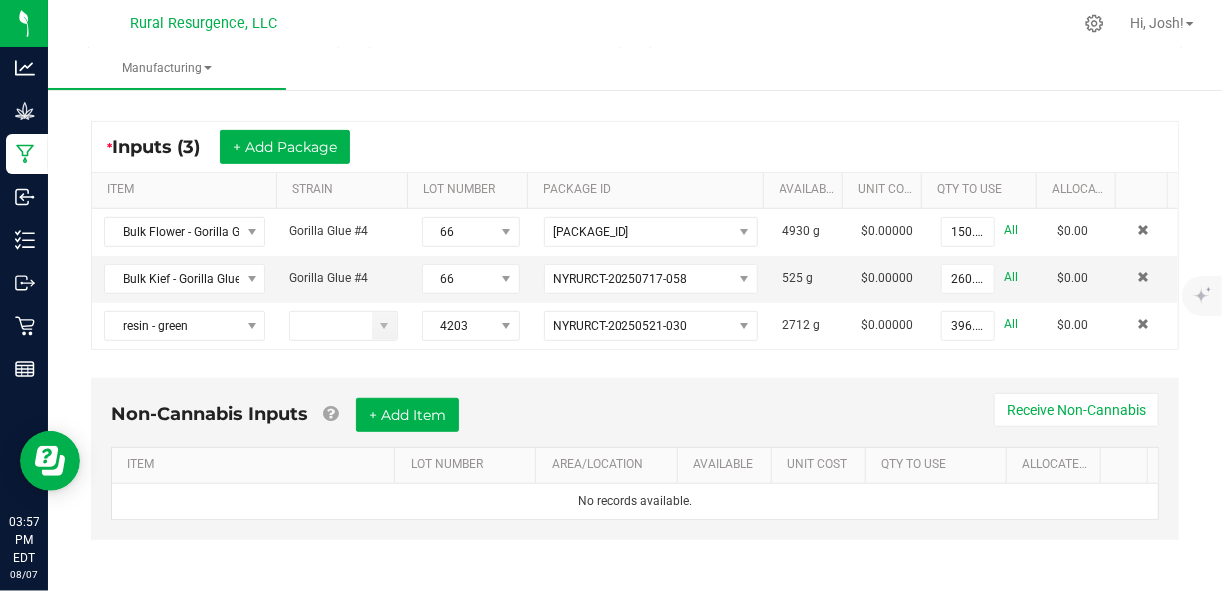 scroll, scrollTop: 0, scrollLeft: 0, axis: both 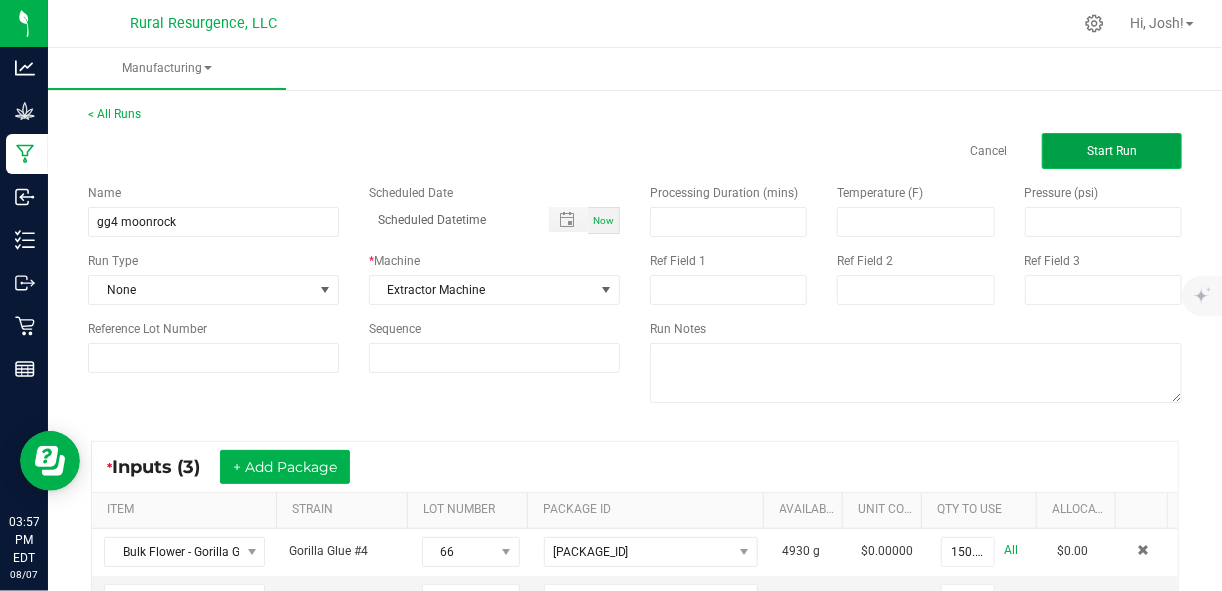 click on "Start Run" 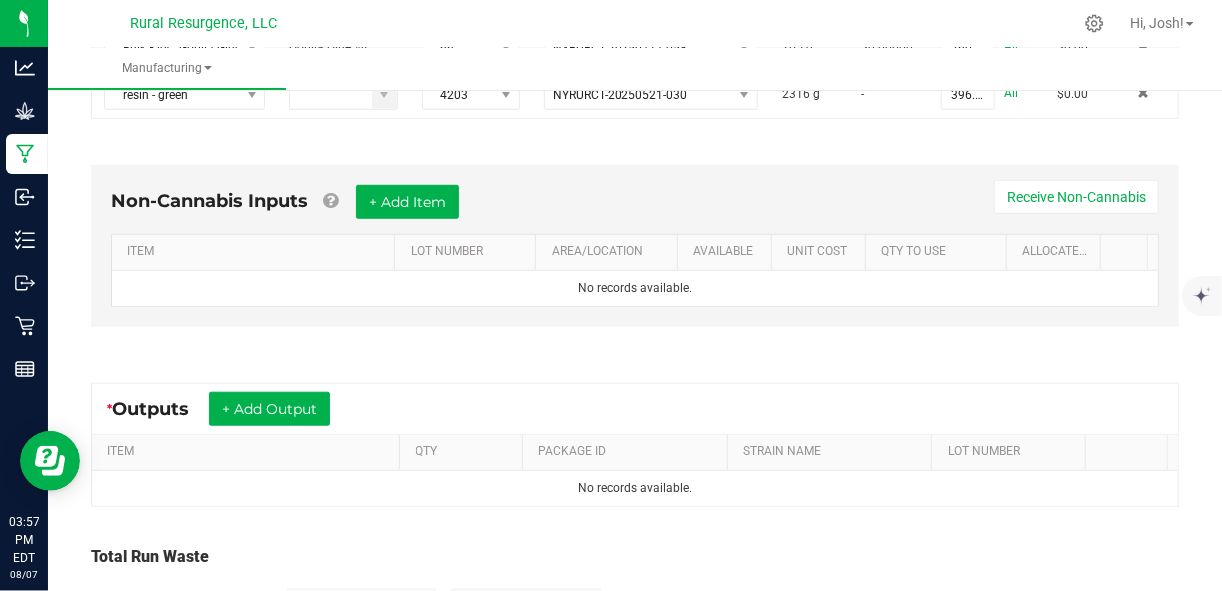 scroll, scrollTop: 711, scrollLeft: 0, axis: vertical 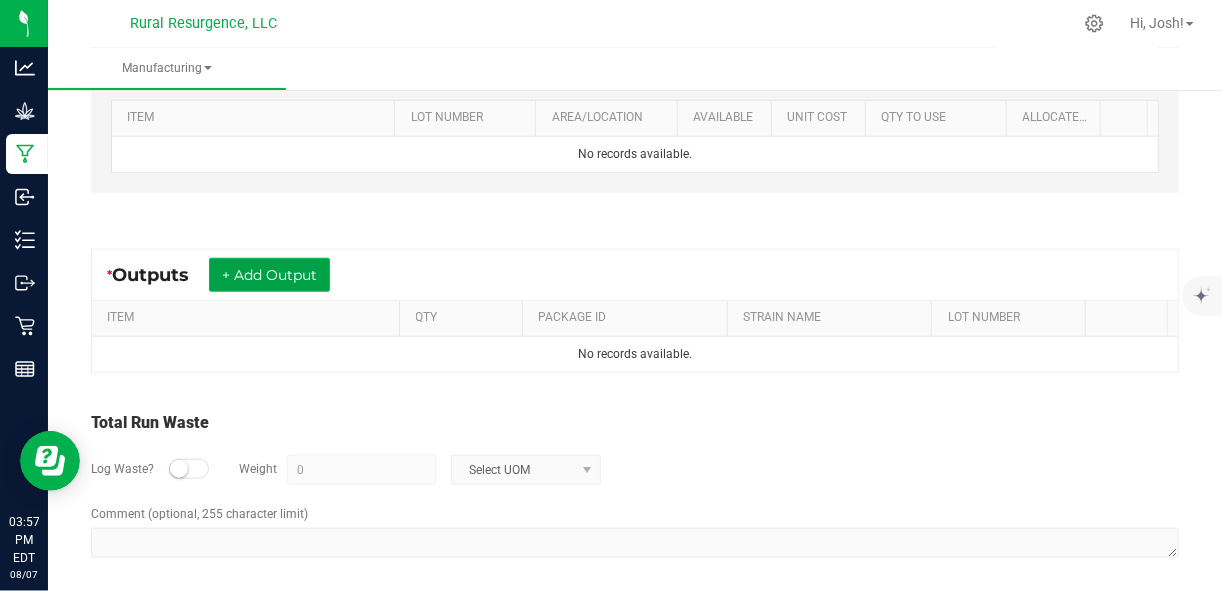 click on "+ Add Output" at bounding box center (269, 275) 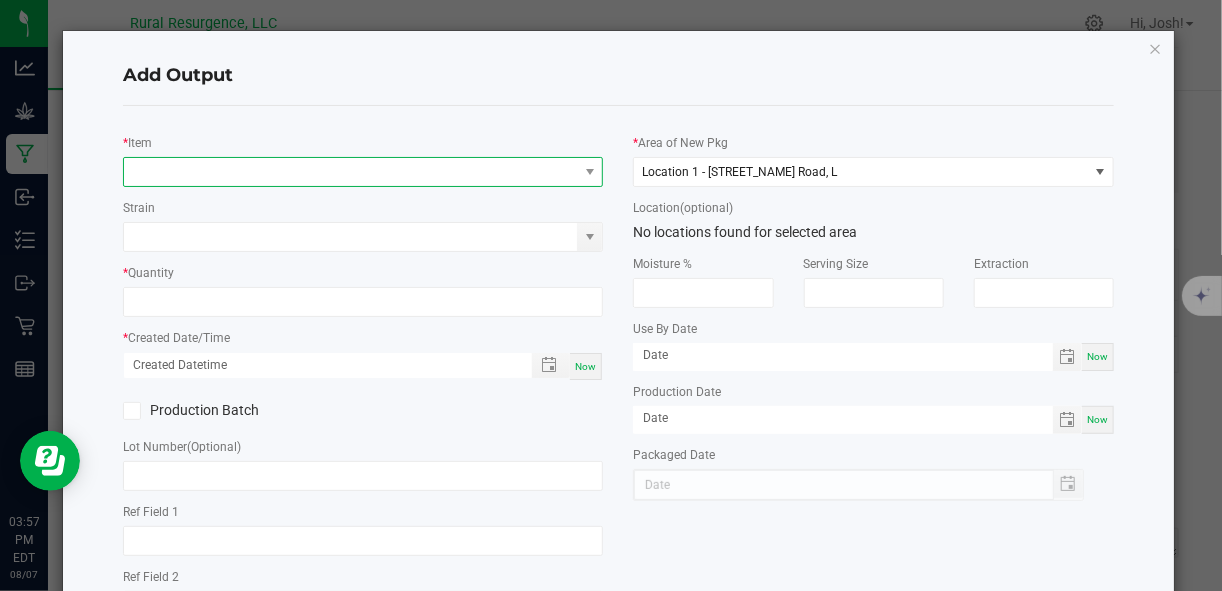 click at bounding box center [351, 172] 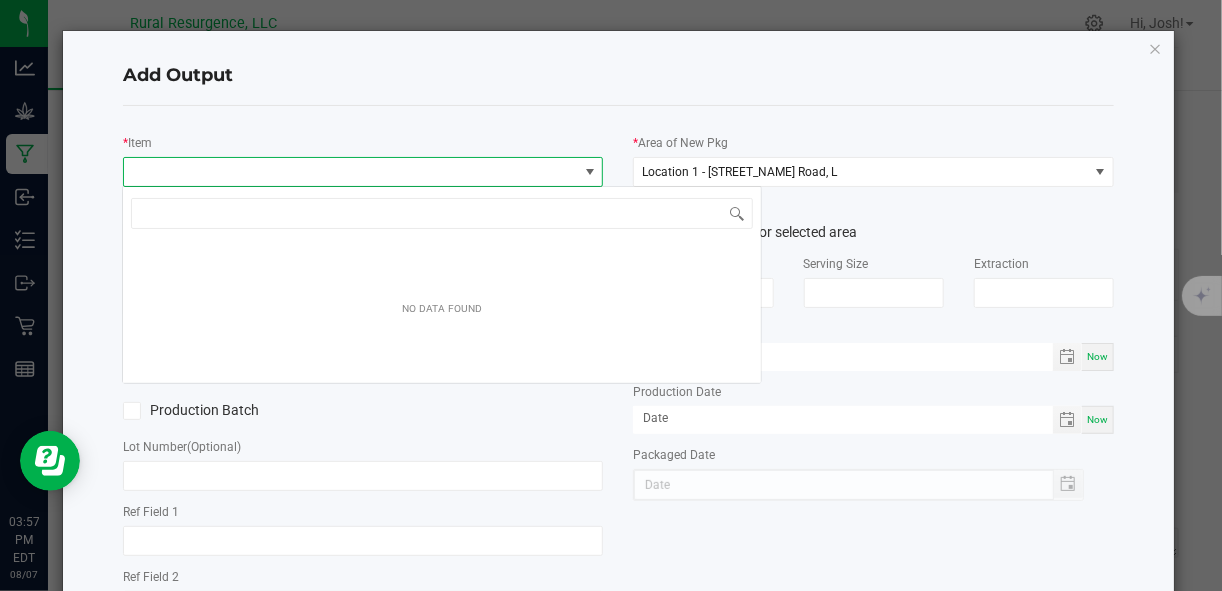 scroll, scrollTop: 99970, scrollLeft: 99524, axis: both 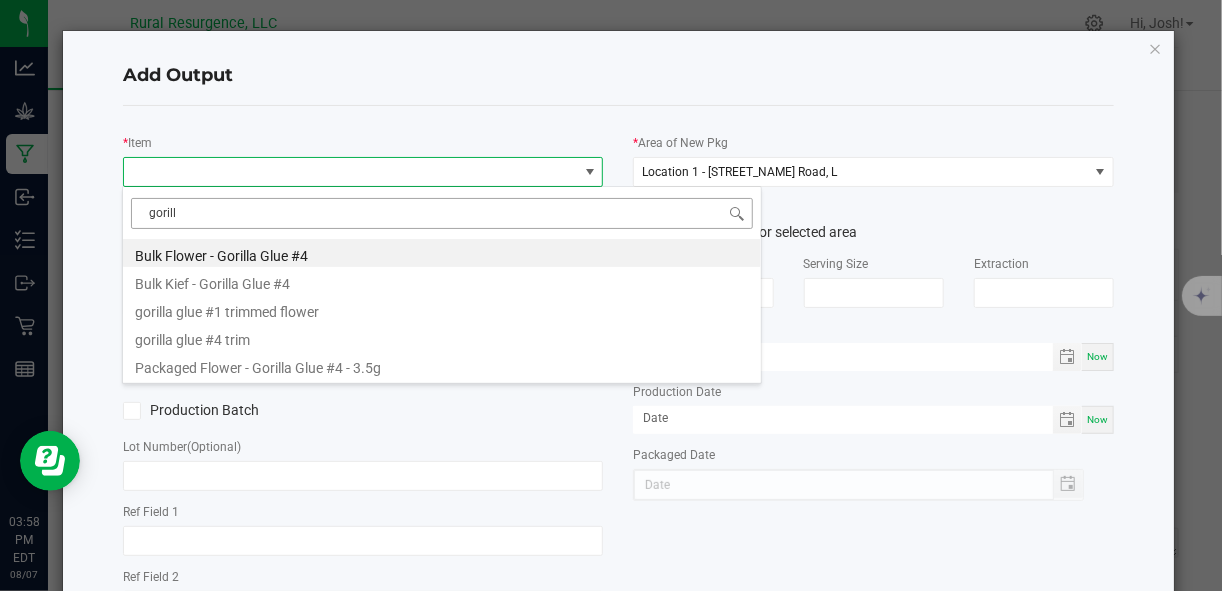 click on "gorill" 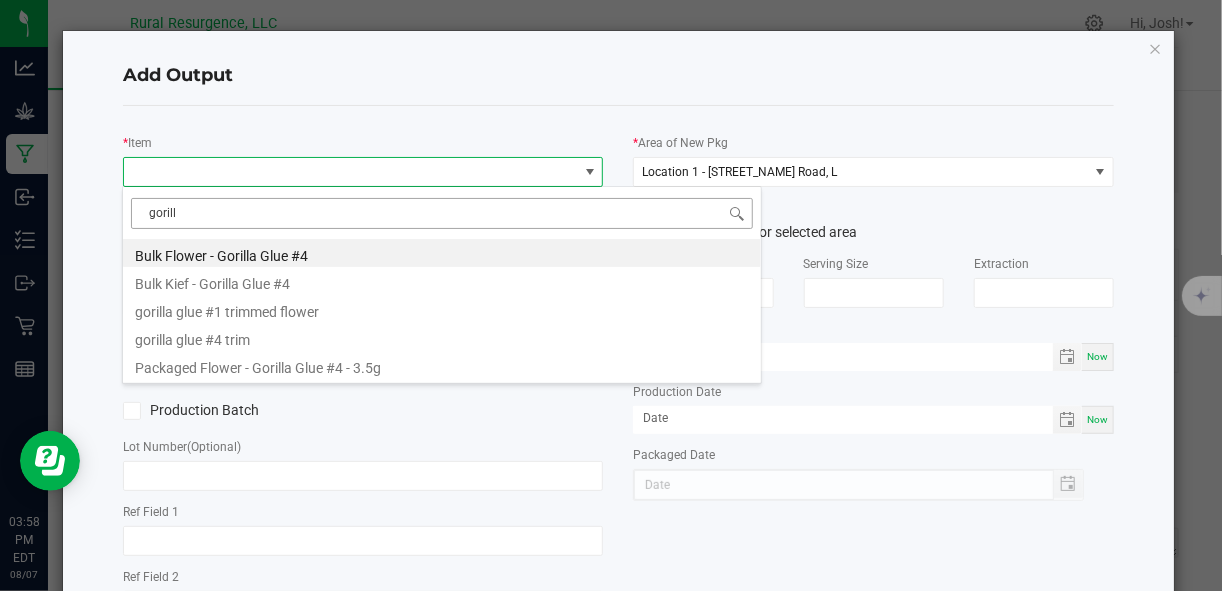 click on "gorill" 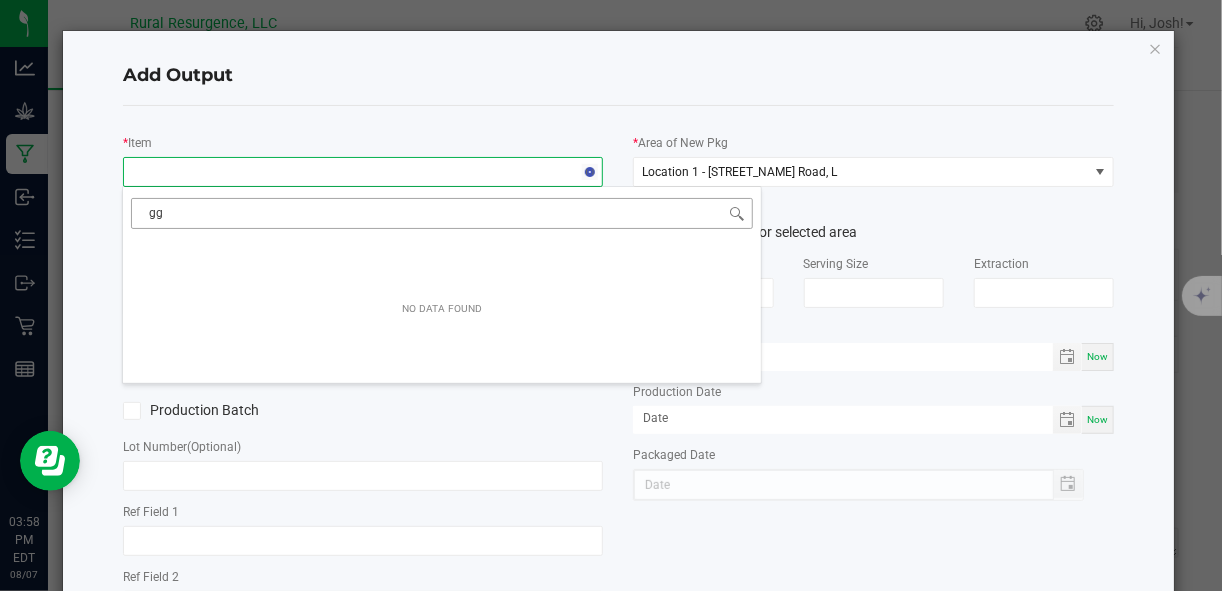 type on "g" 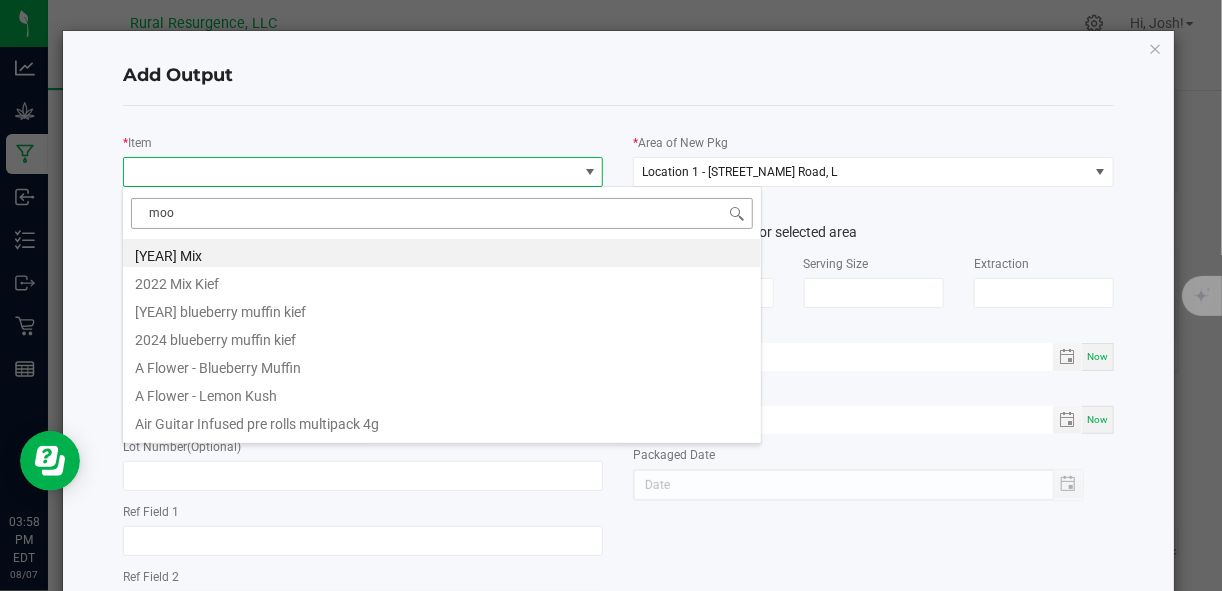 type on "moon" 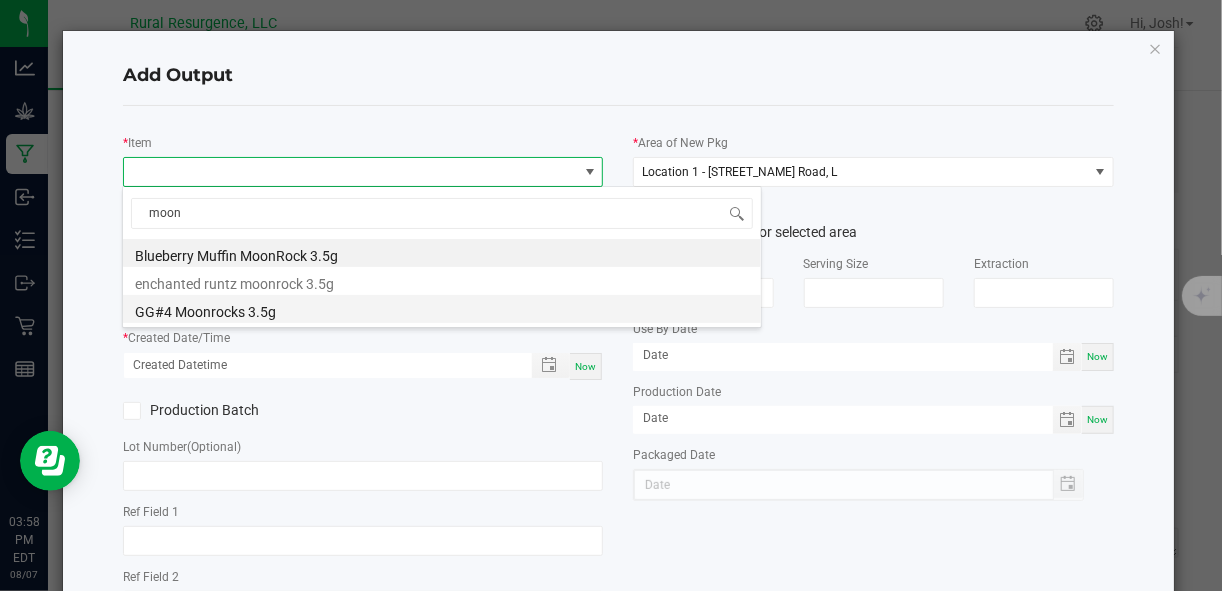 click on "GG#4 Moonrocks 3.5g" at bounding box center [442, 309] 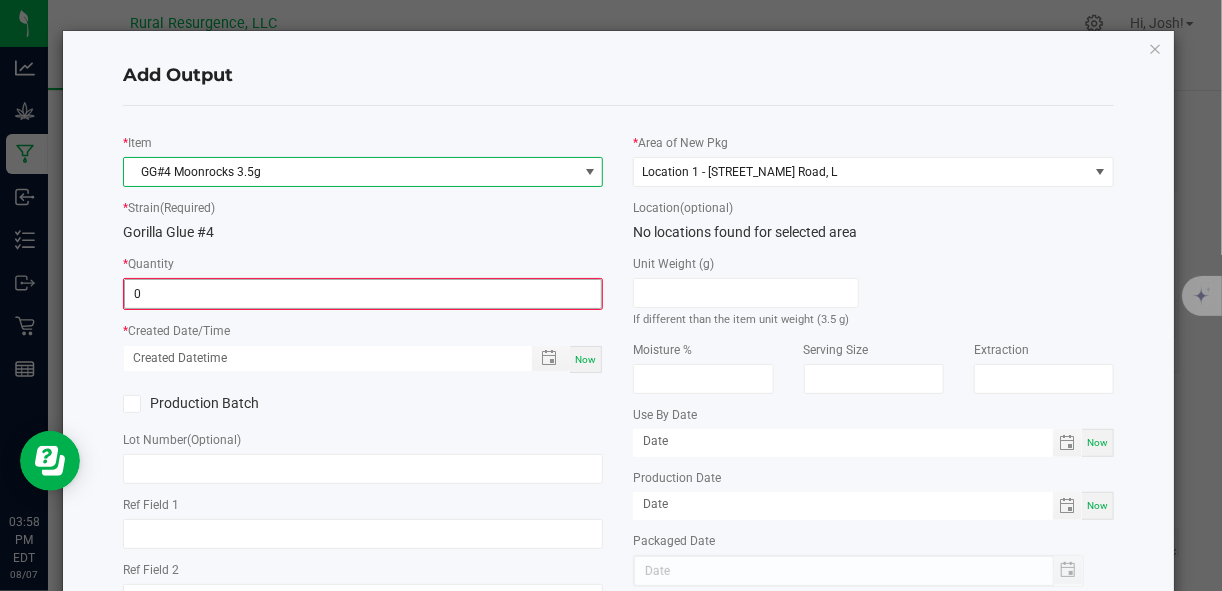click on "0" at bounding box center (363, 294) 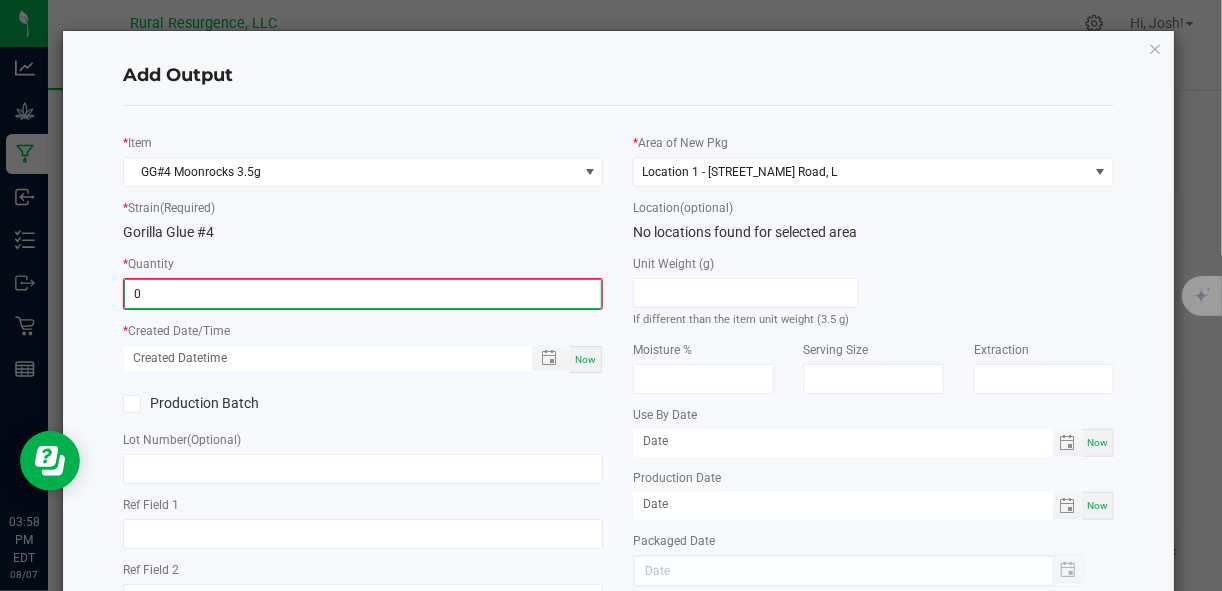 click on "0" at bounding box center (363, 294) 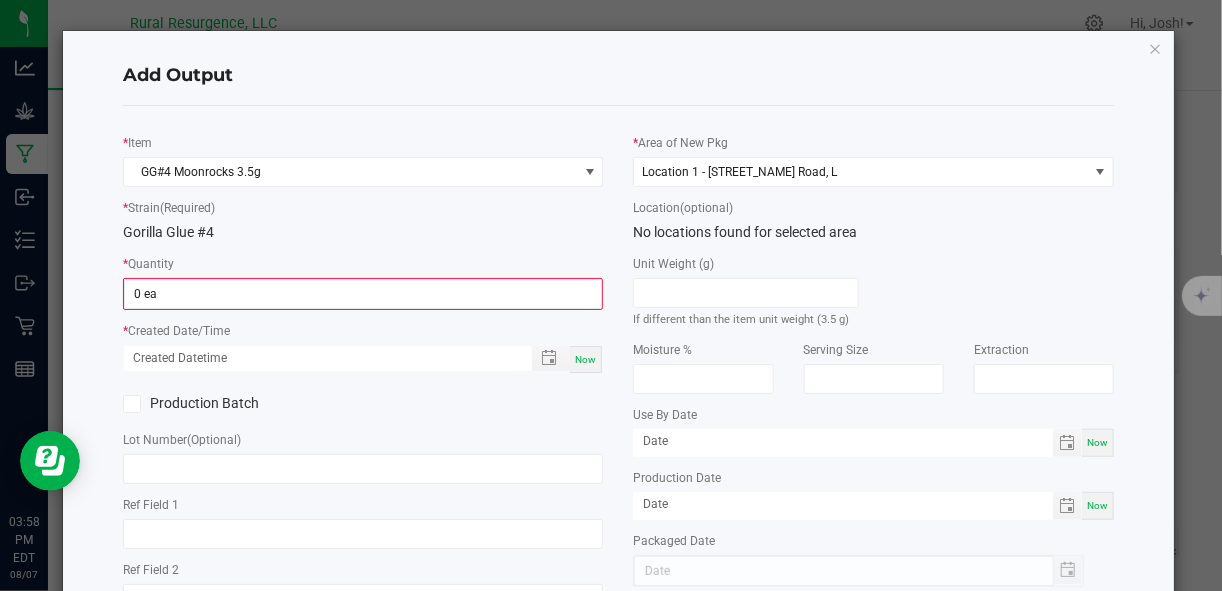 click on "Unit Weight (g)   If different than the item unit weight (3.5 g)" 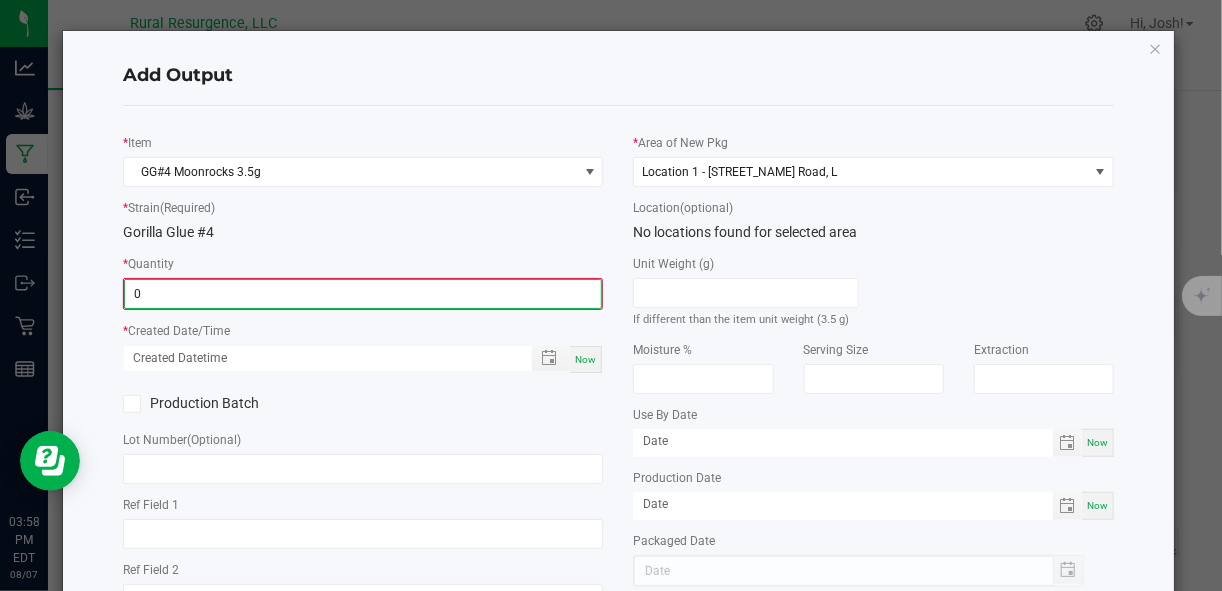 click on "0" at bounding box center (363, 294) 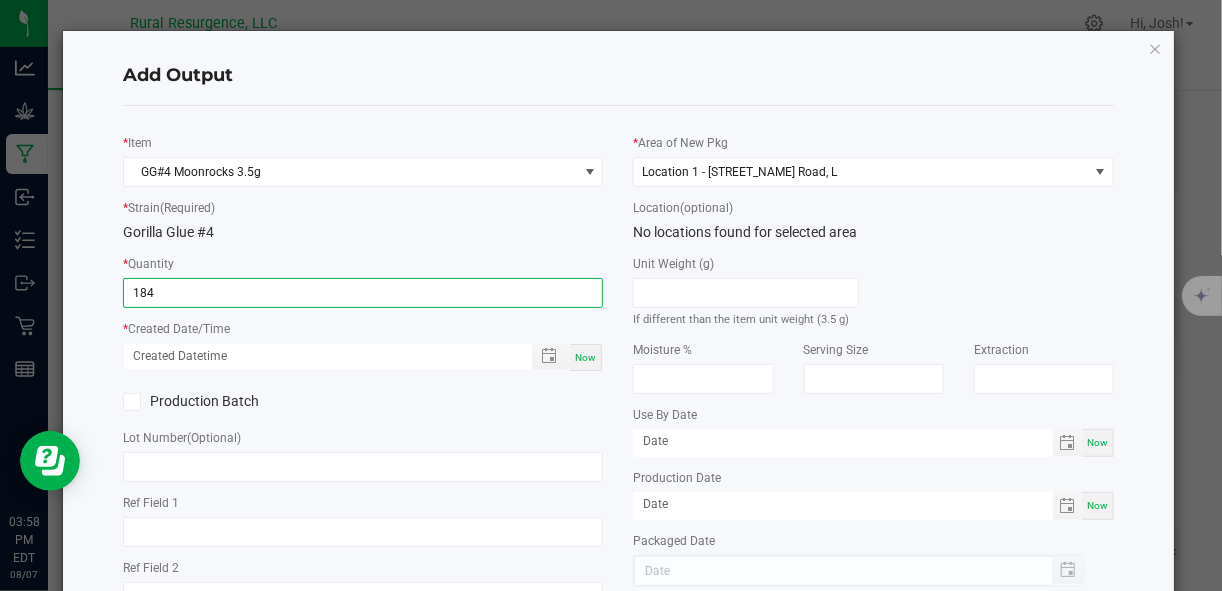 type on "184 ea" 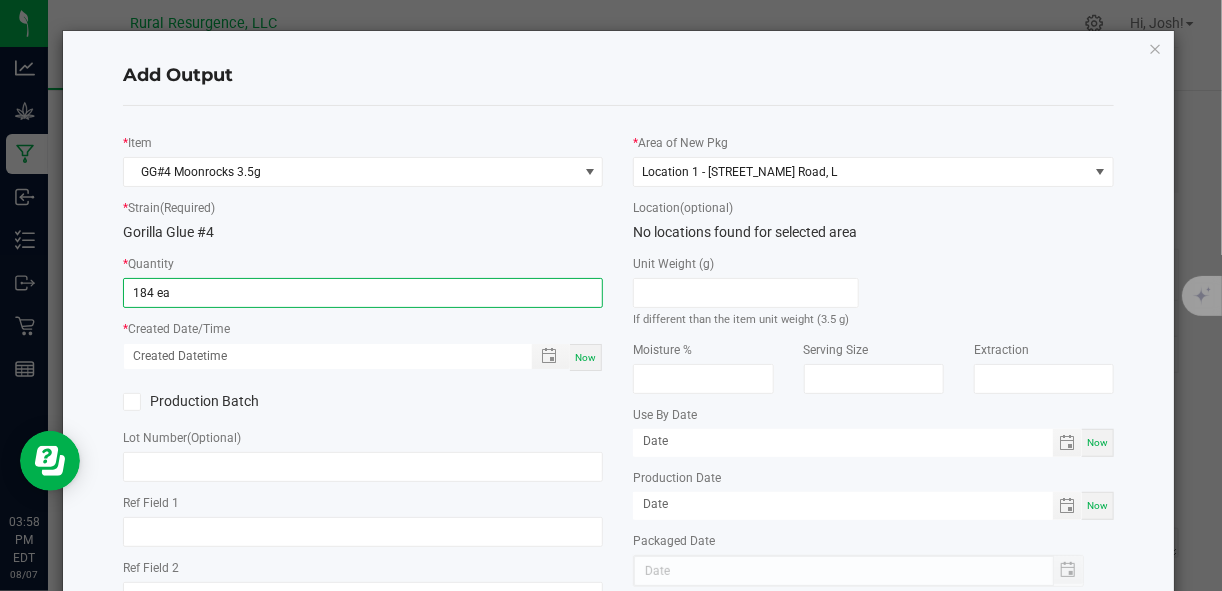 click on "Now" at bounding box center (586, 357) 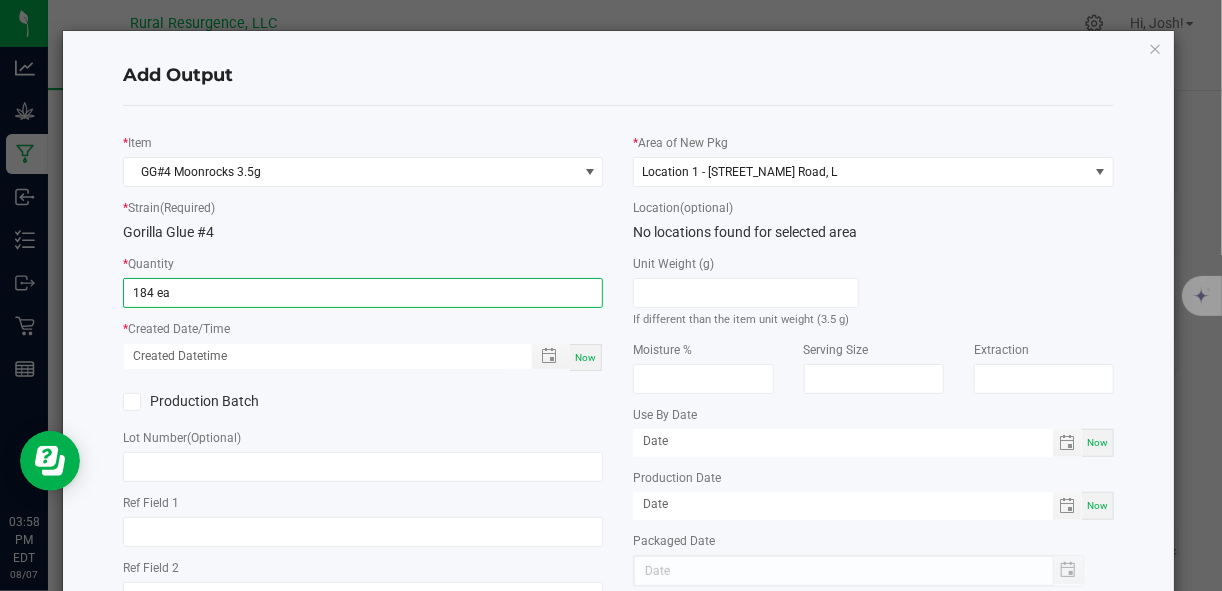 type on "[MONTH]/[DAY]/[YEAR] [HOUR]:[MINUTE] [AMPM]" 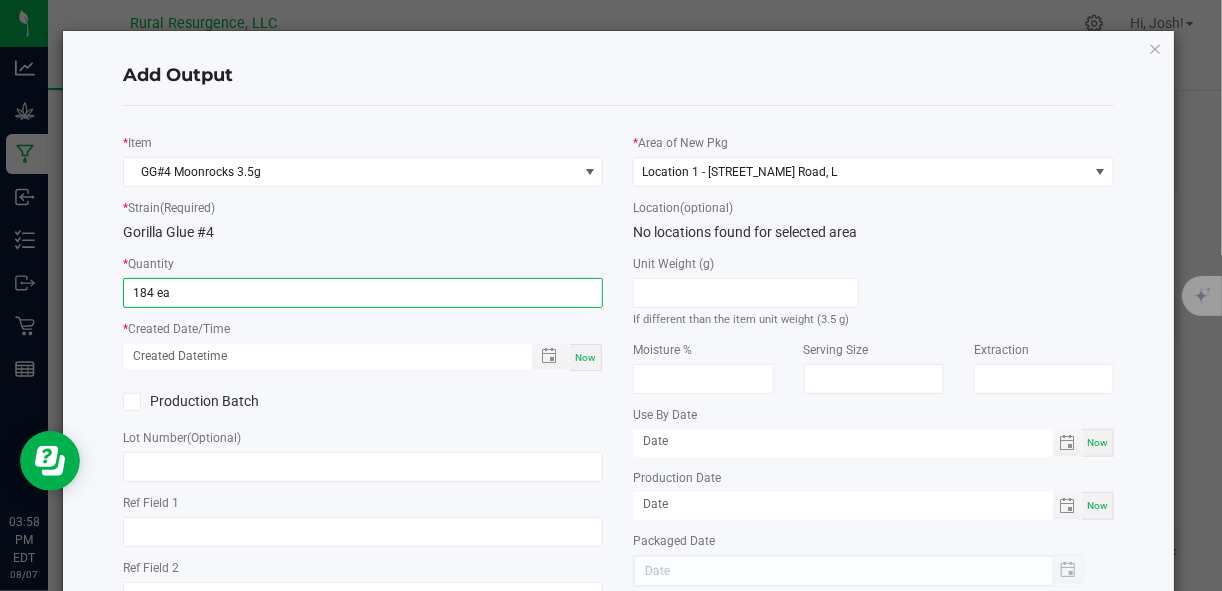 type on "08/07/2025" 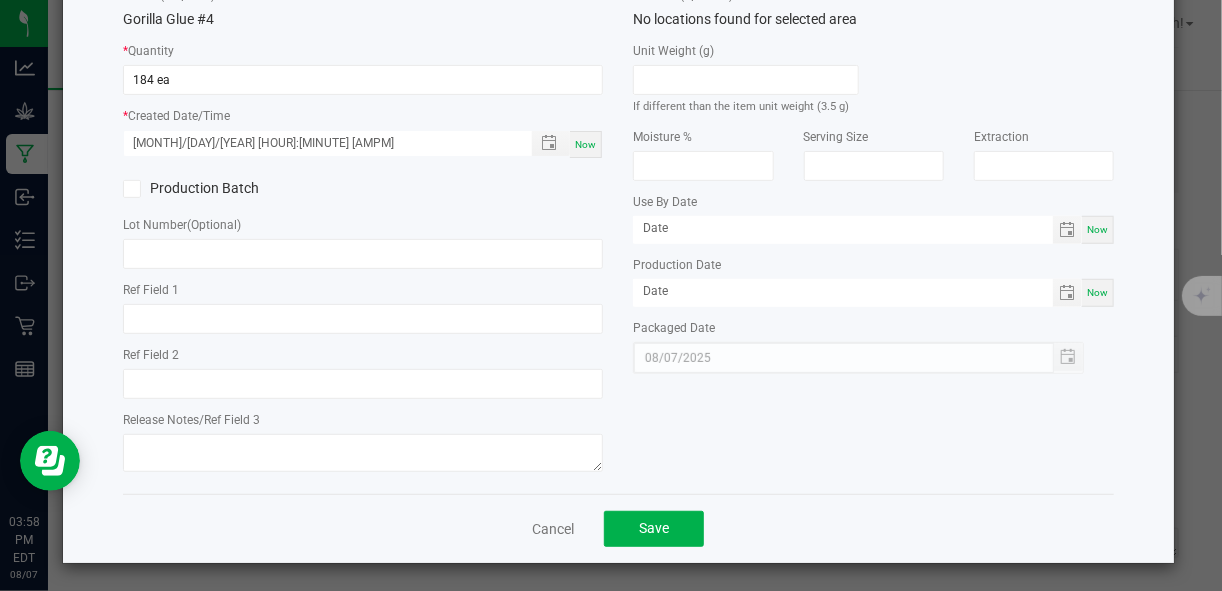 scroll, scrollTop: 216, scrollLeft: 0, axis: vertical 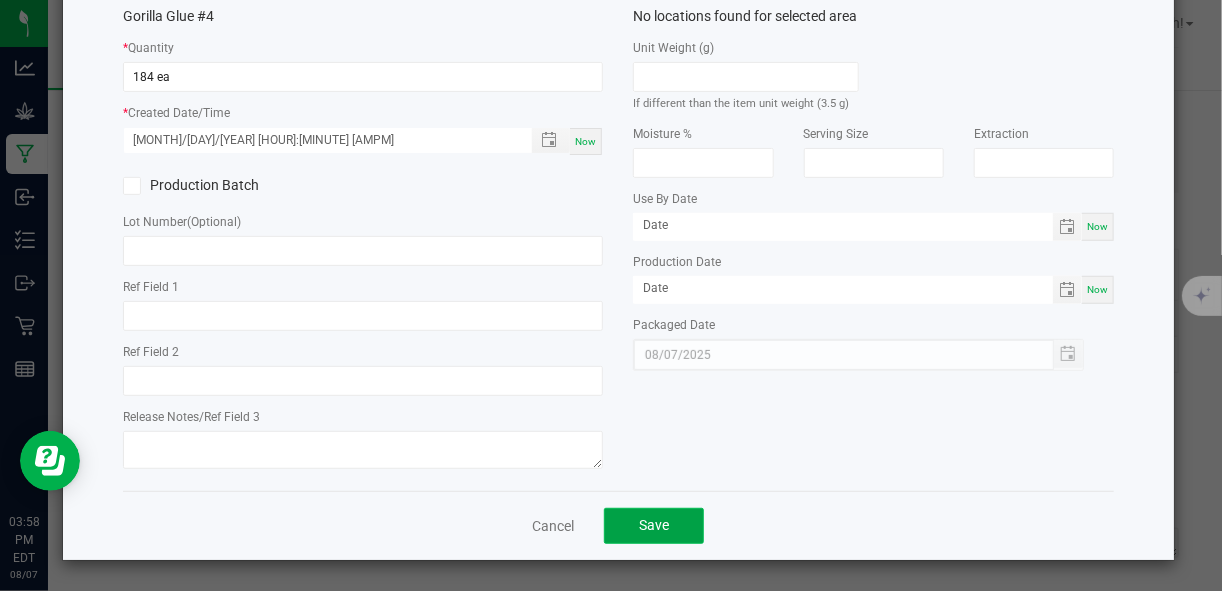 click on "Save" 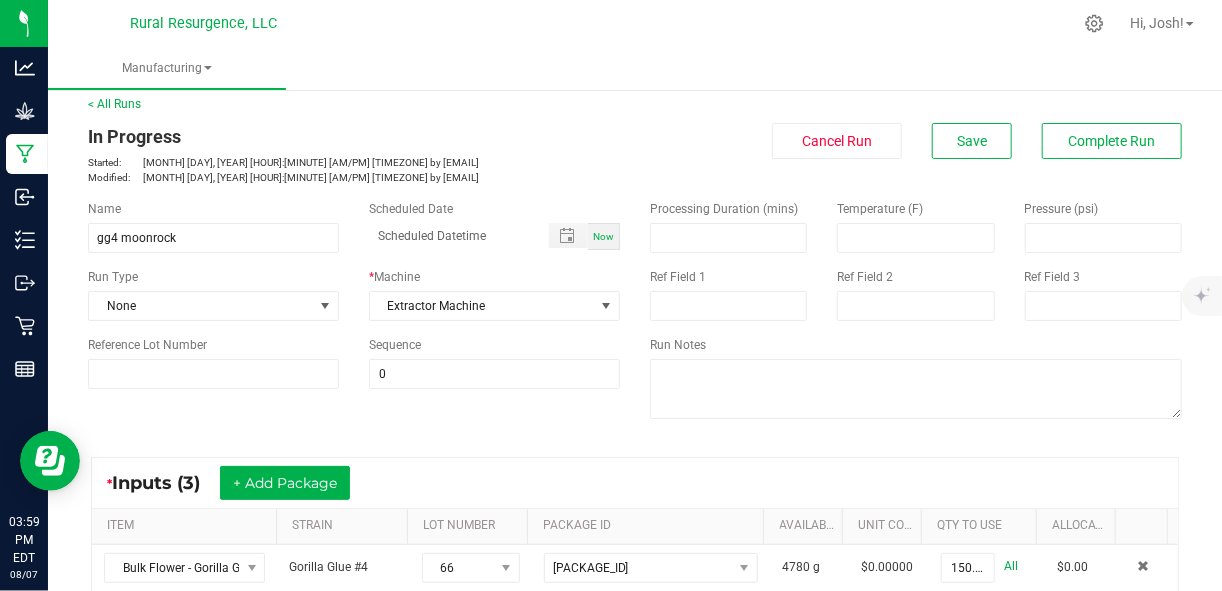 scroll, scrollTop: 0, scrollLeft: 0, axis: both 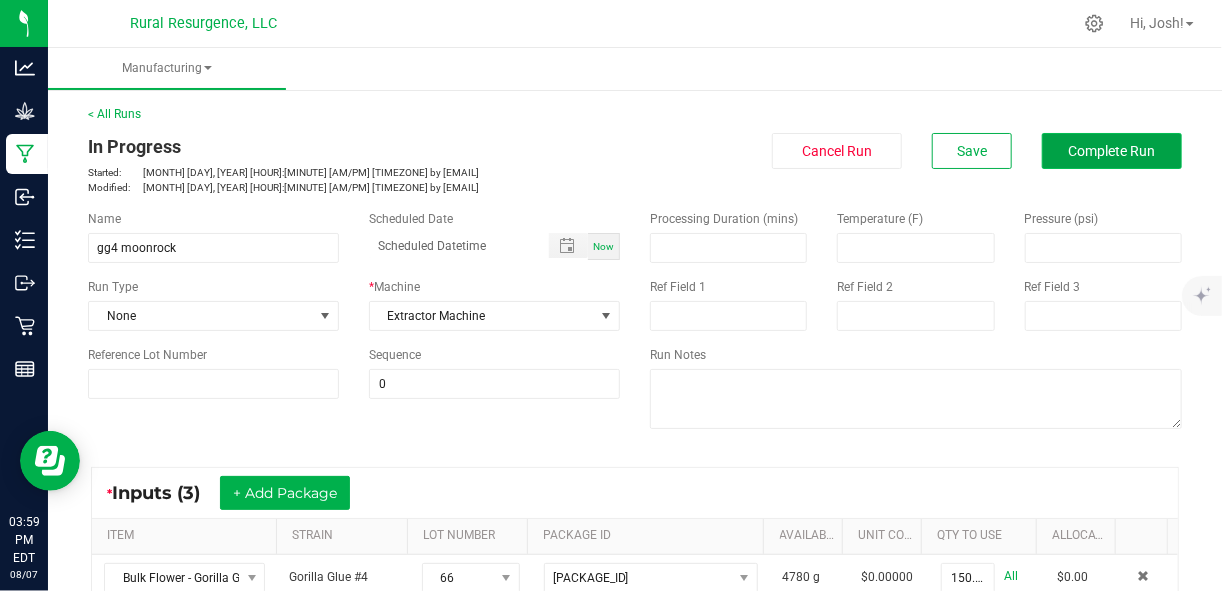 click on "Complete Run" at bounding box center [1112, 151] 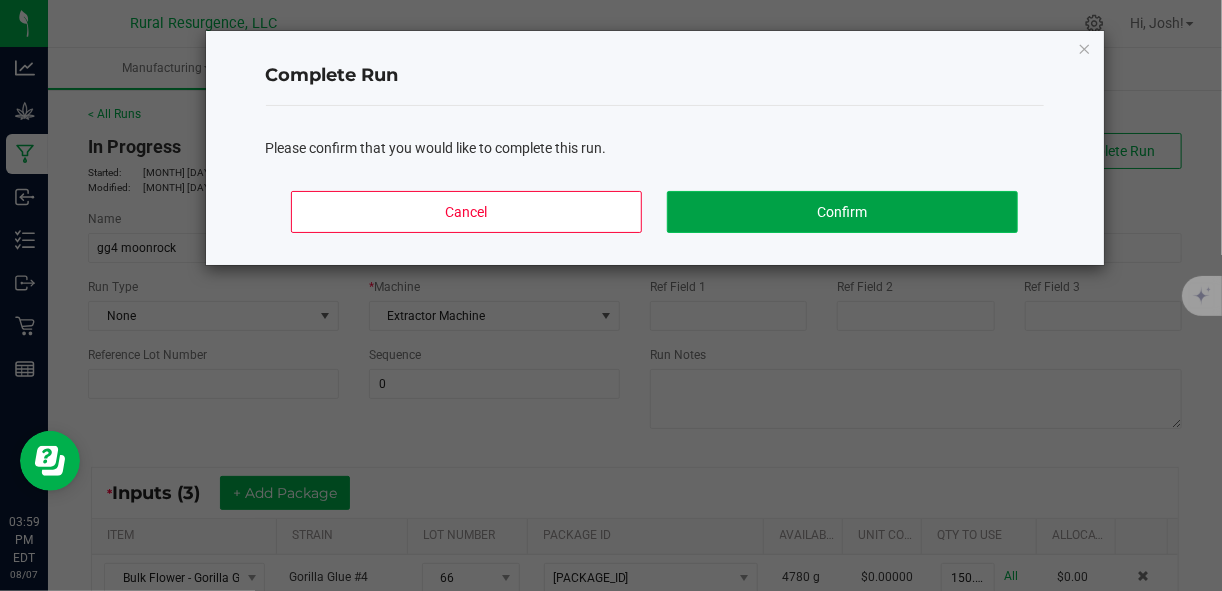 click on "Confirm" 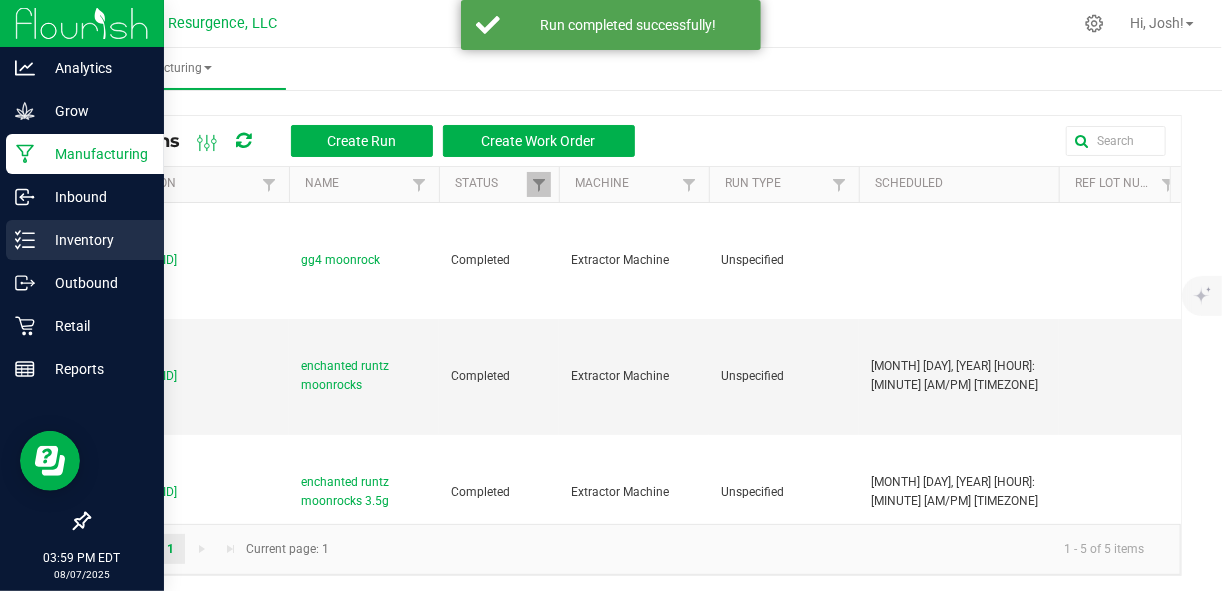 click on "Inventory" at bounding box center [85, 240] 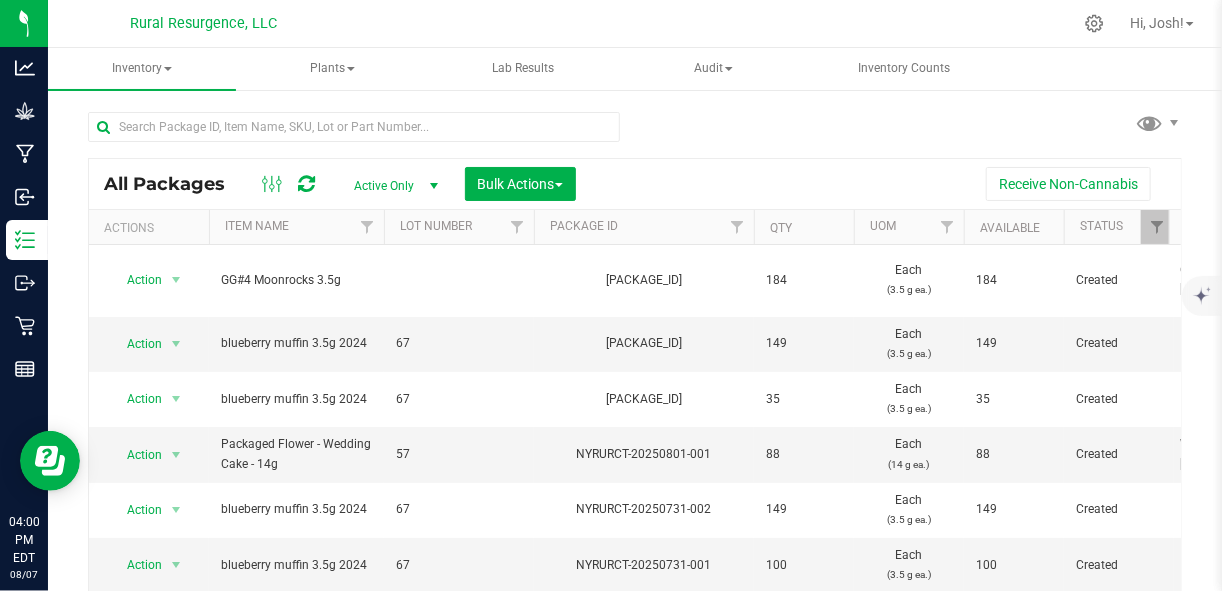 click on "All Packages
Active Only Active Only Lab Samples Locked All
Bulk Actions
Add to manufacturing run
Add to outbound order" at bounding box center (635, 393) 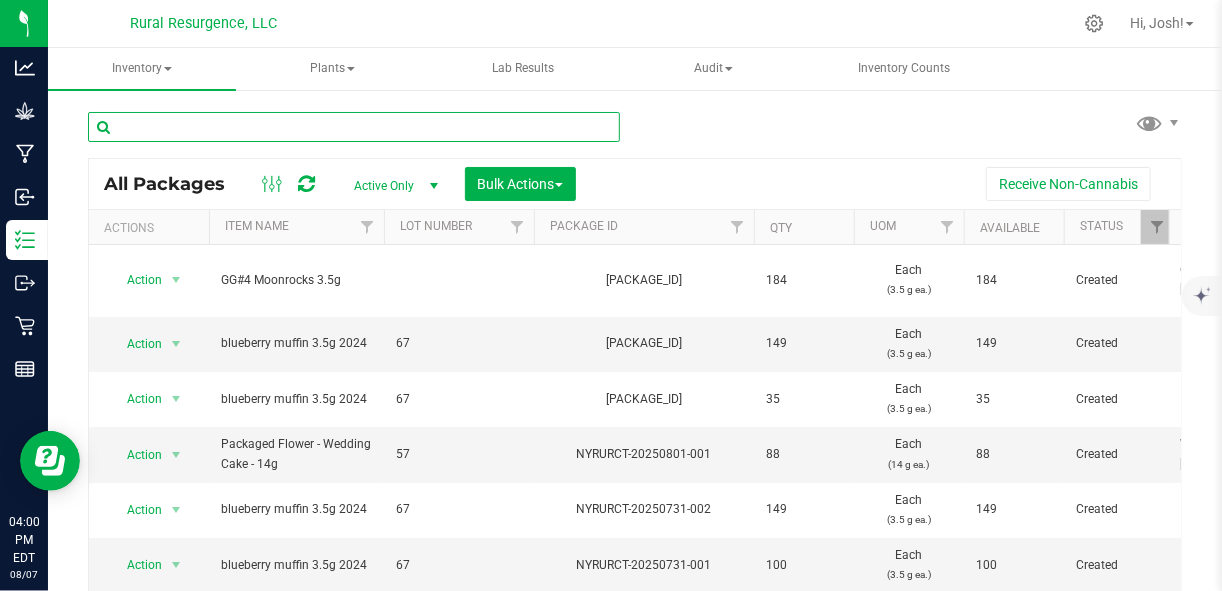 click at bounding box center (354, 127) 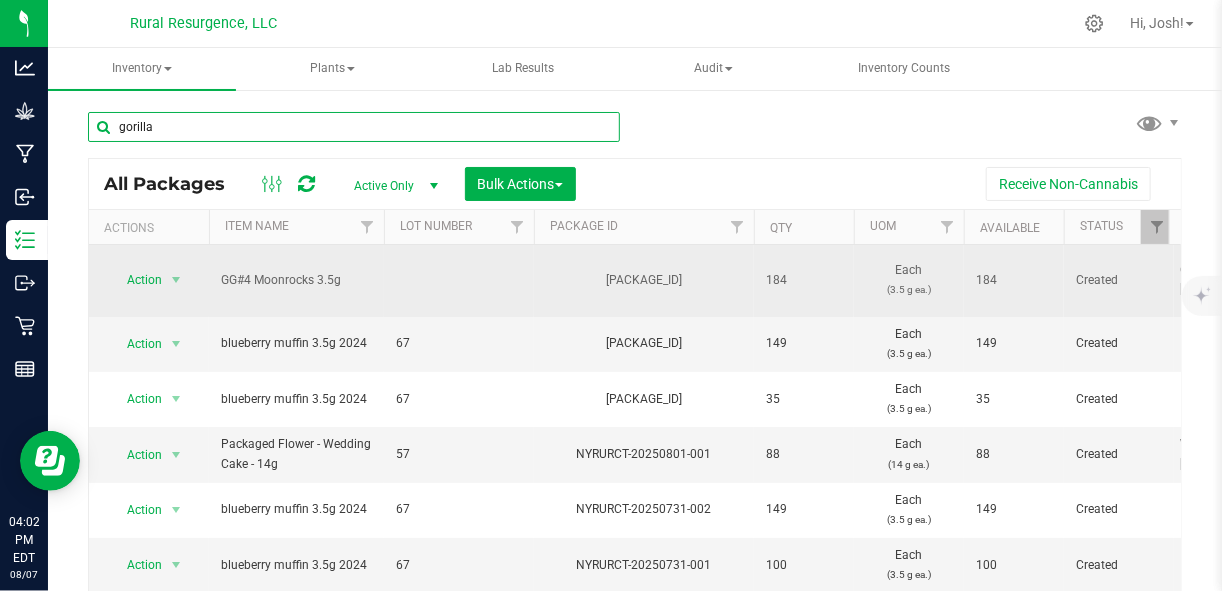 type on "gorilla" 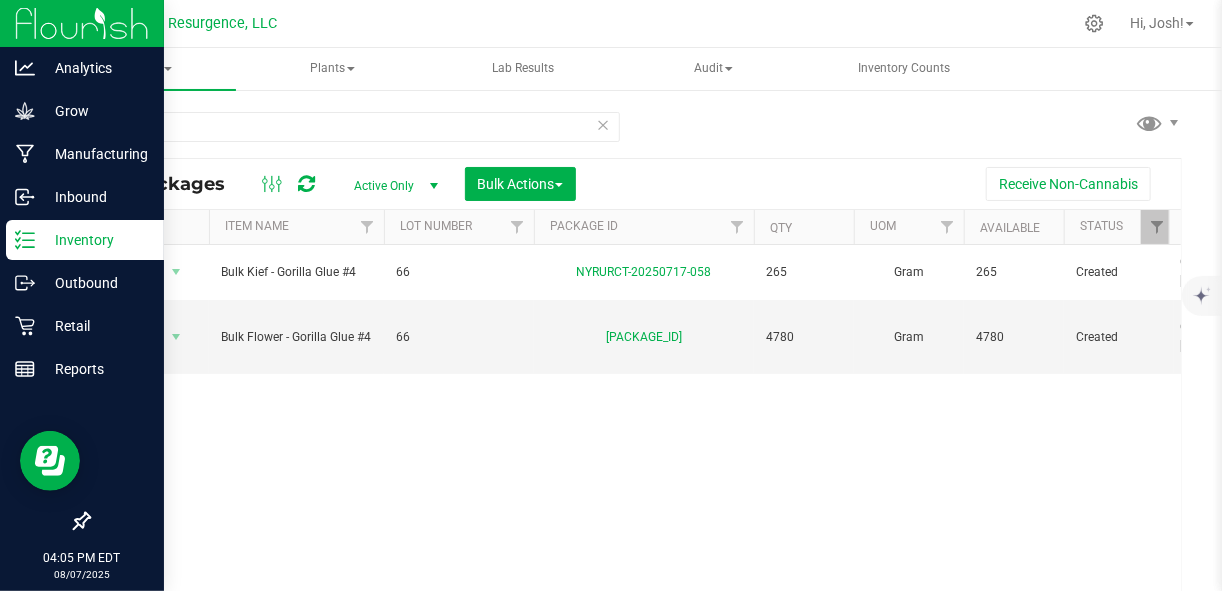 click at bounding box center (82, 24) 